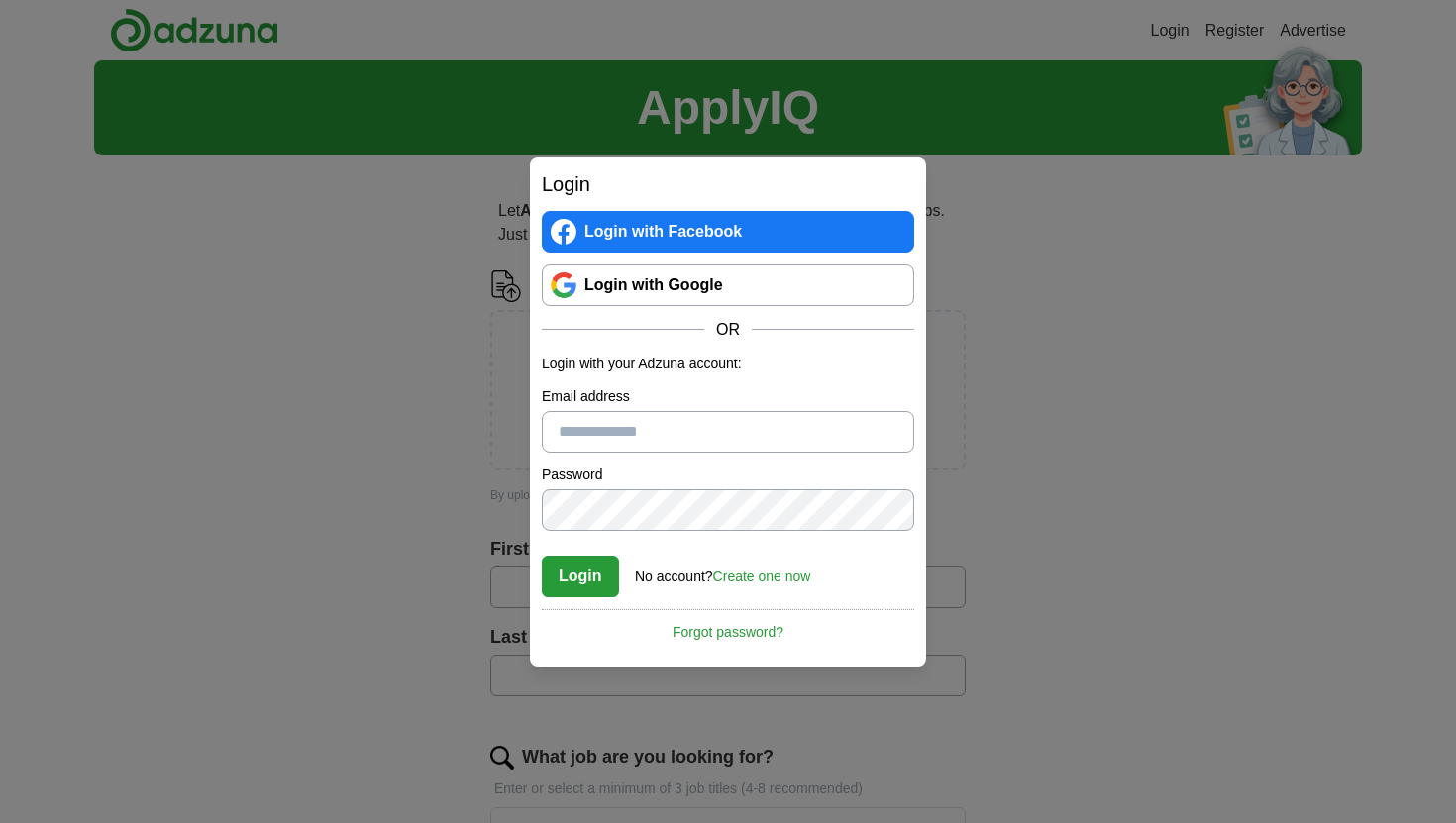 scroll, scrollTop: 0, scrollLeft: 0, axis: both 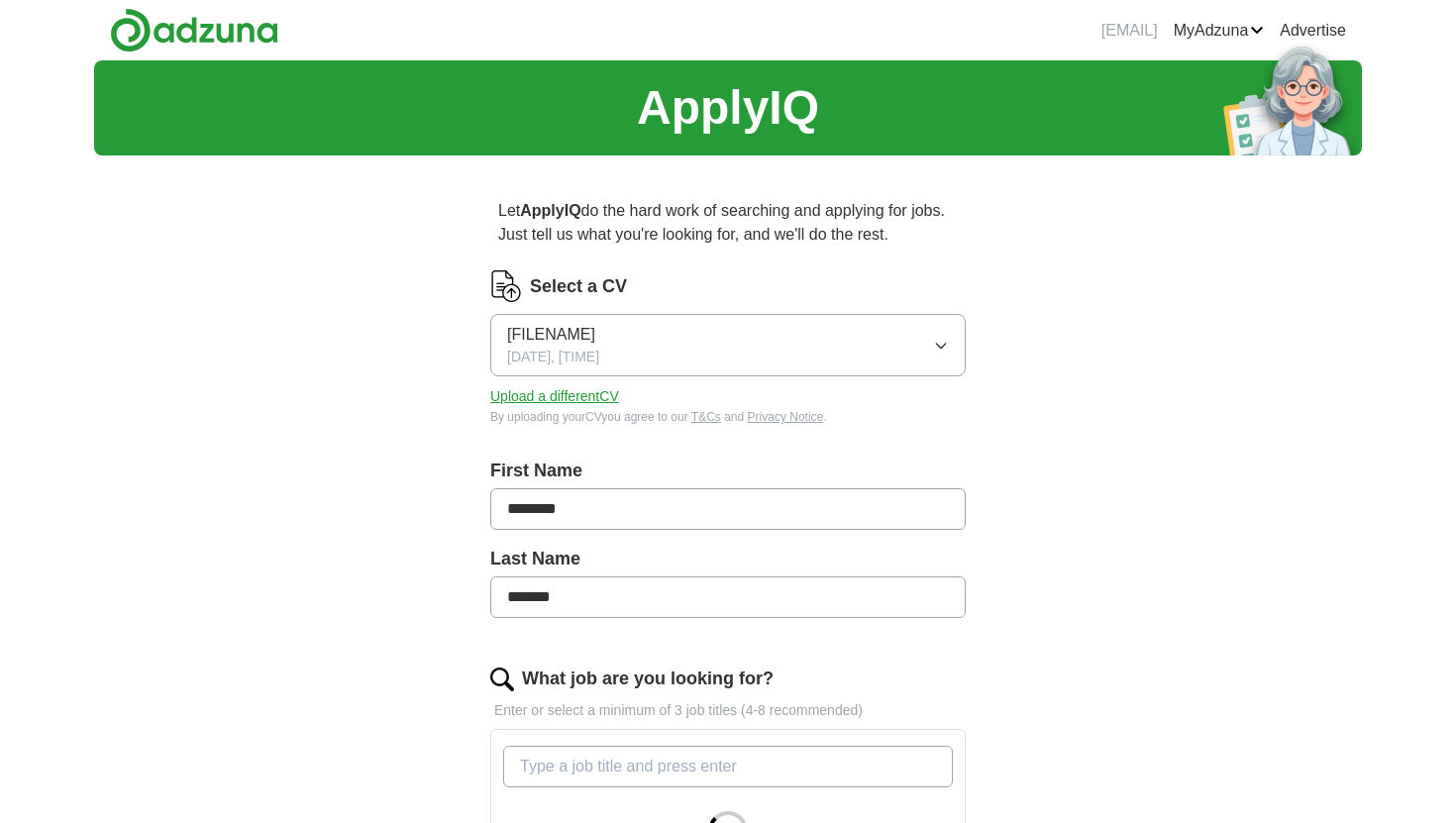 click on "[FILENAME] [DATE], [TIME]" at bounding box center (728, 345) 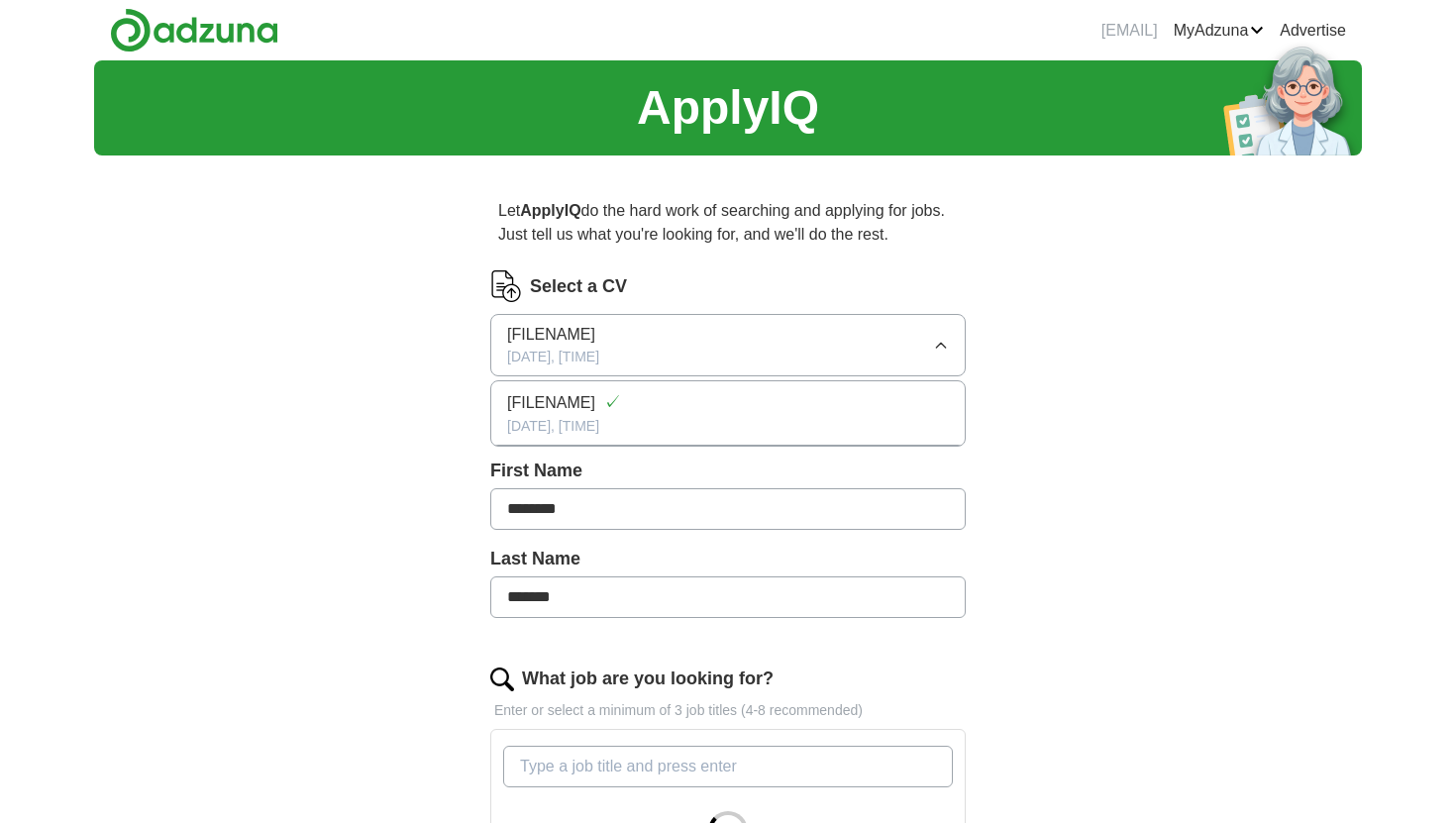 click on "[FILENAME] [DATE], [TIME]" at bounding box center (728, 345) 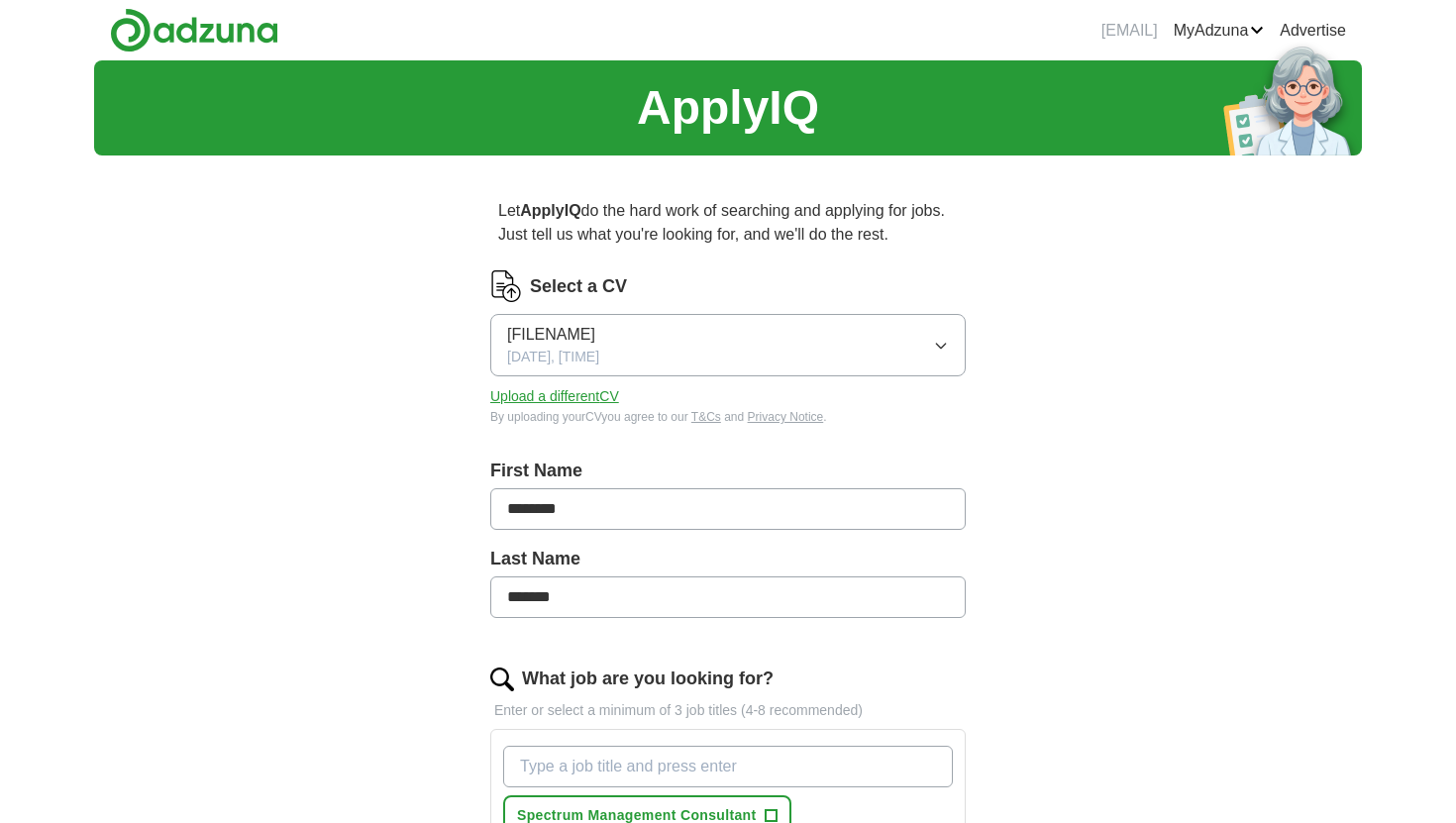 click on "[FILENAME]" at bounding box center [551, 335] 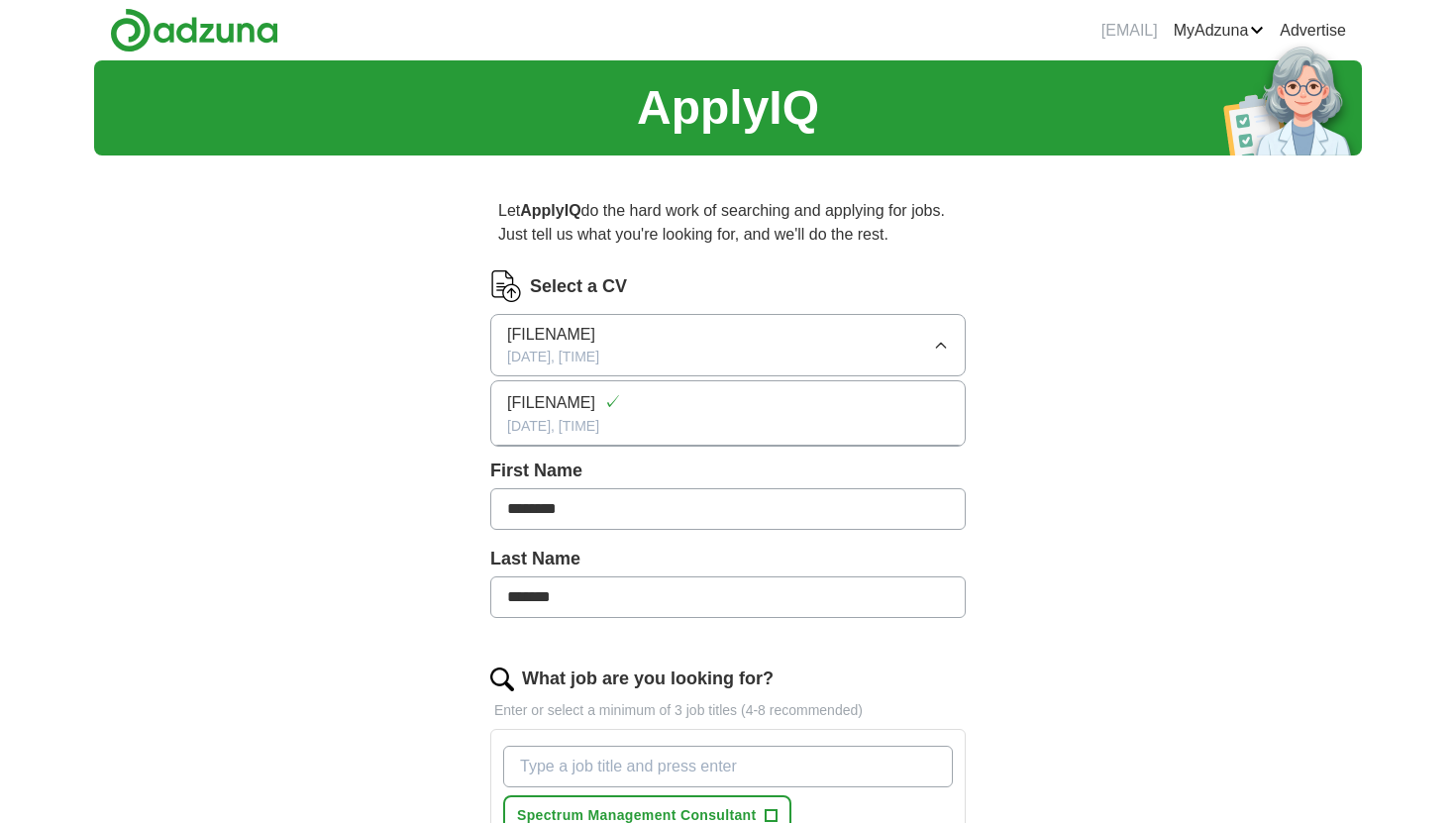 click on "[FILENAME]" at bounding box center (551, 335) 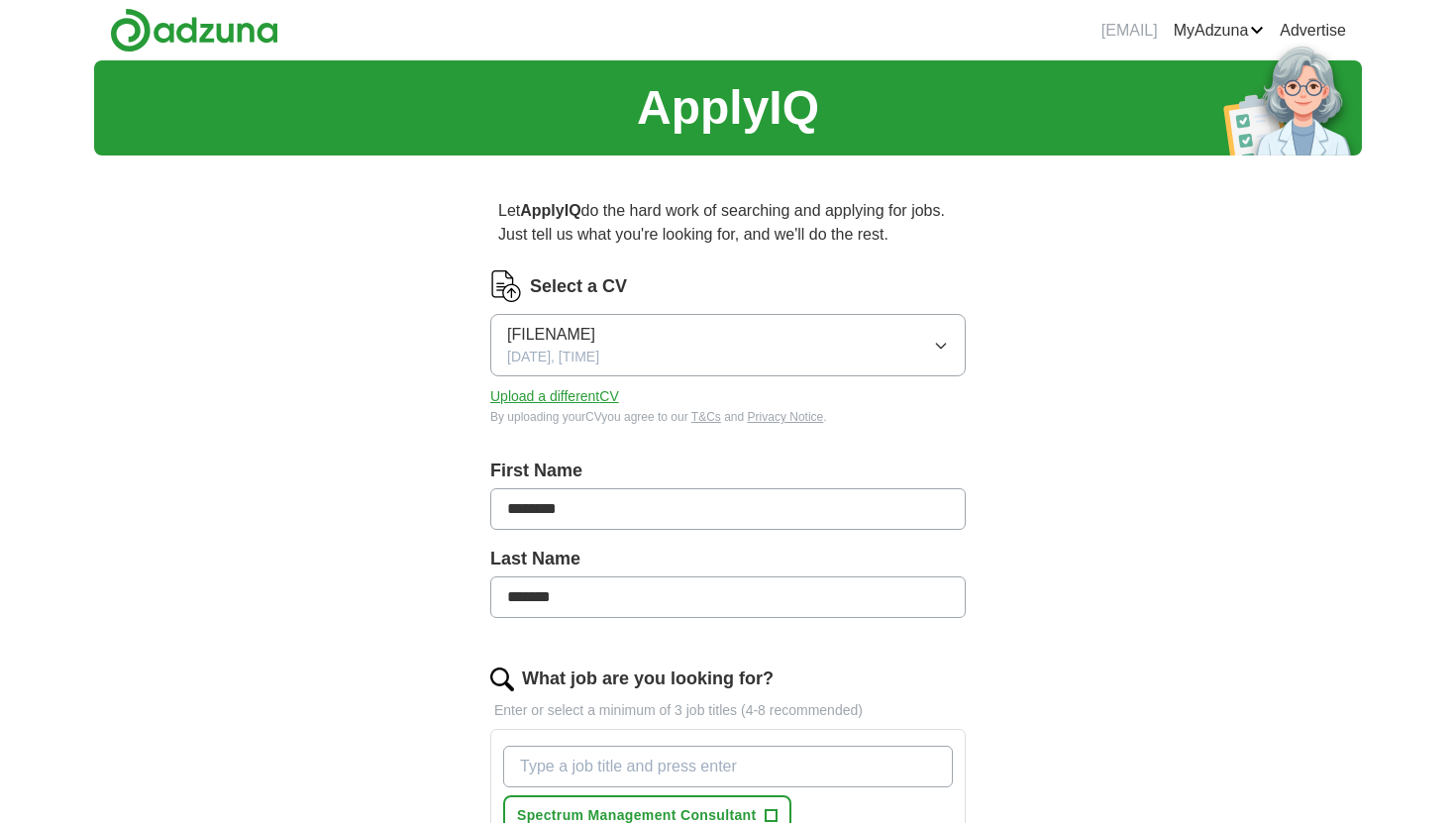 click on "[FILENAME]" at bounding box center (551, 335) 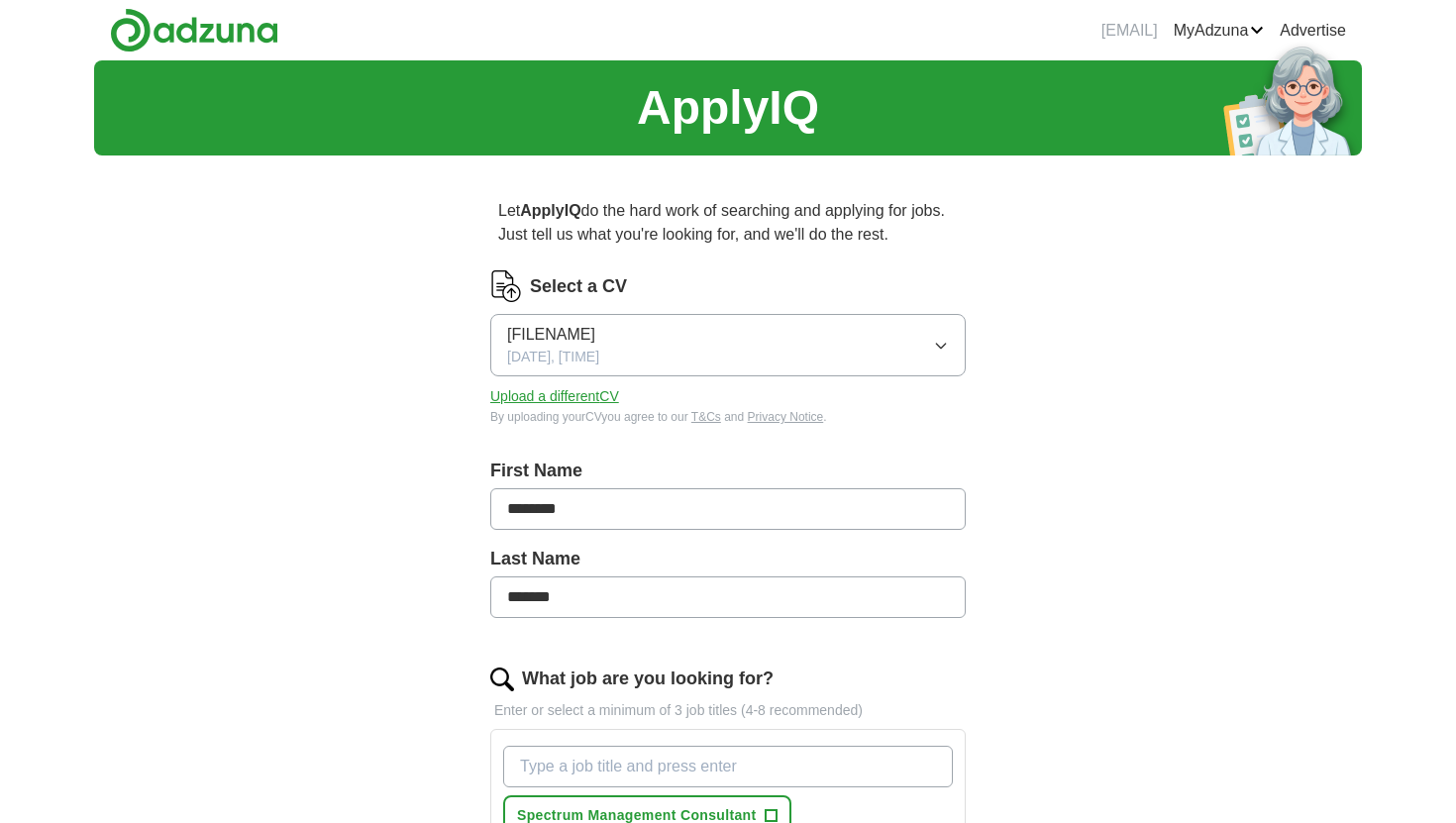 click on "[FILENAME] [DATE], [TIME]" at bounding box center [728, 345] 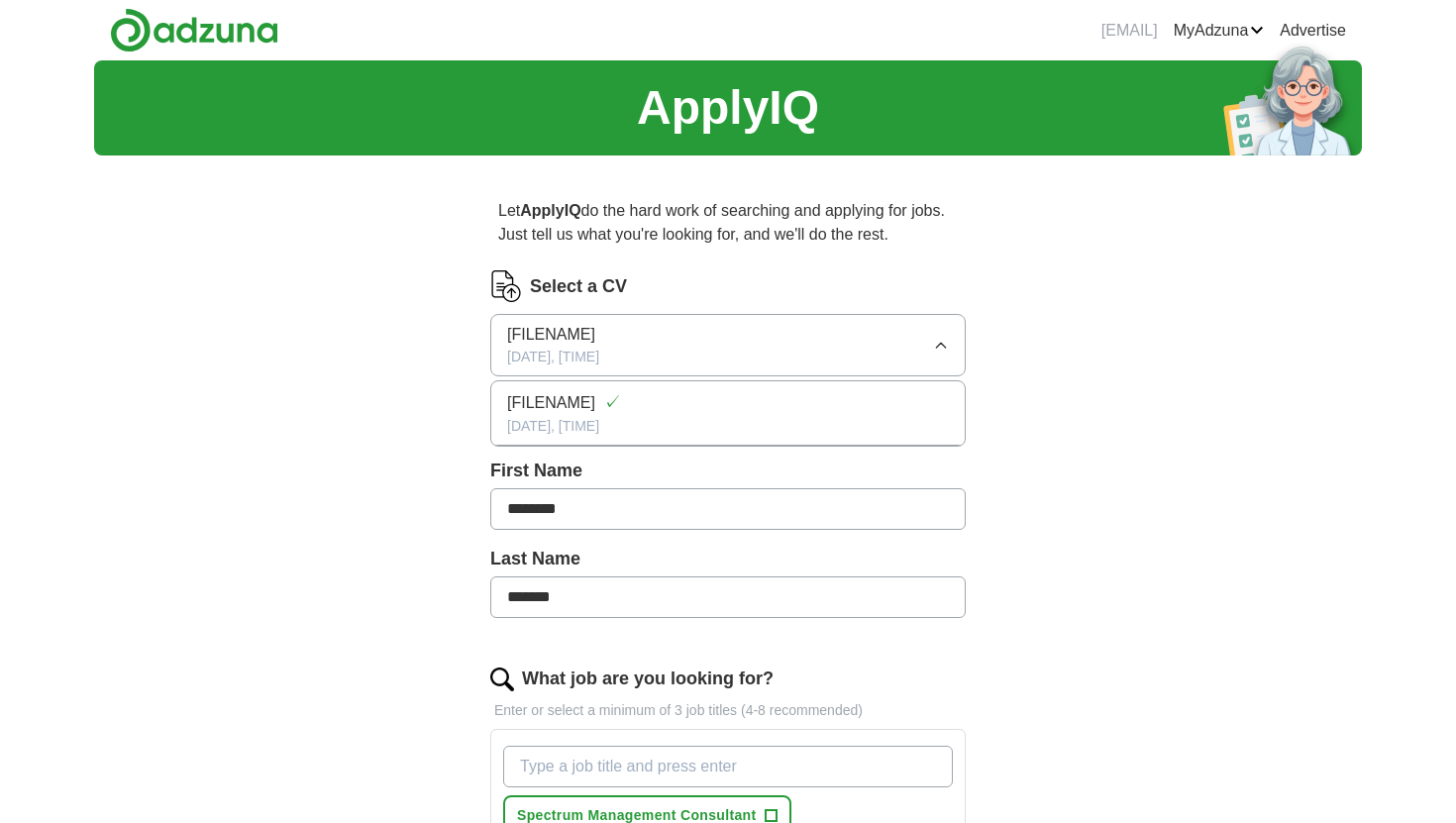 click on "[FILENAME] ✓" at bounding box center [728, 402] 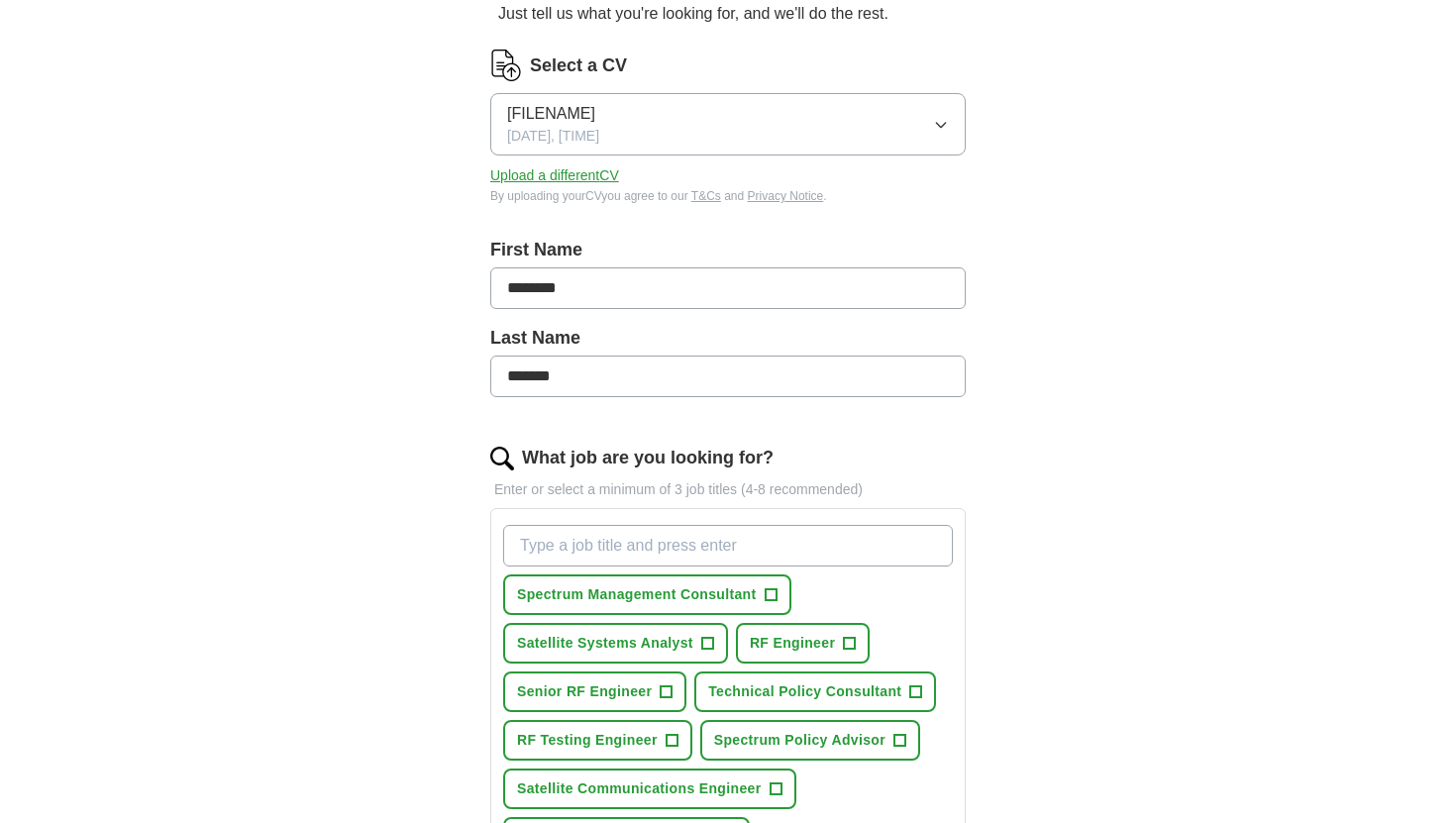 scroll, scrollTop: 227, scrollLeft: 0, axis: vertical 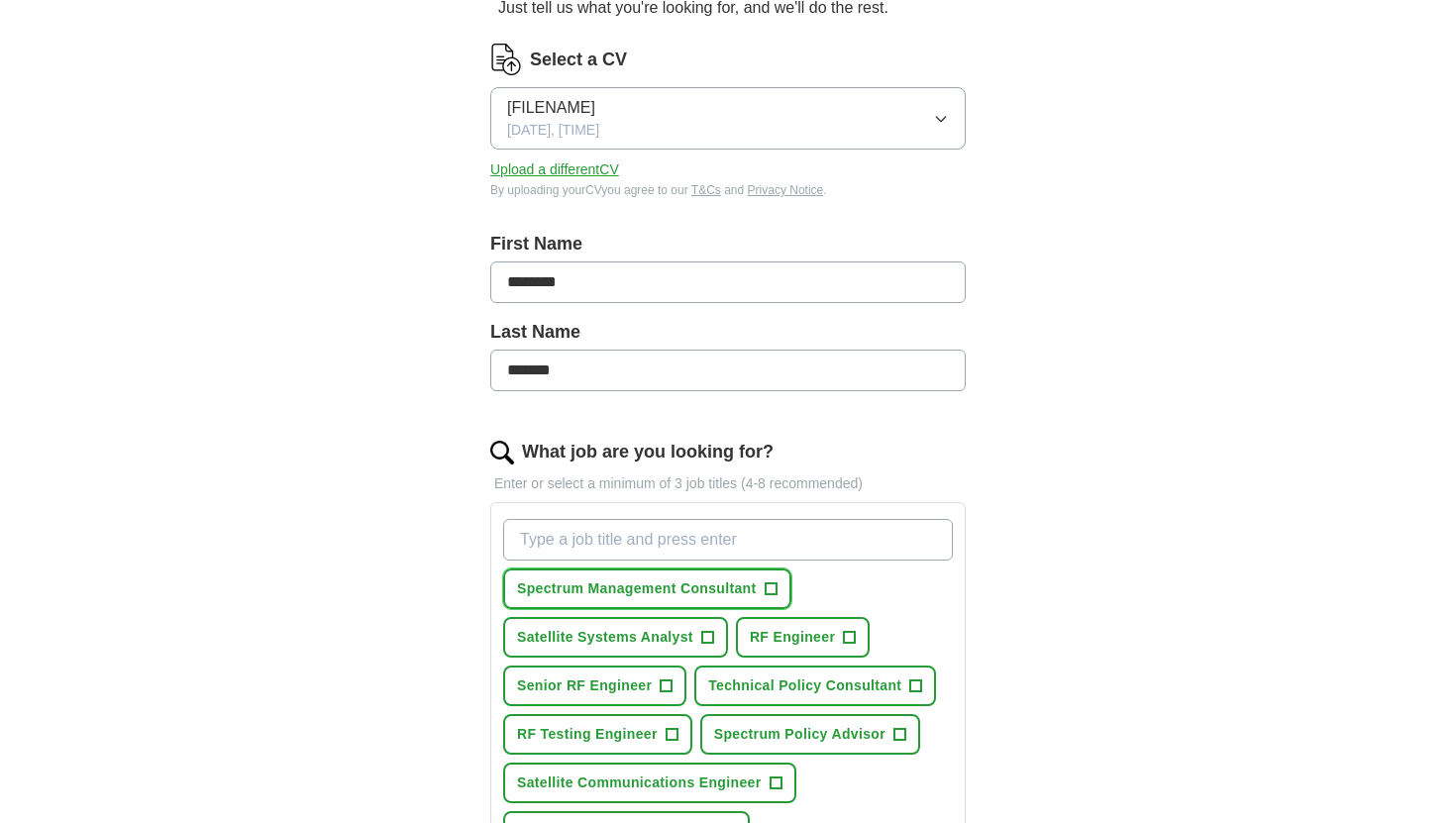 click on "Spectrum Management Consultant" at bounding box center [637, 588] 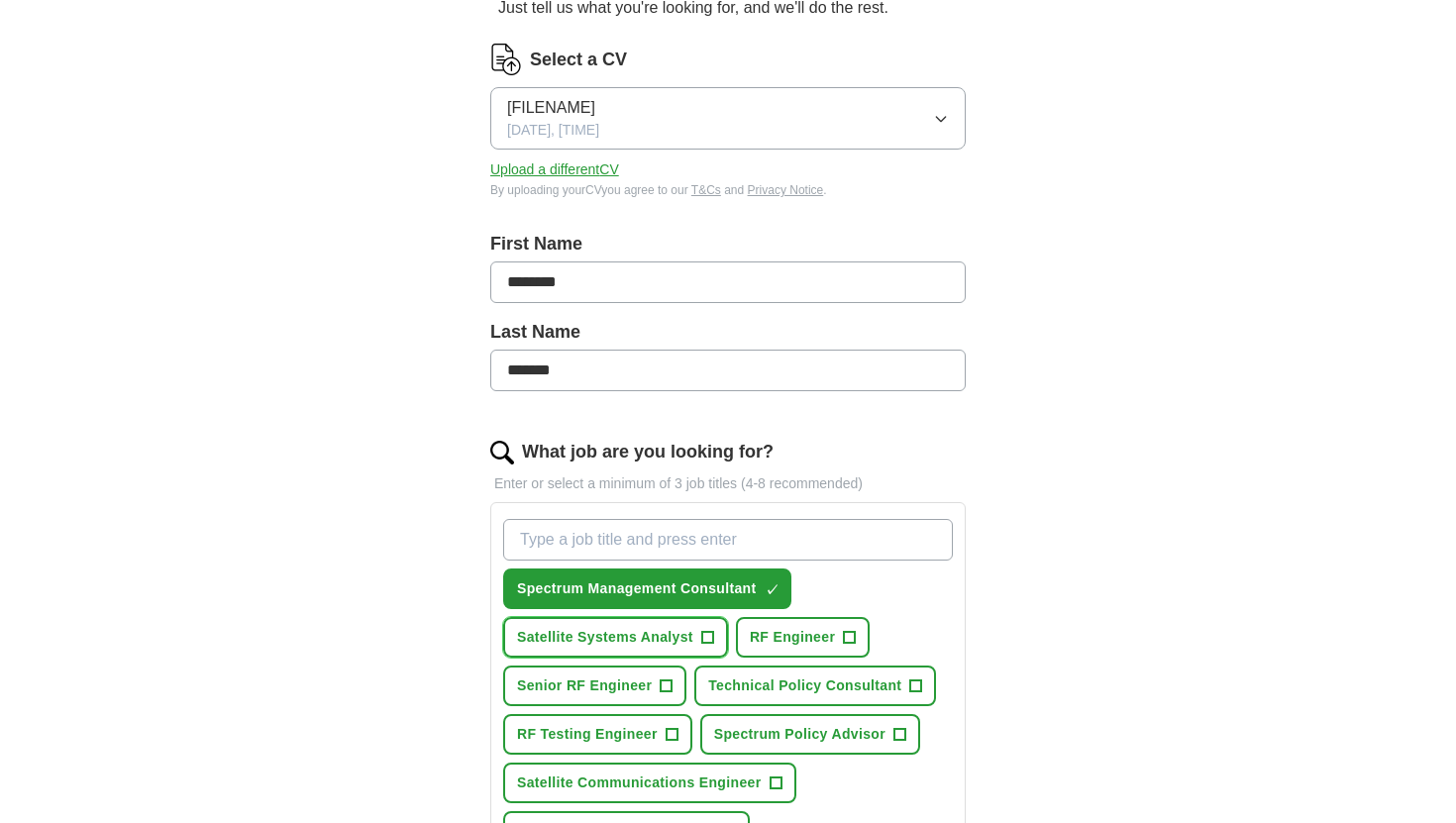 click on "Satellite Systems Analyst" at bounding box center [605, 637] 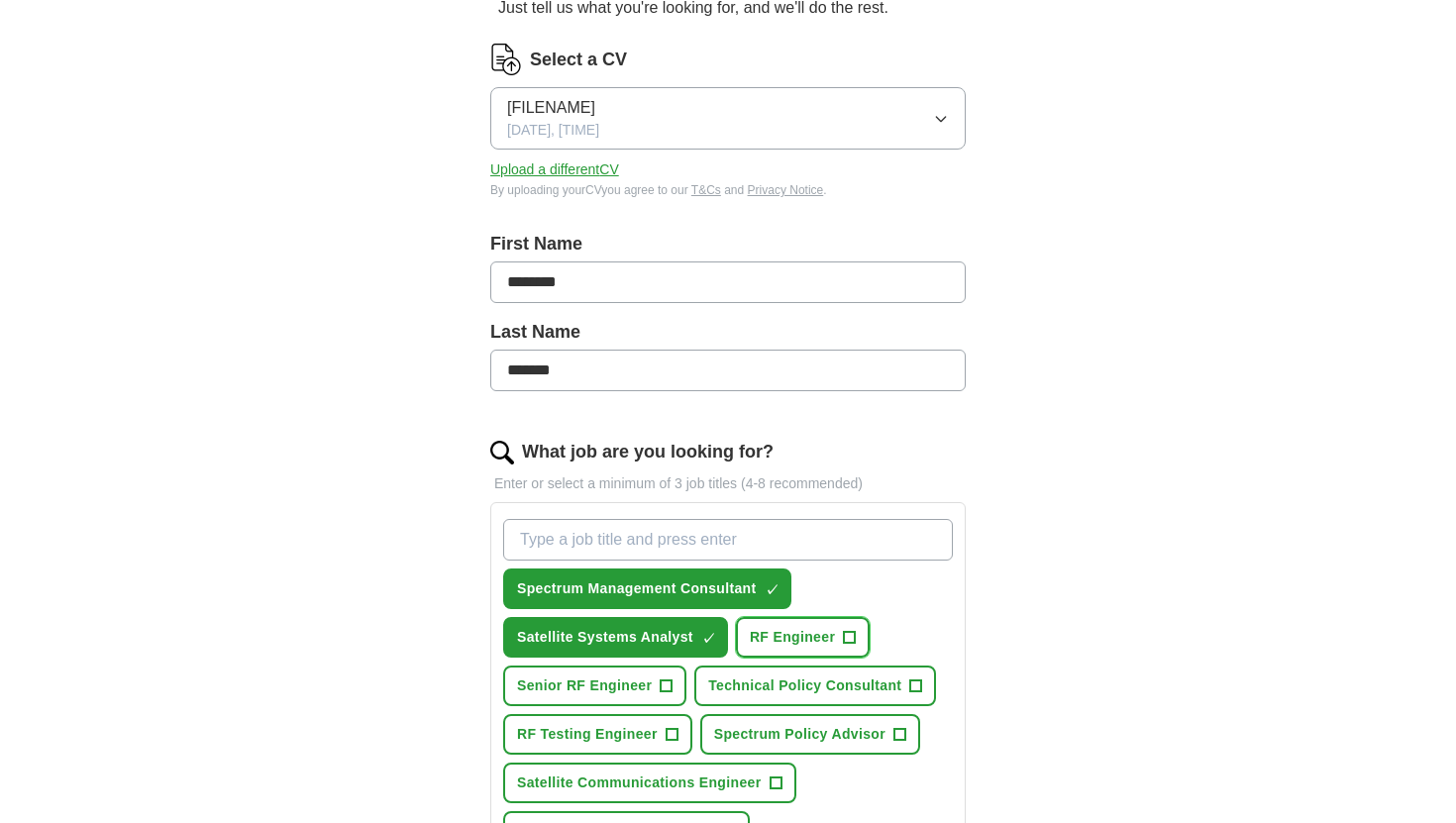 click on "RF Engineer" at bounding box center (792, 637) 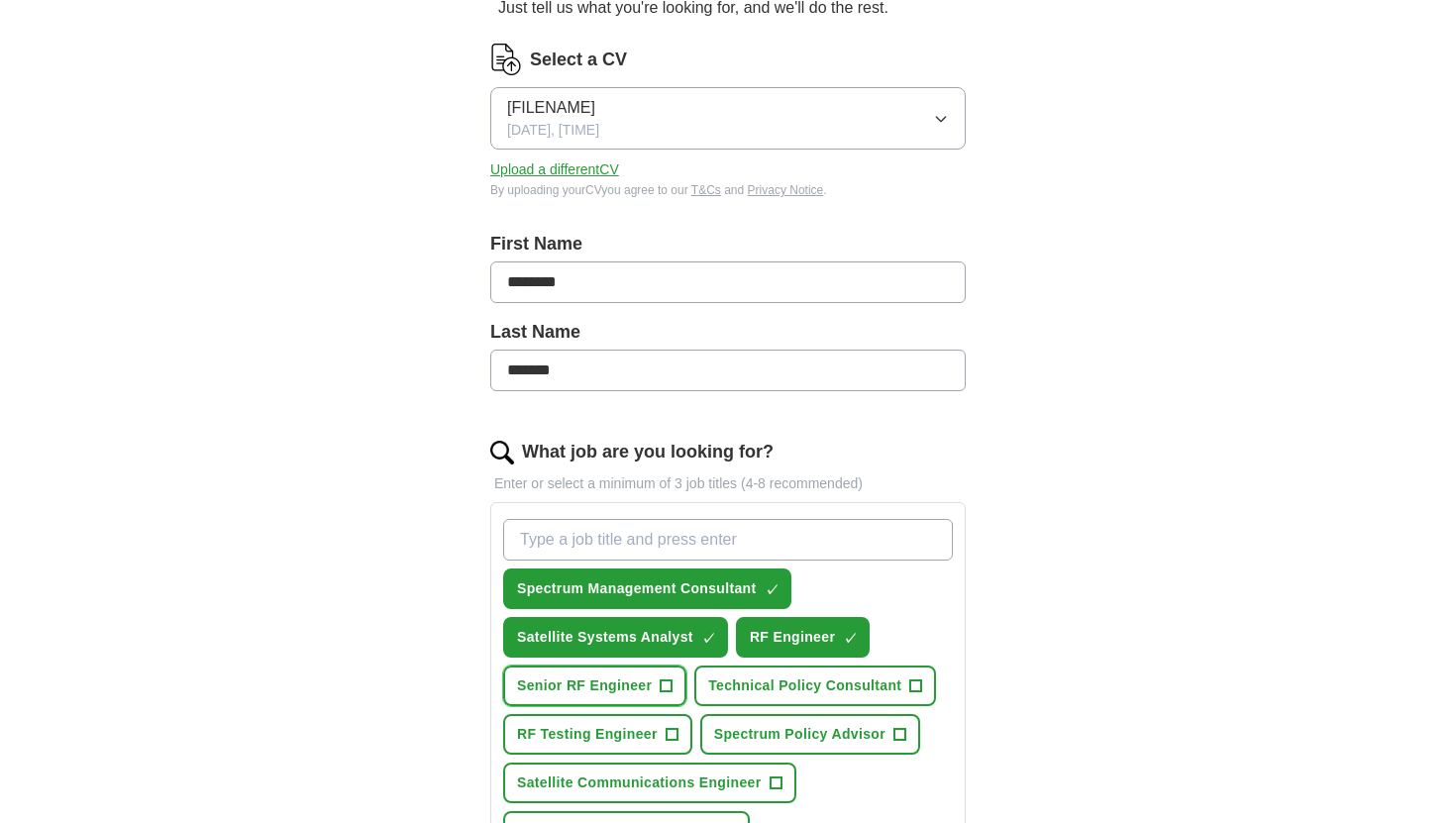 click on "Senior RF Engineer" at bounding box center [584, 685] 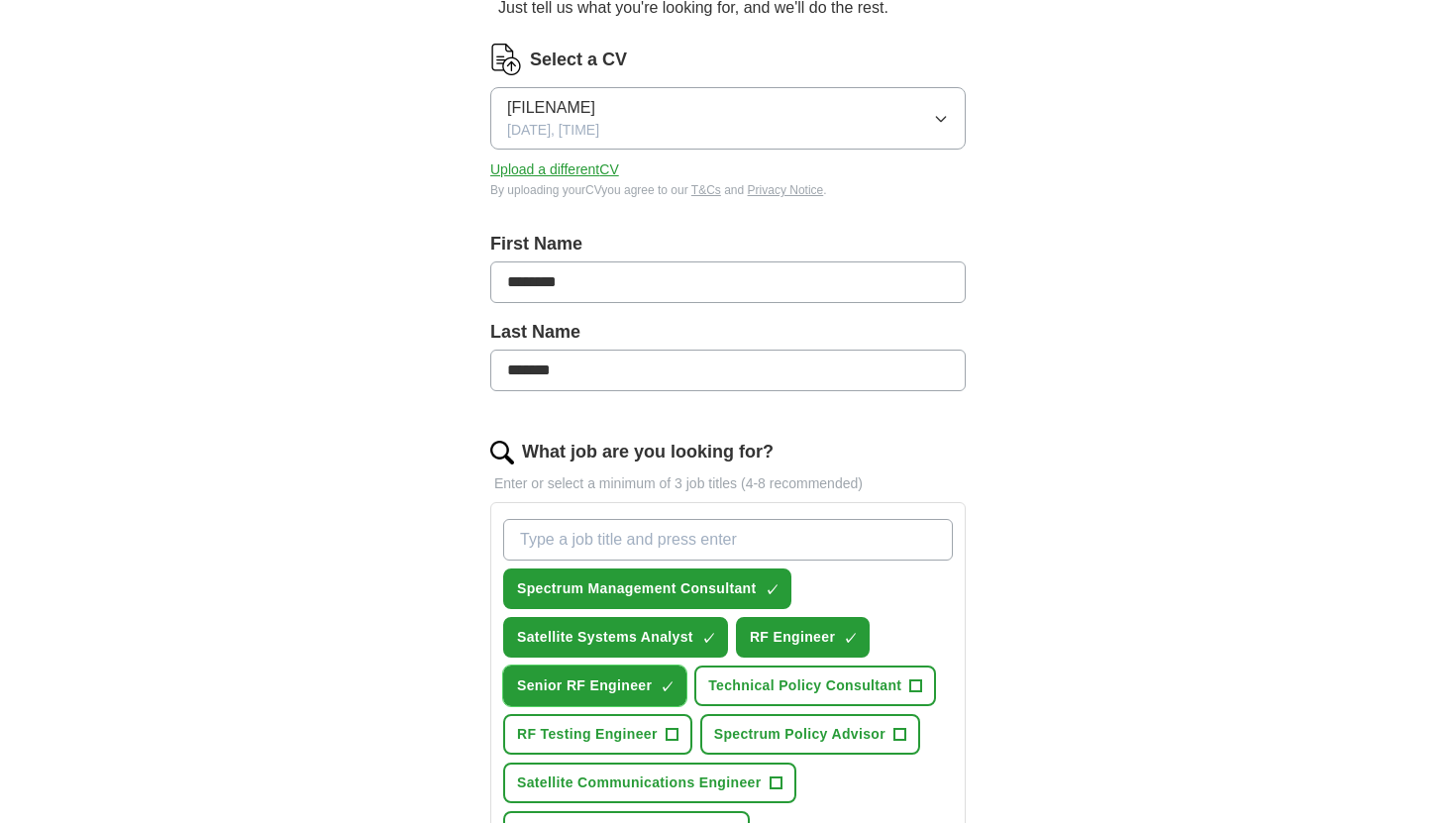 click on "Senior RF Engineer" at bounding box center (584, 685) 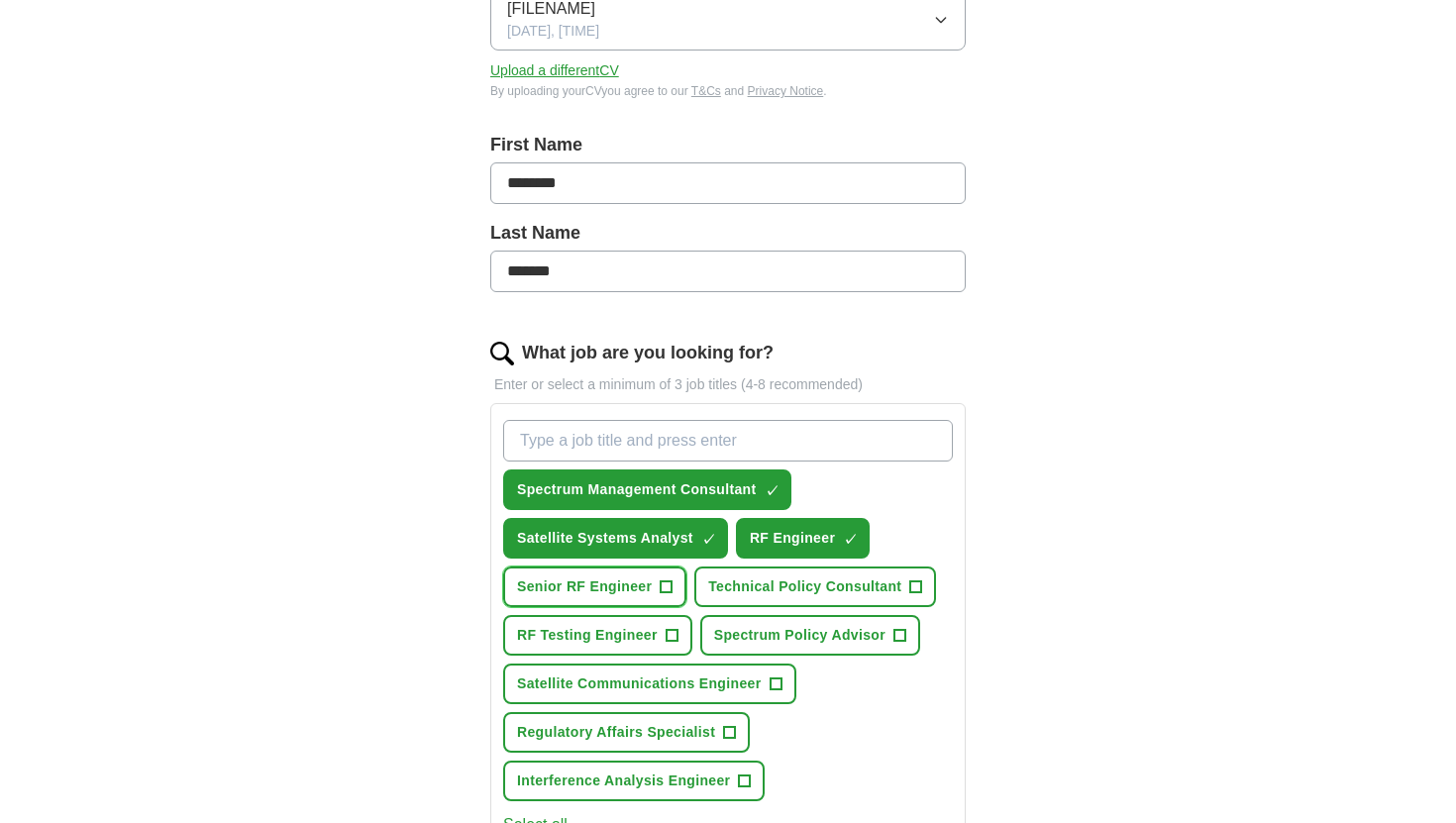 scroll, scrollTop: 334, scrollLeft: 0, axis: vertical 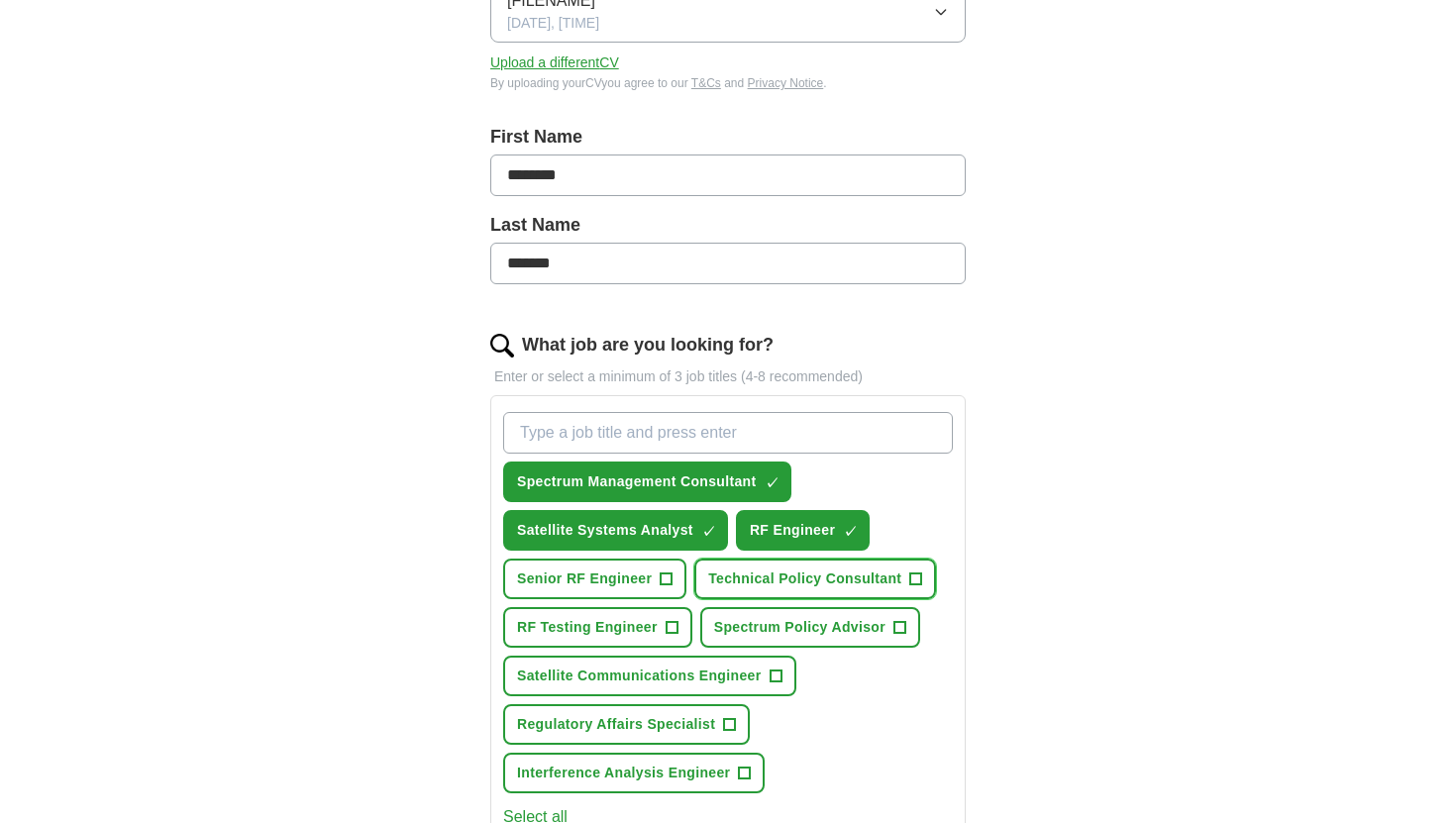 click on "Technical Policy Consultant" at bounding box center [804, 578] 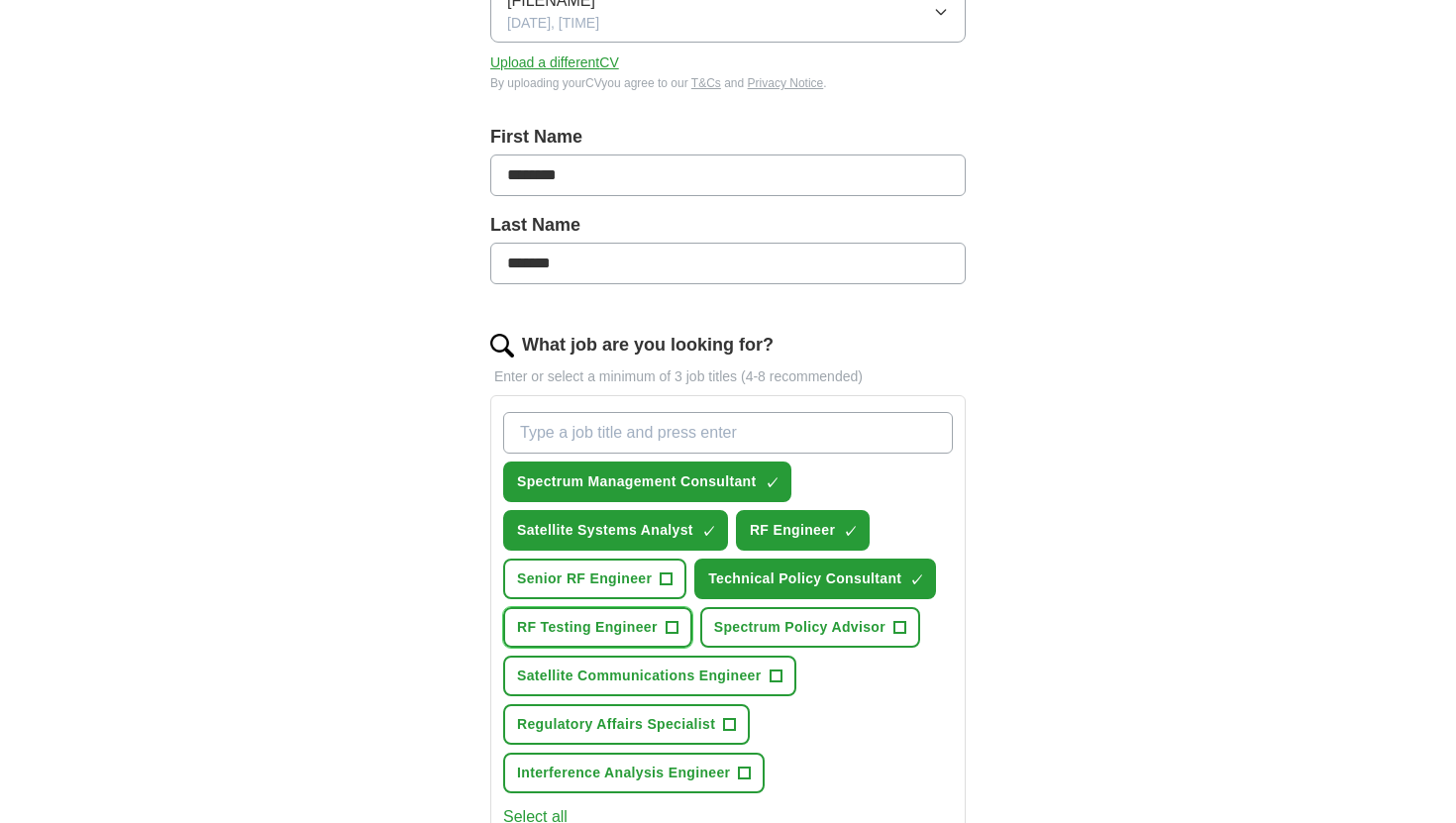 click on "RF Testing Engineer" at bounding box center [587, 627] 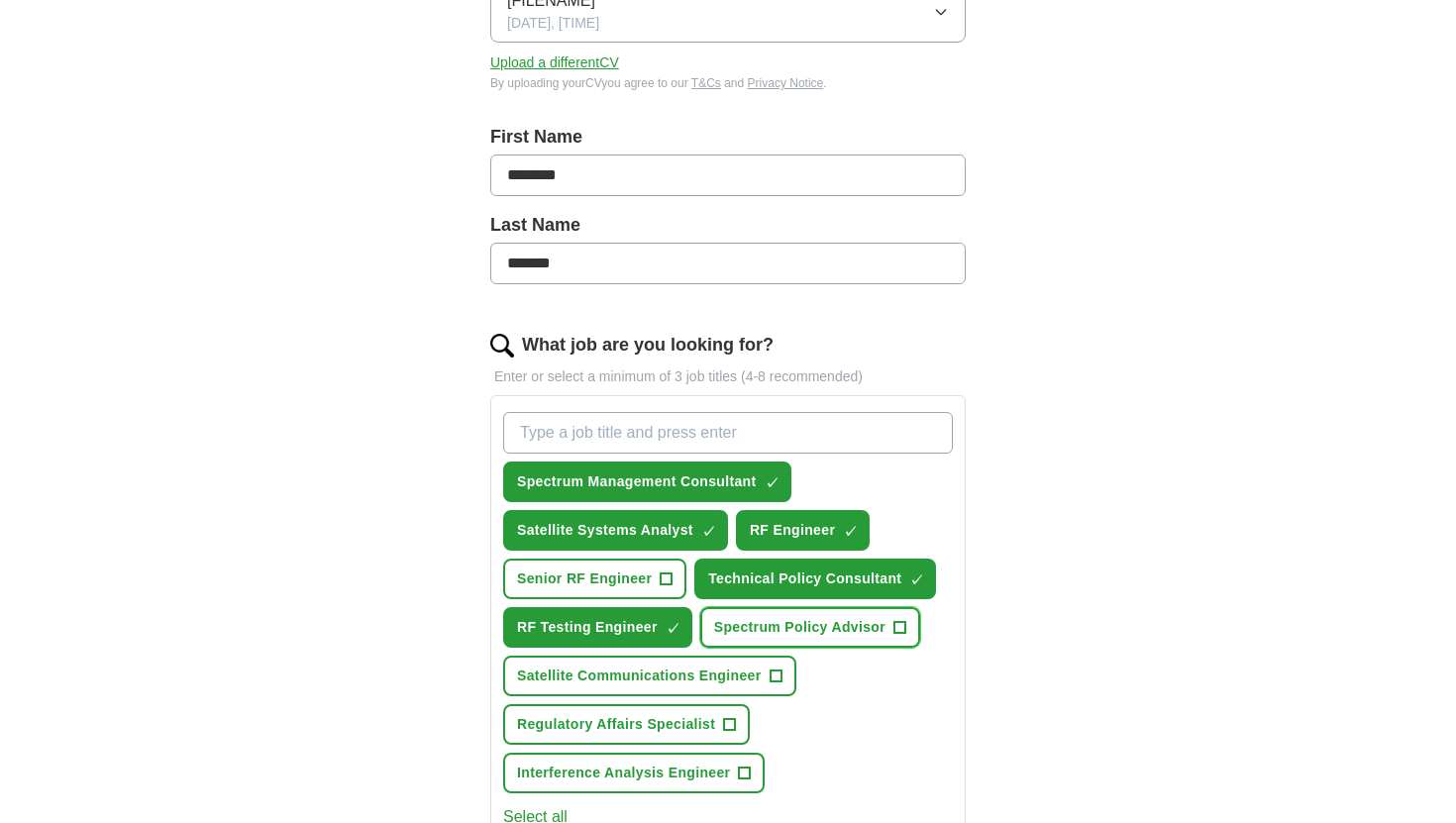 click on "Spectrum Policy Advisor" at bounding box center (799, 627) 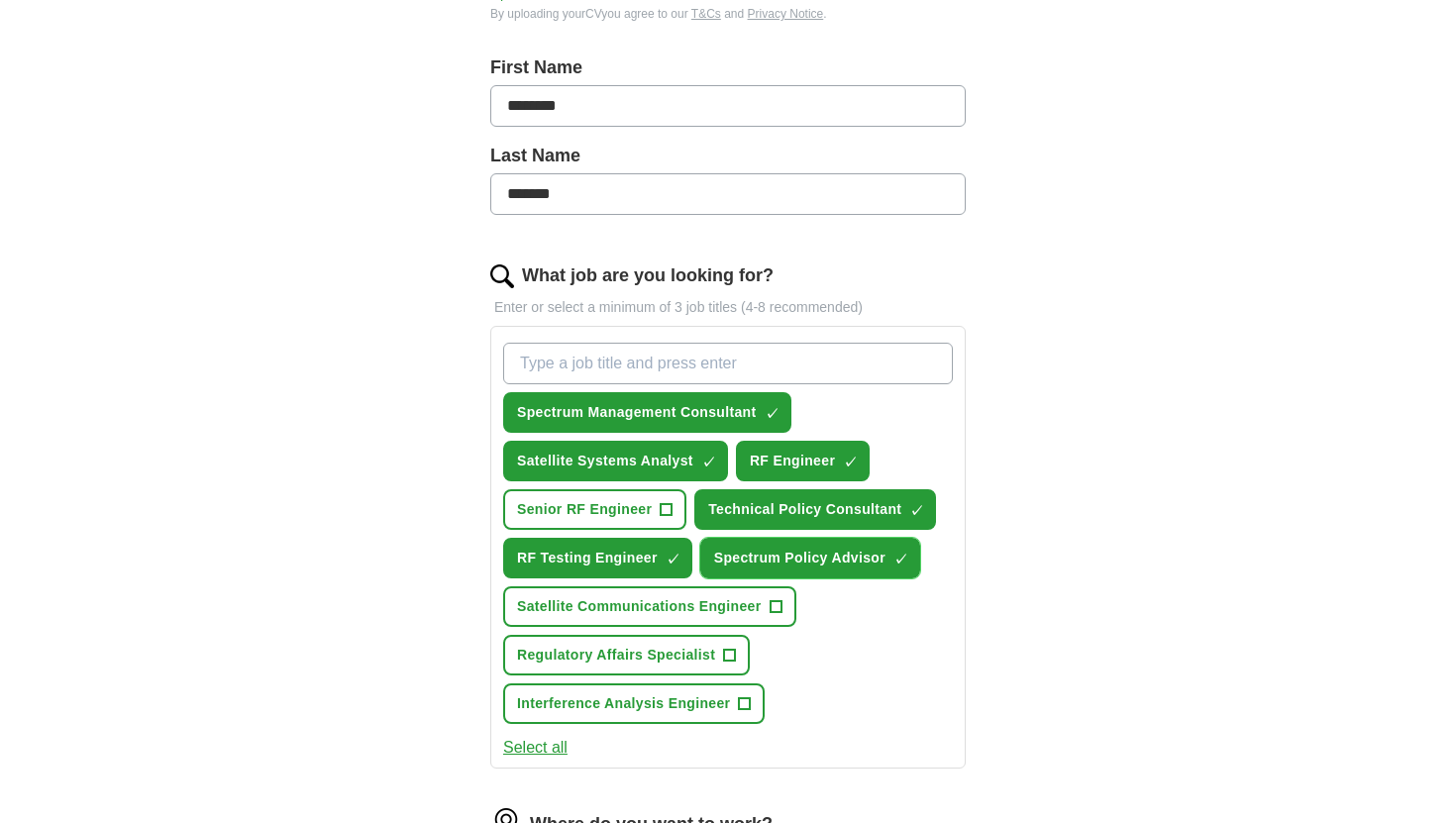 scroll, scrollTop: 407, scrollLeft: 0, axis: vertical 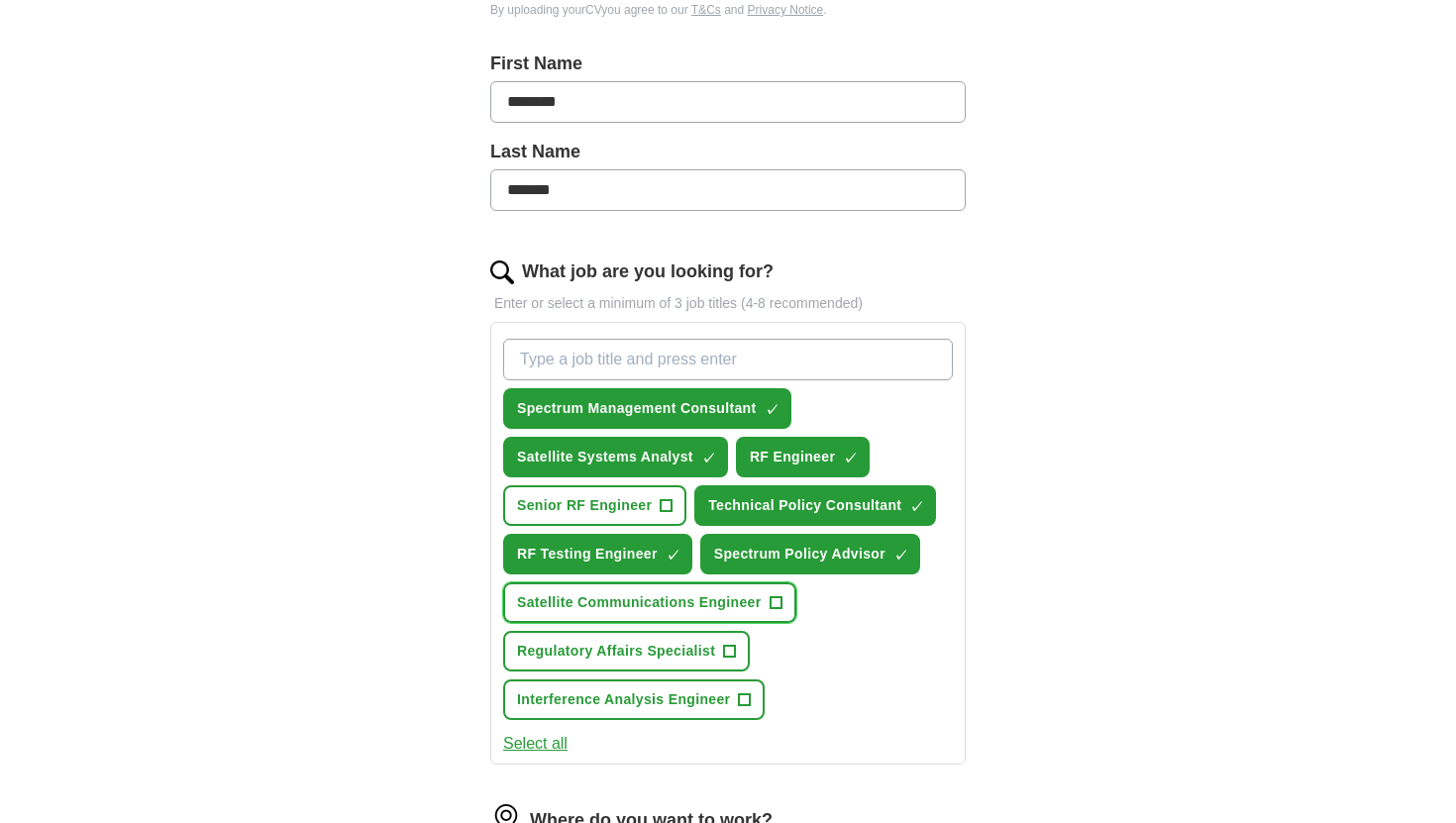 click on "Satellite Communications Engineer" at bounding box center (639, 602) 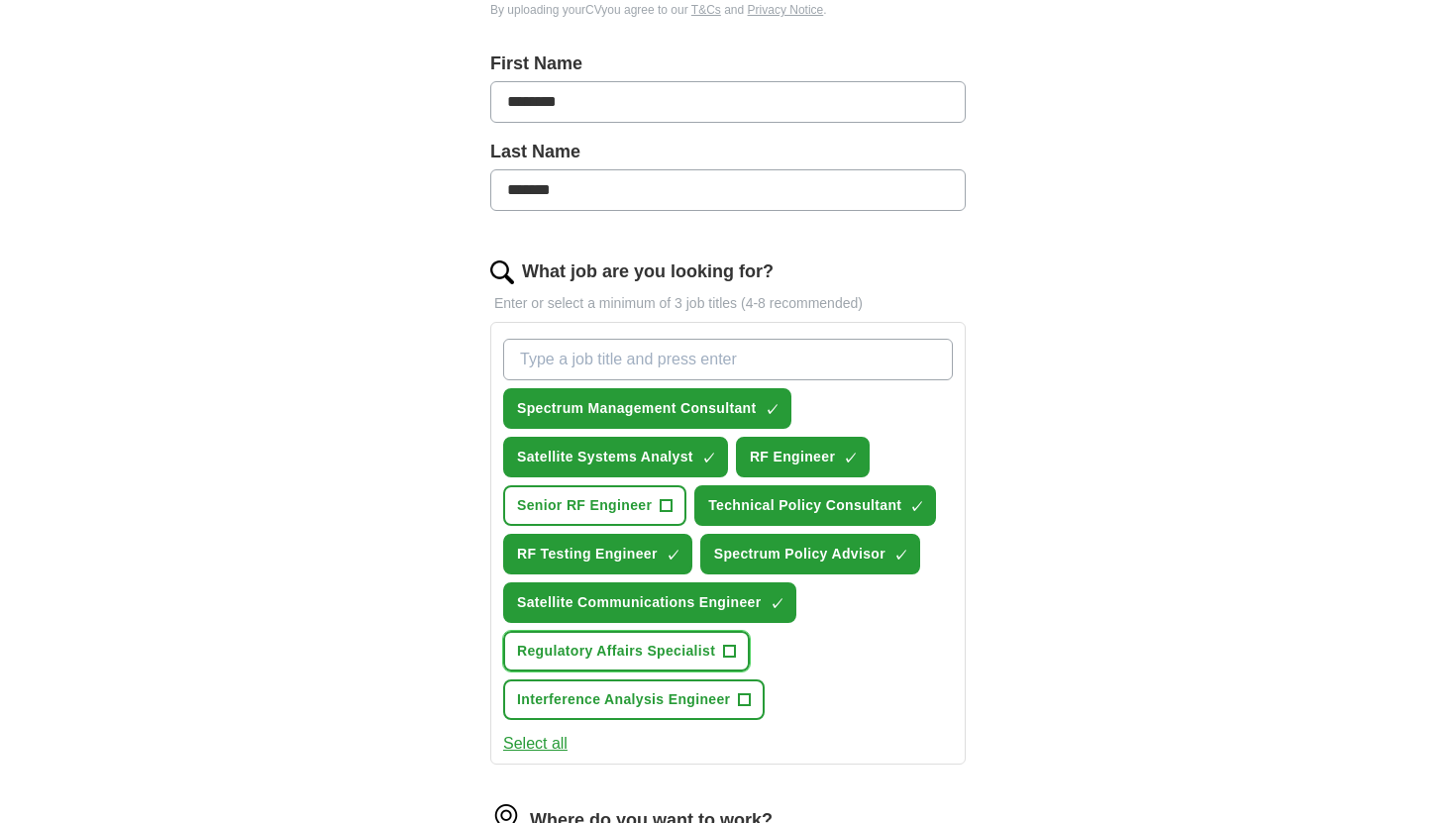 click on "Regulatory Affairs Specialist" at bounding box center (616, 651) 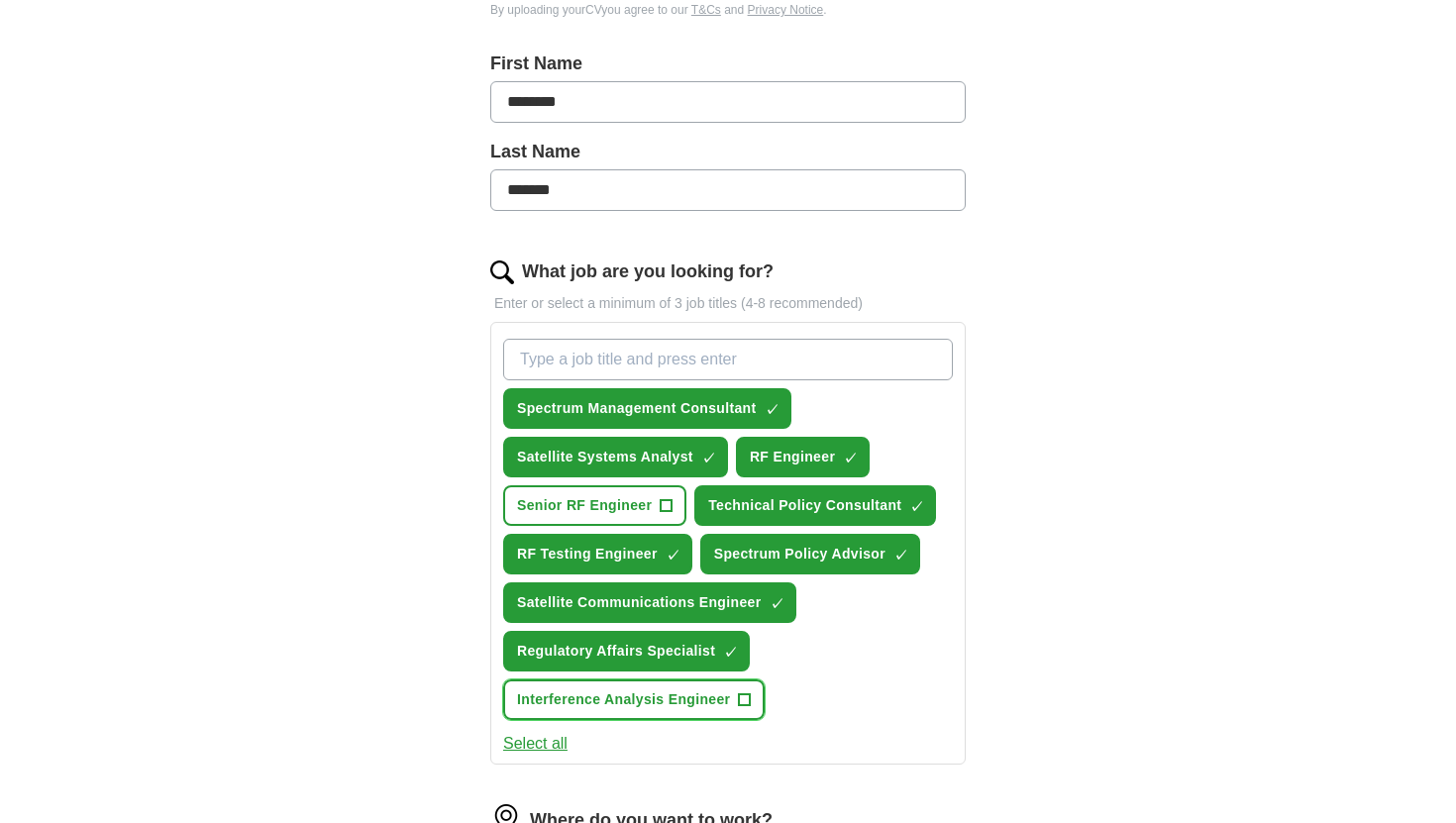 click on "Interference Analysis Engineer" at bounding box center (623, 699) 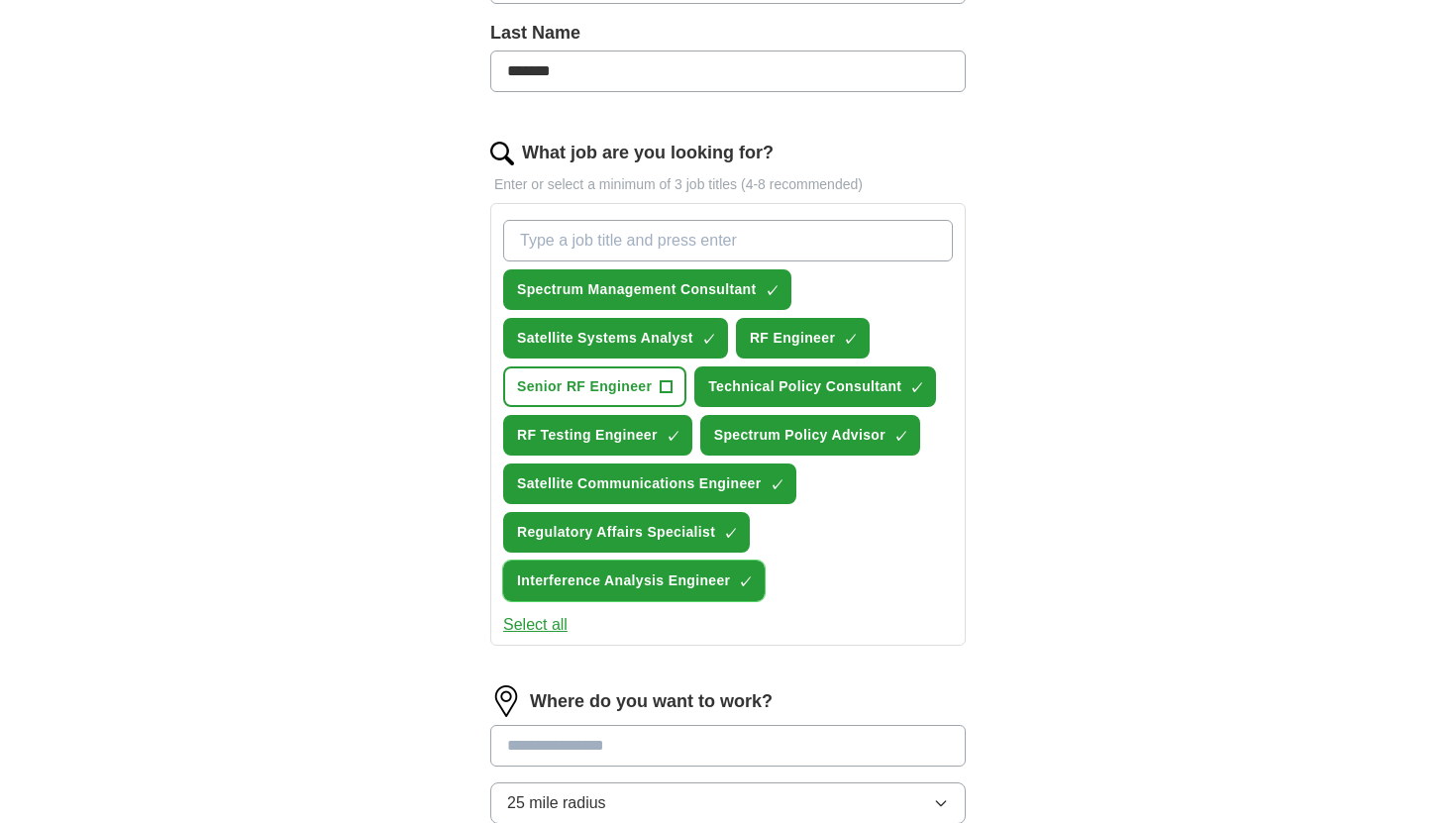 scroll, scrollTop: 536, scrollLeft: 0, axis: vertical 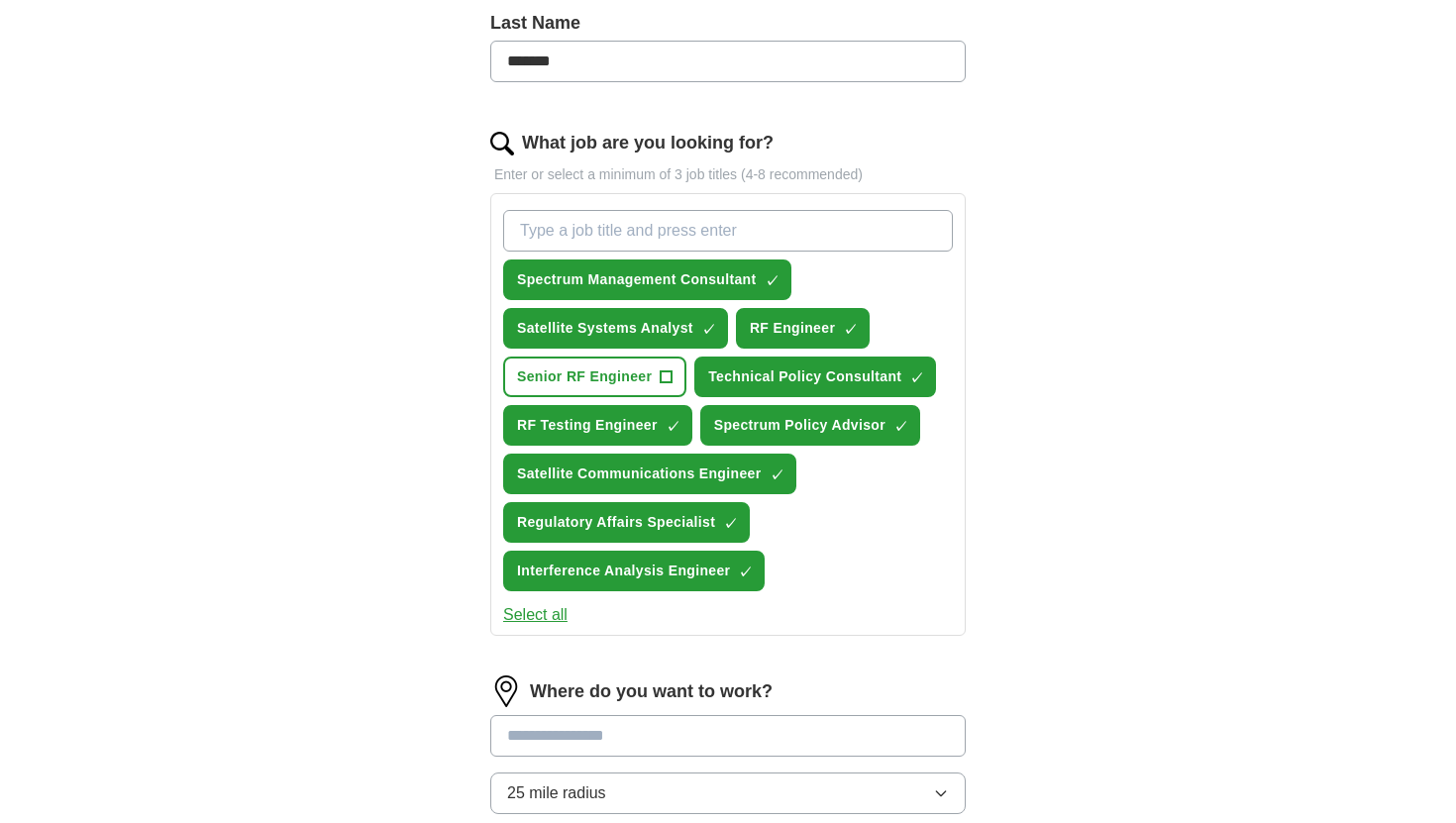 click on "Select all" at bounding box center [535, 615] 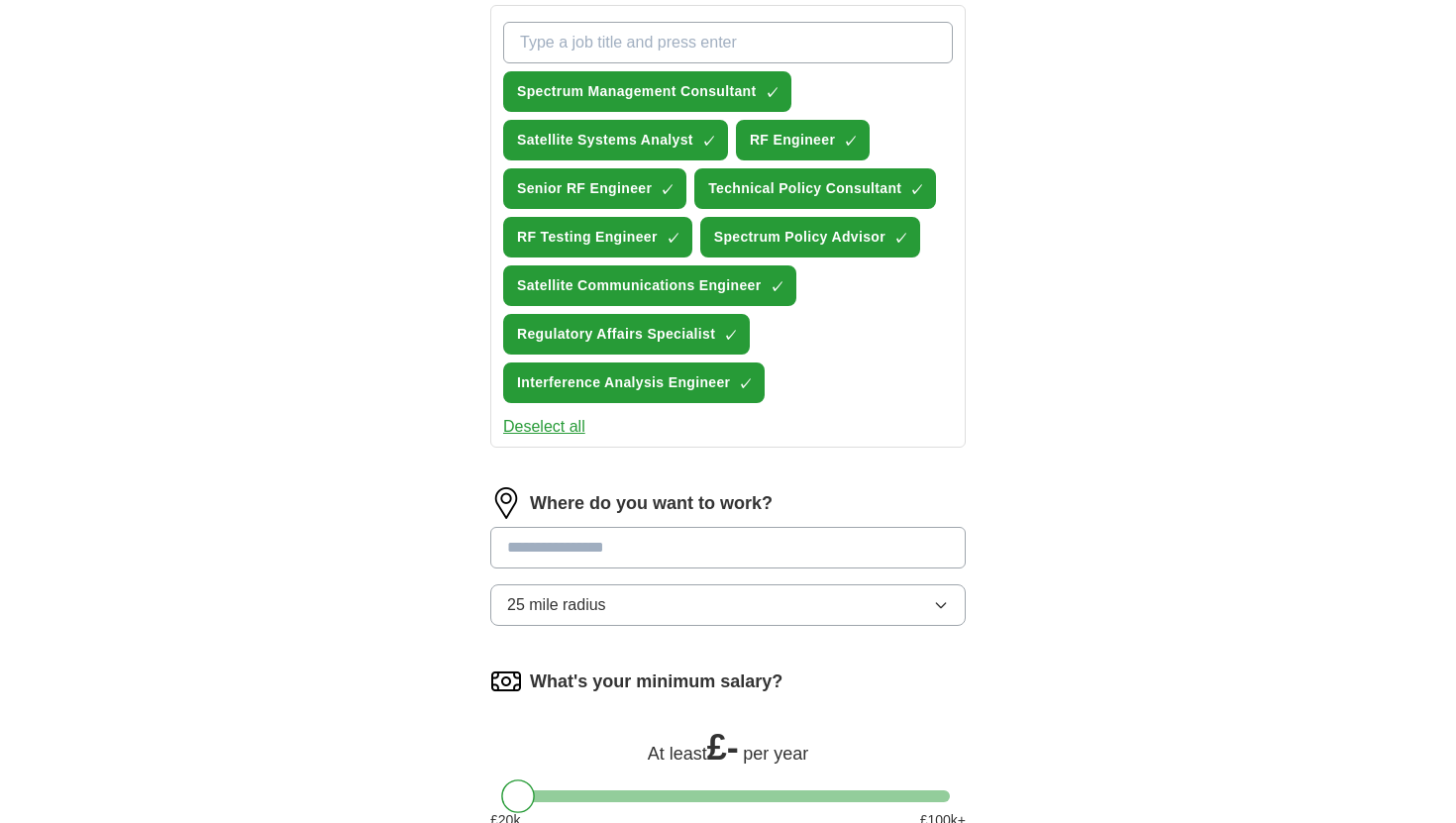 scroll, scrollTop: 740, scrollLeft: 0, axis: vertical 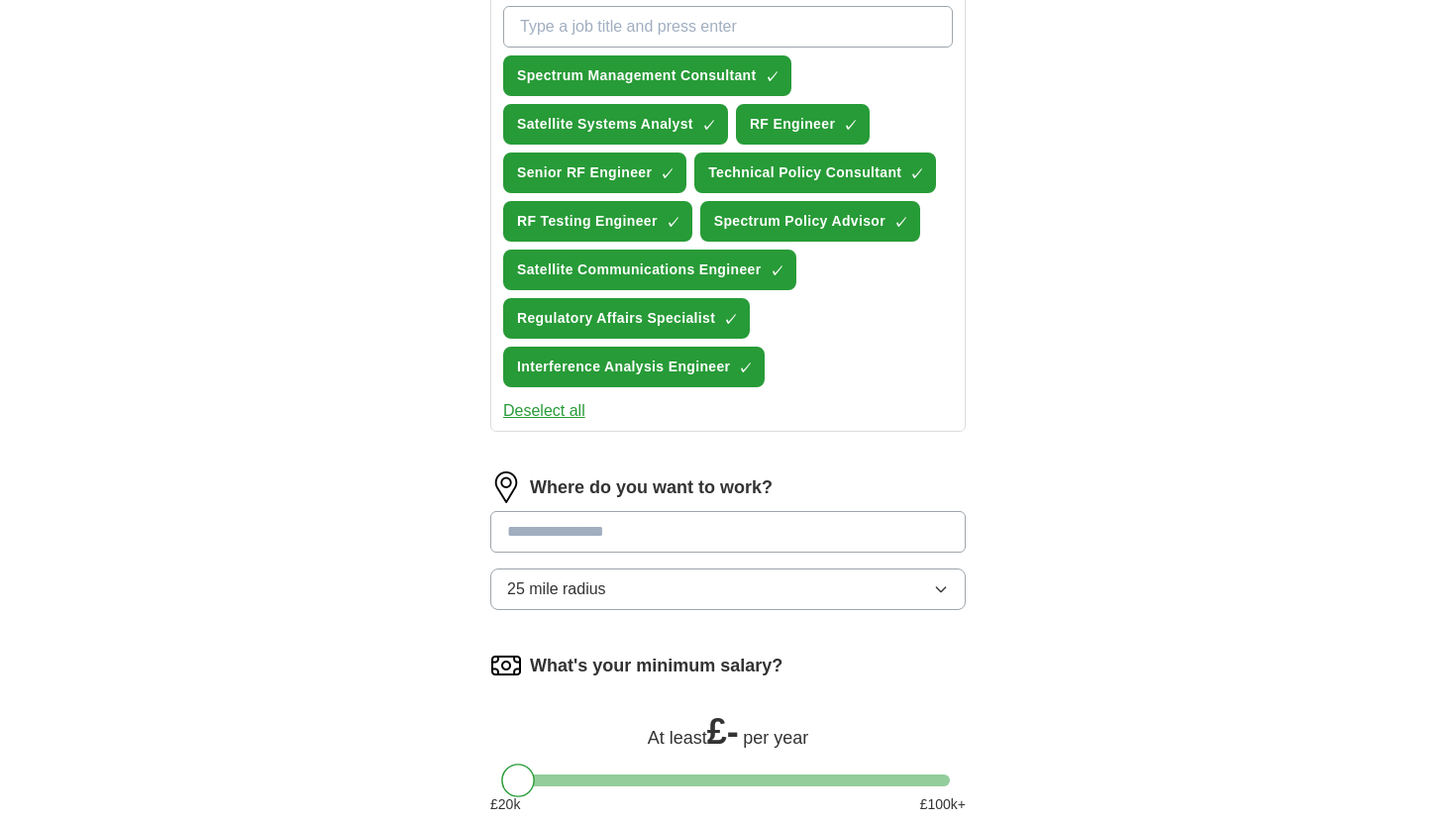 click at bounding box center (728, 532) 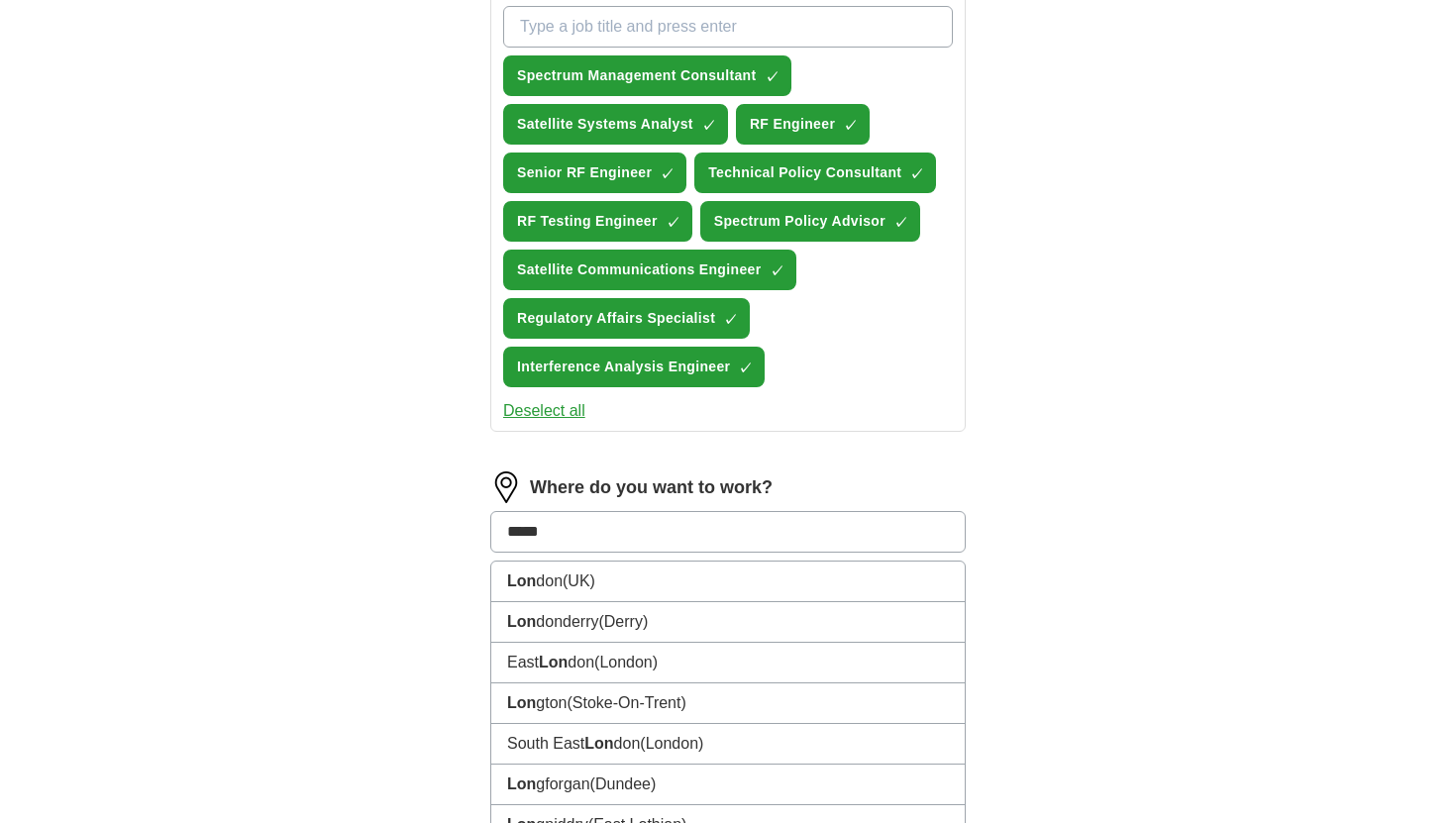type on "******" 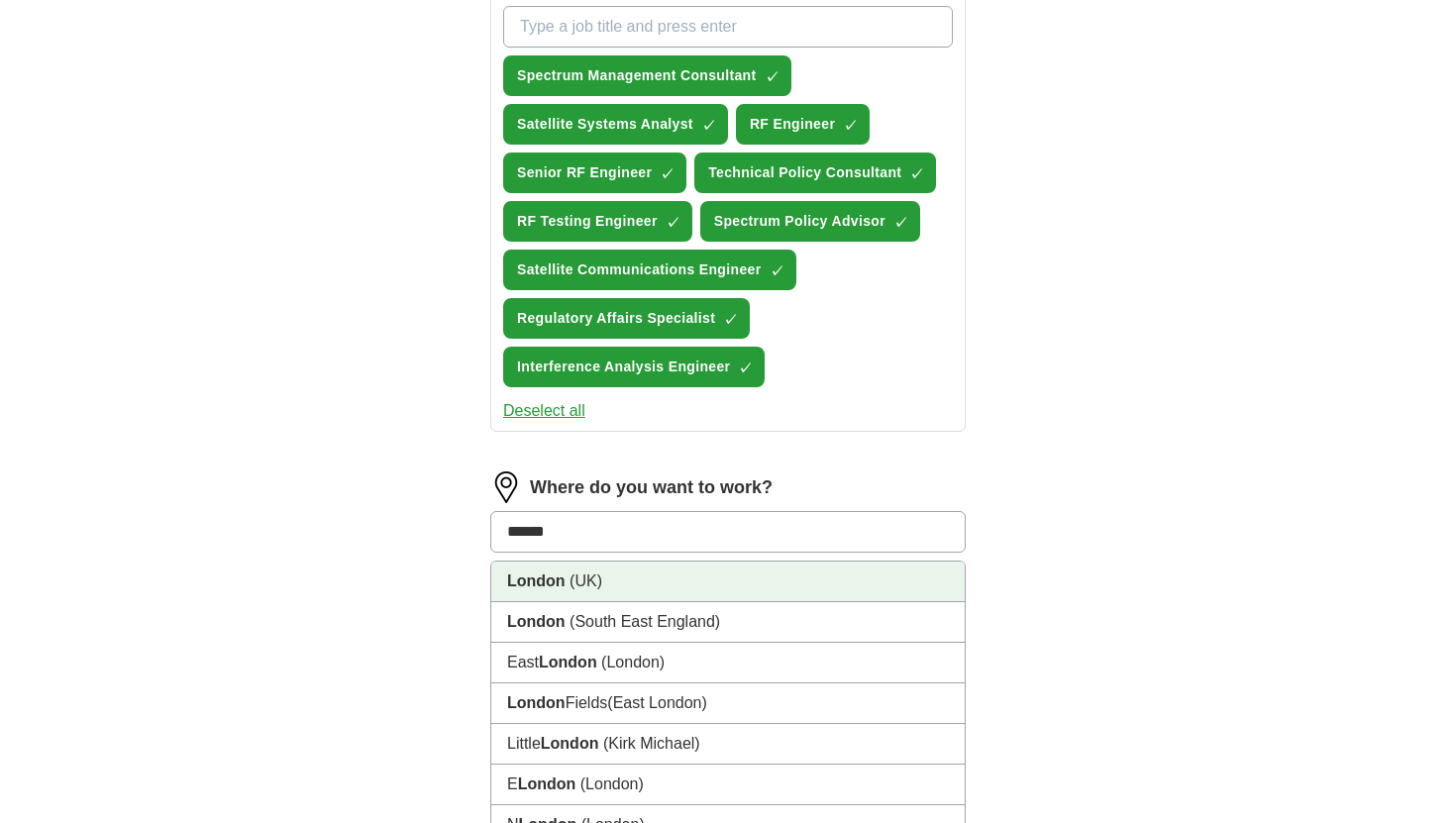 click on "[CITY]   ([COUNTRY])" at bounding box center (728, 581) 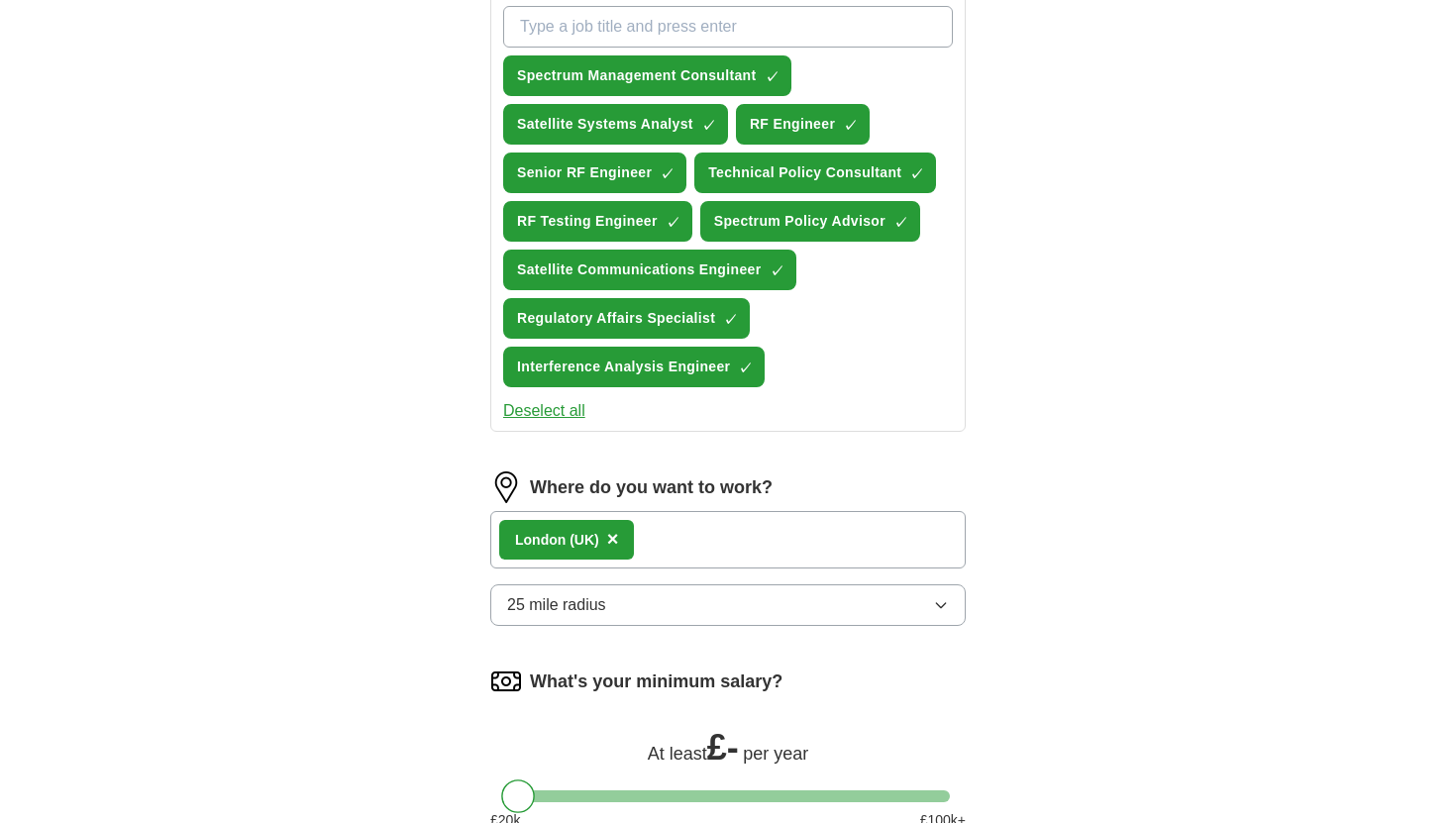 click on "25 mile radius" at bounding box center [728, 605] 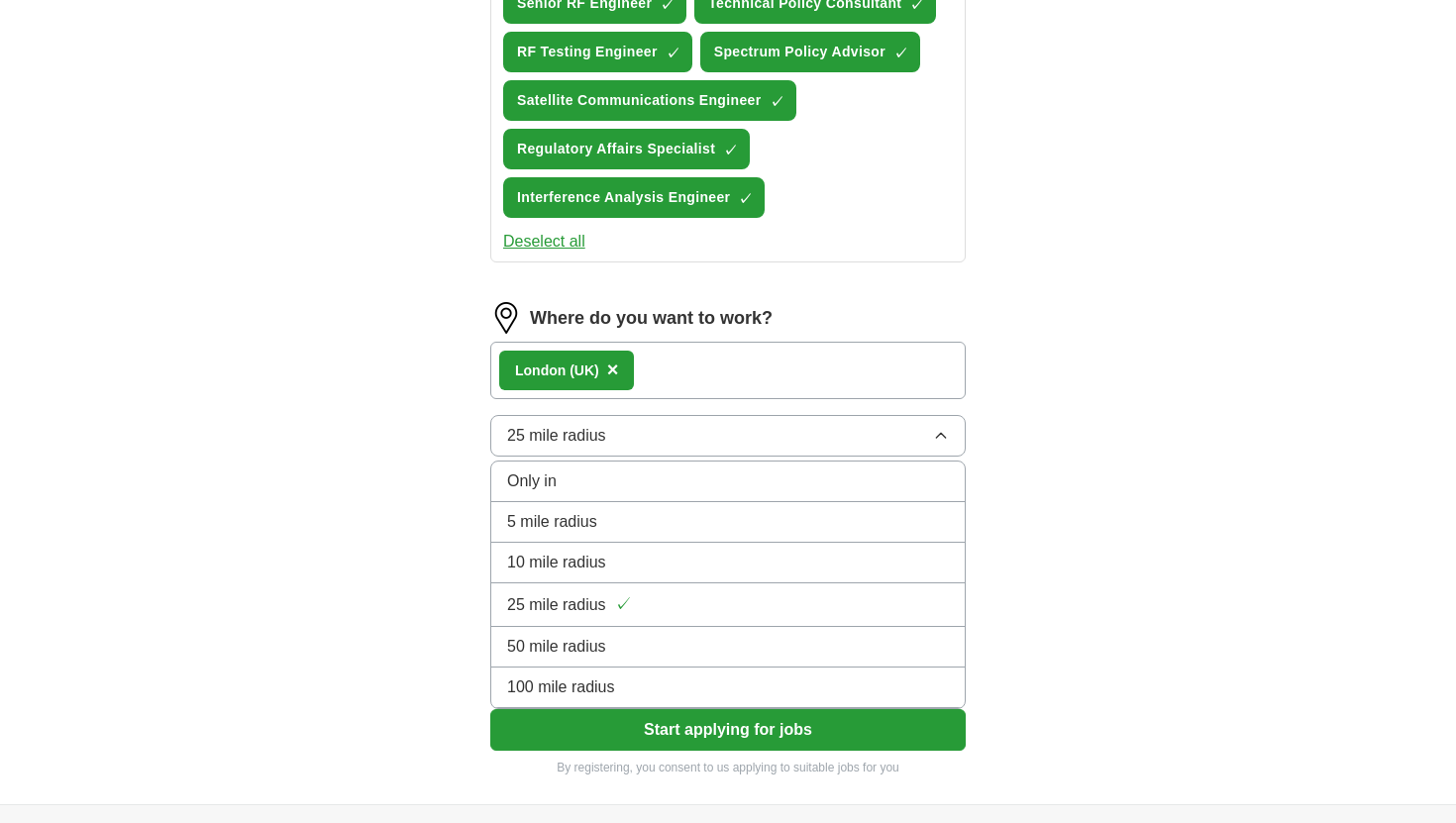 scroll, scrollTop: 912, scrollLeft: 0, axis: vertical 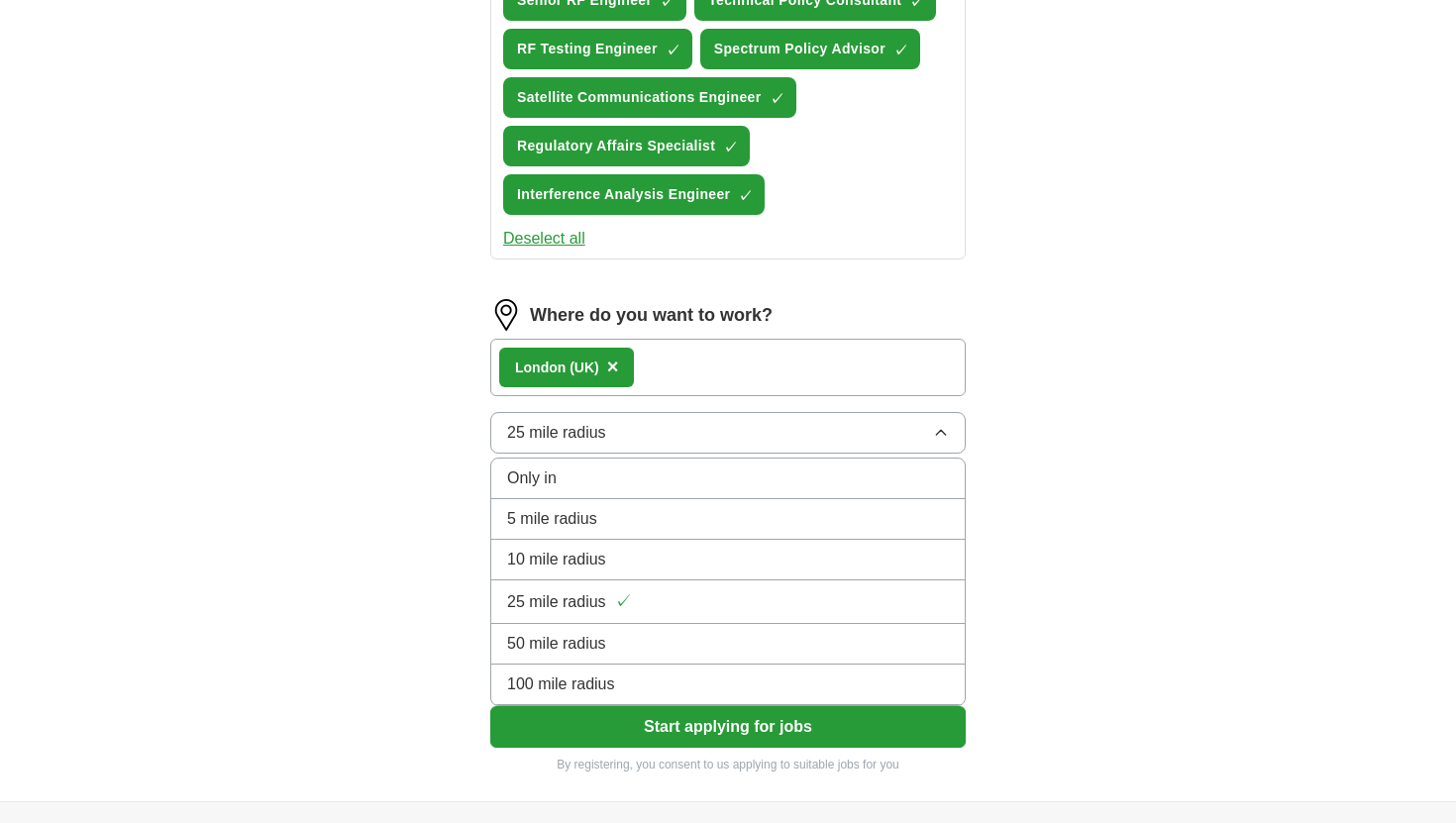 click on "50 mile radius" at bounding box center [557, 644] 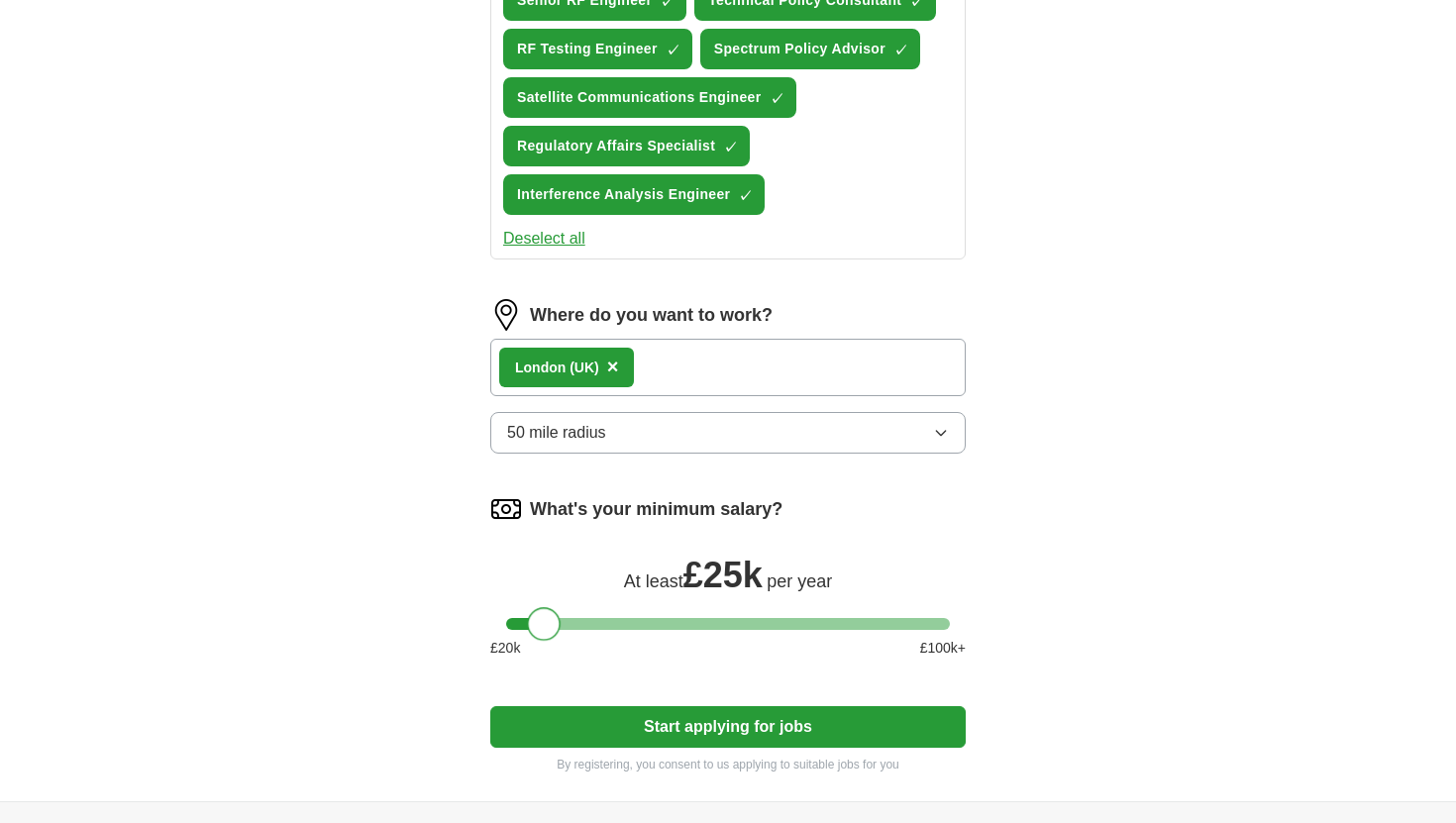 drag, startPoint x: 524, startPoint y: 626, endPoint x: 551, endPoint y: 624, distance: 27.073973 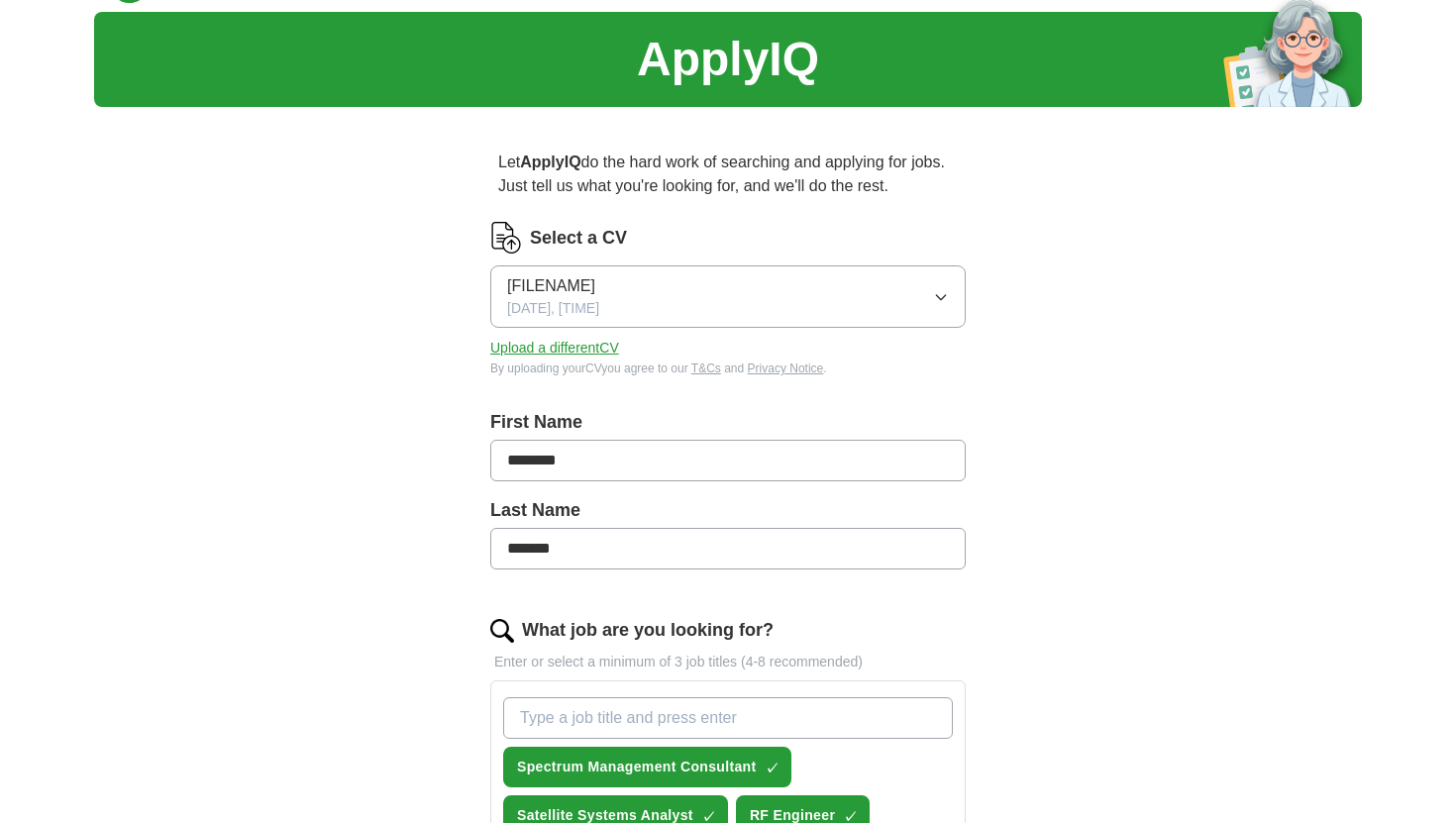 scroll, scrollTop: 31, scrollLeft: 0, axis: vertical 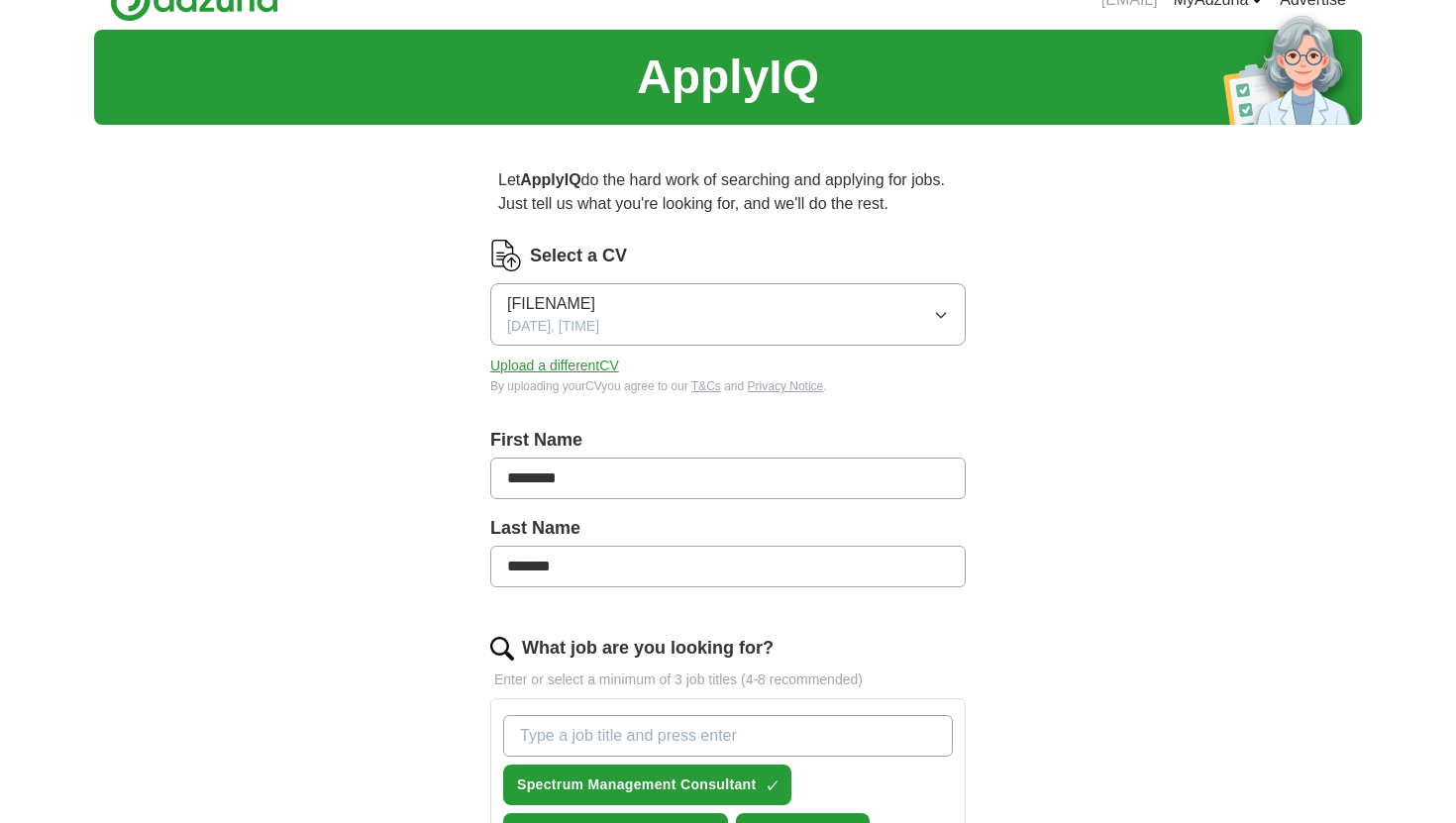 click on "[FILENAME]" at bounding box center (551, 304) 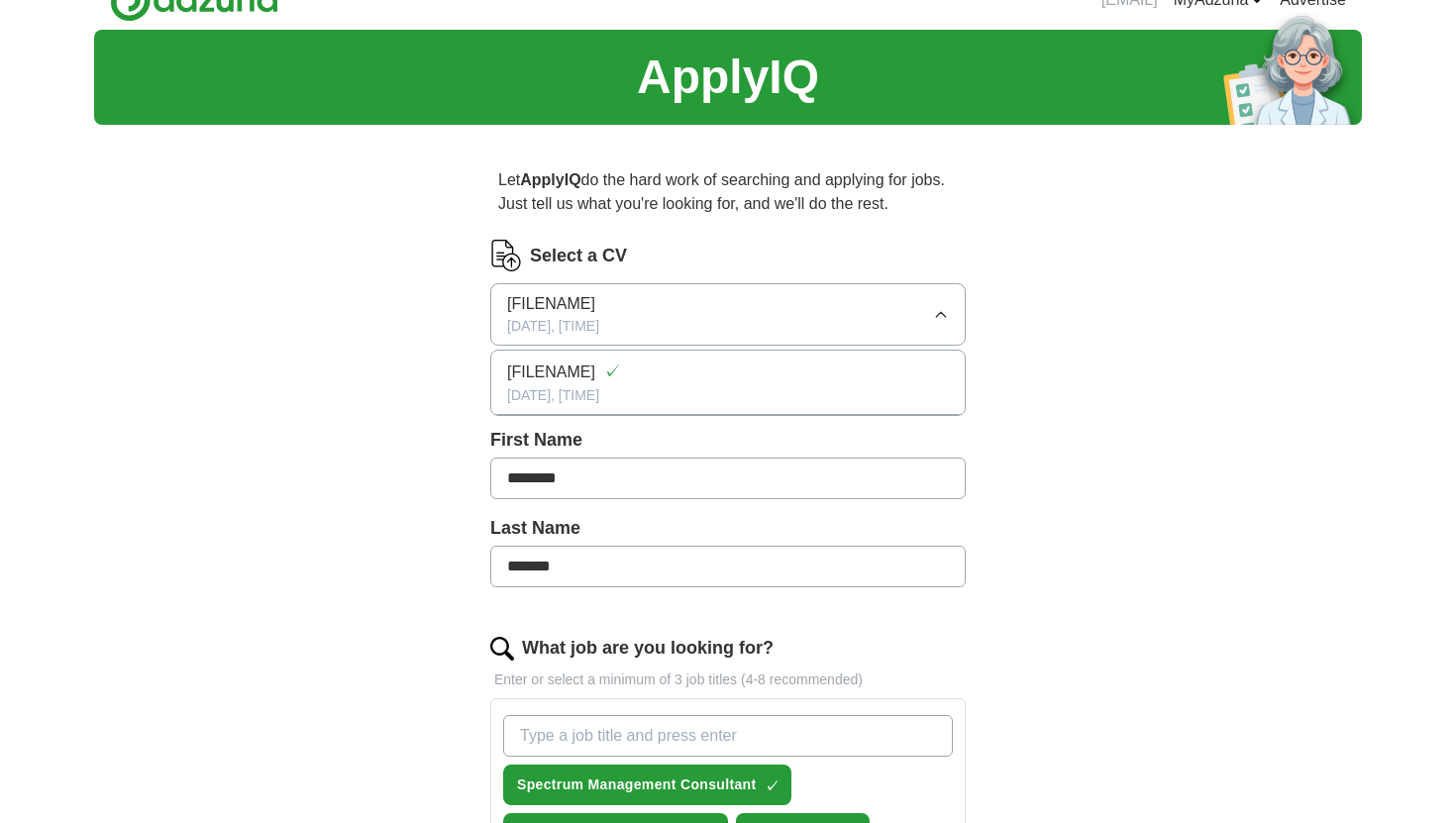 click on "[FILENAME]" at bounding box center (551, 372) 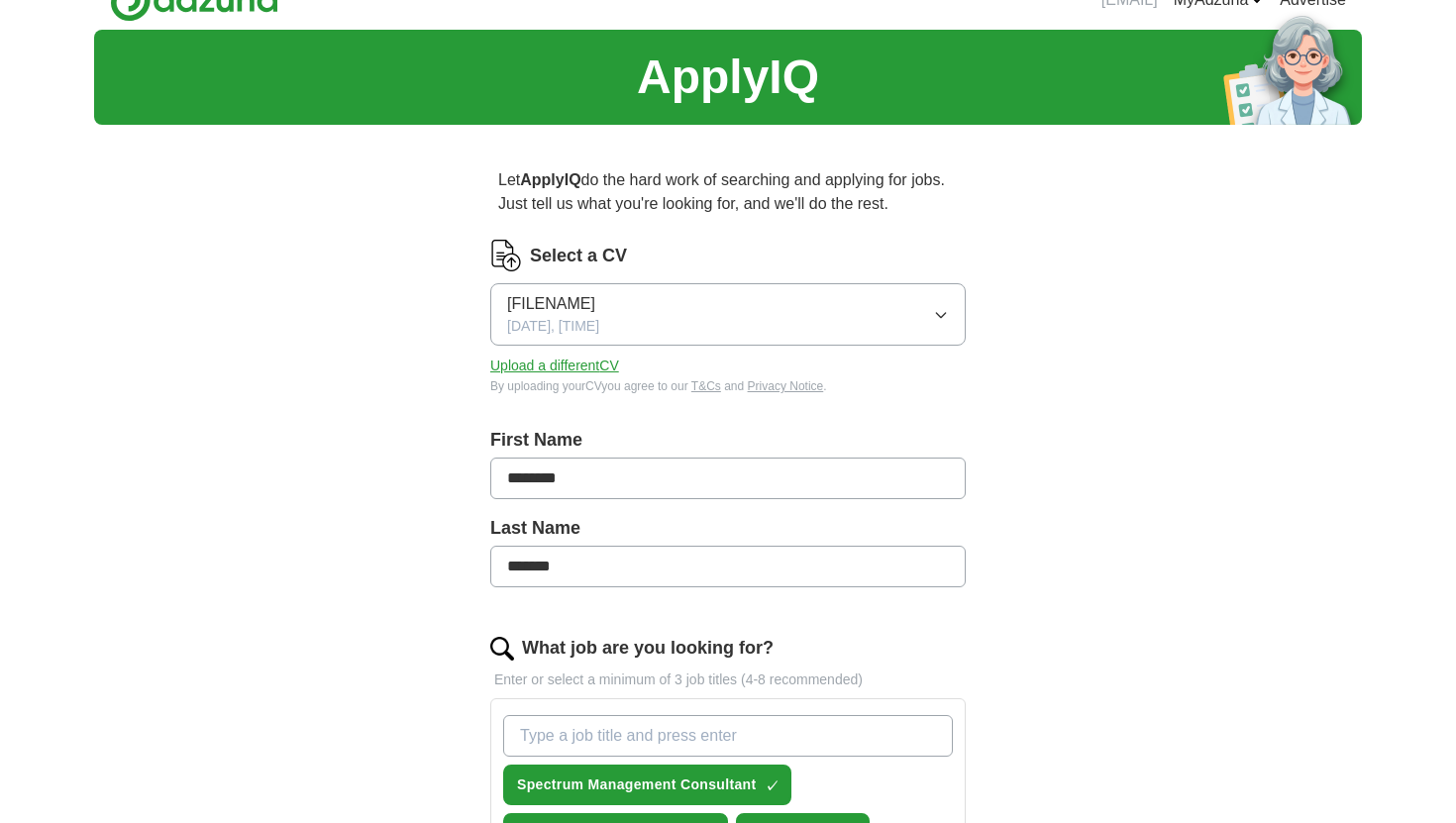 click 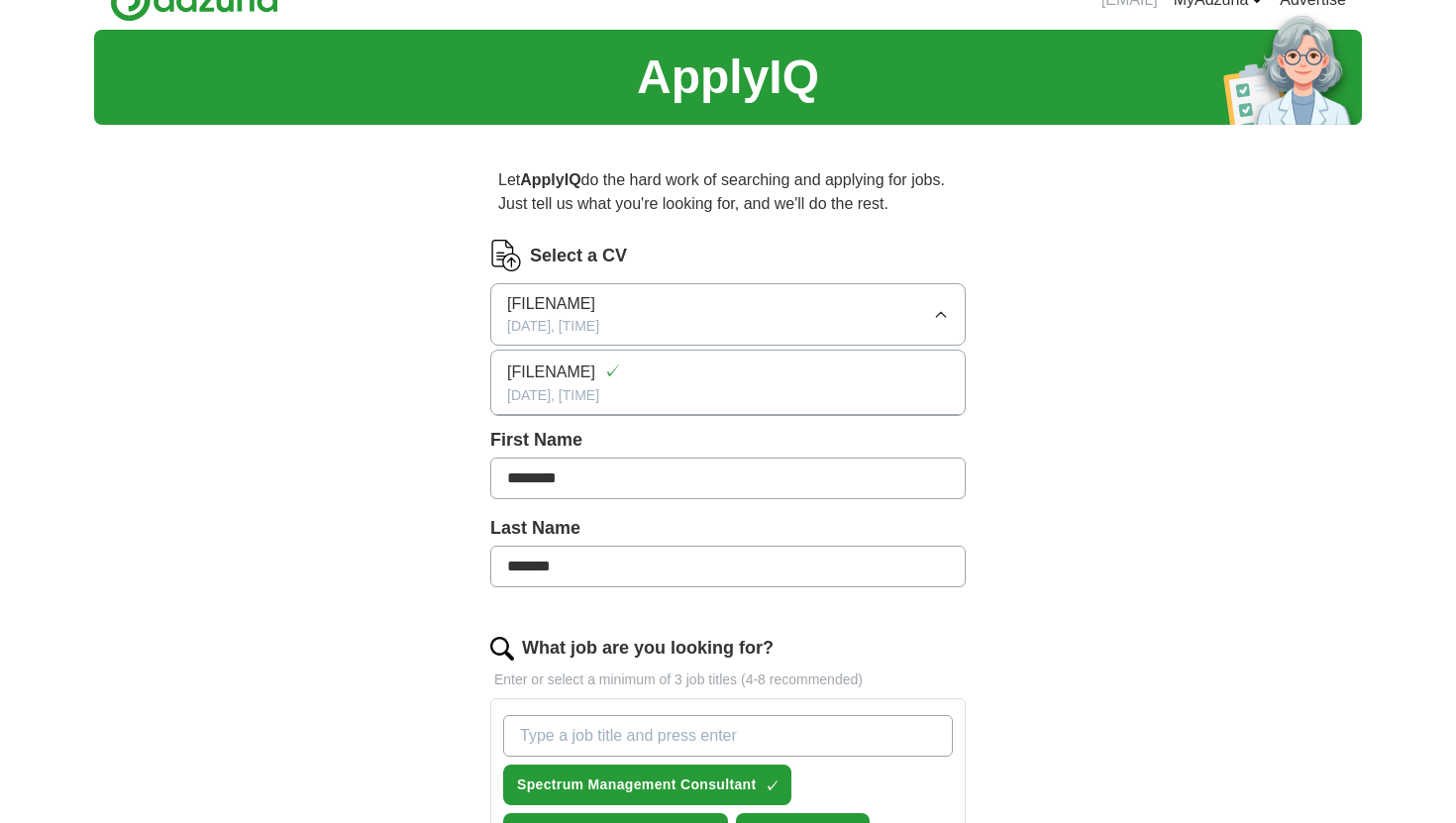 click on "[FILENAME]" at bounding box center (551, 372) 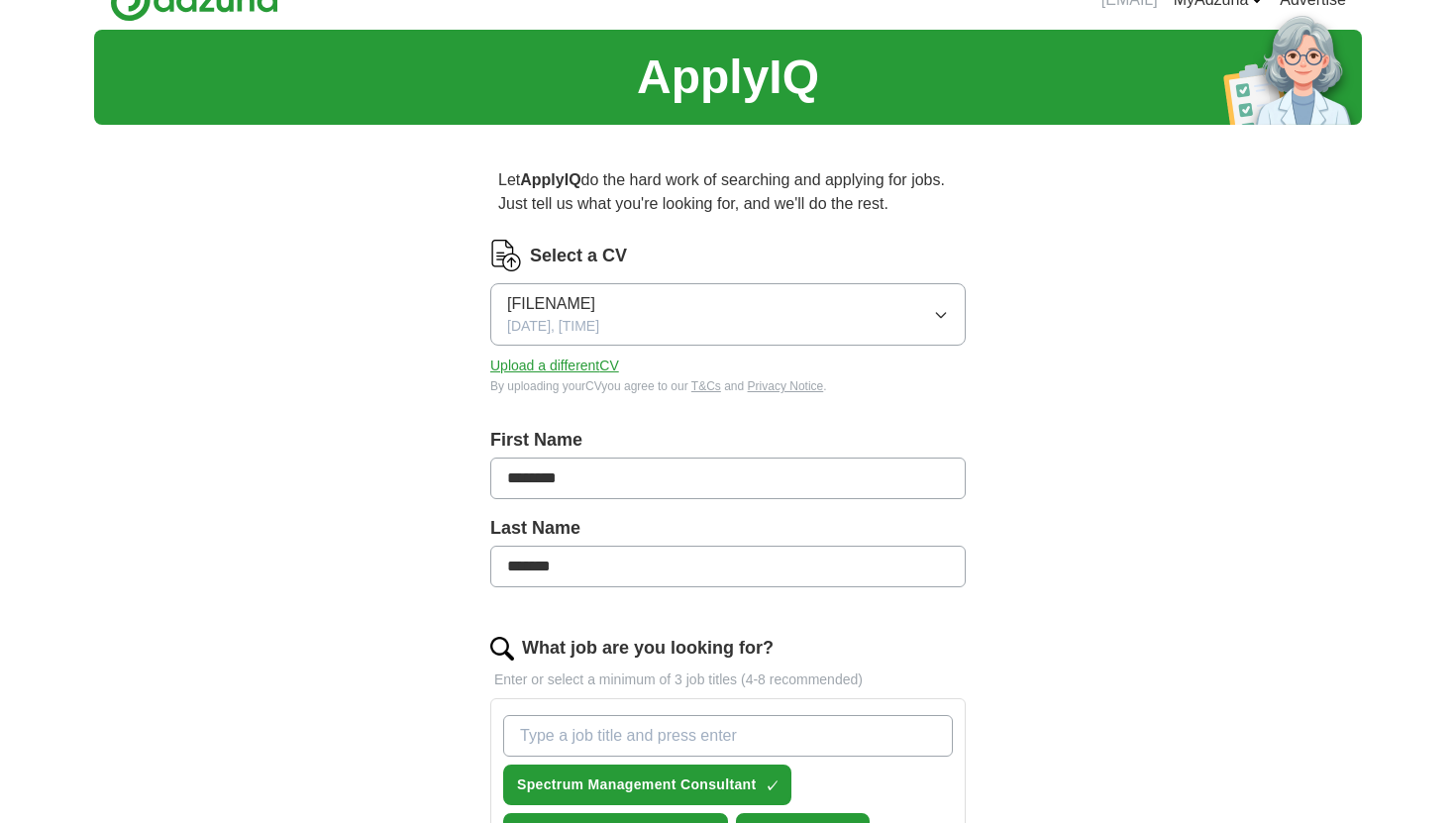 click on "Upload a different  CV" at bounding box center (555, 365) 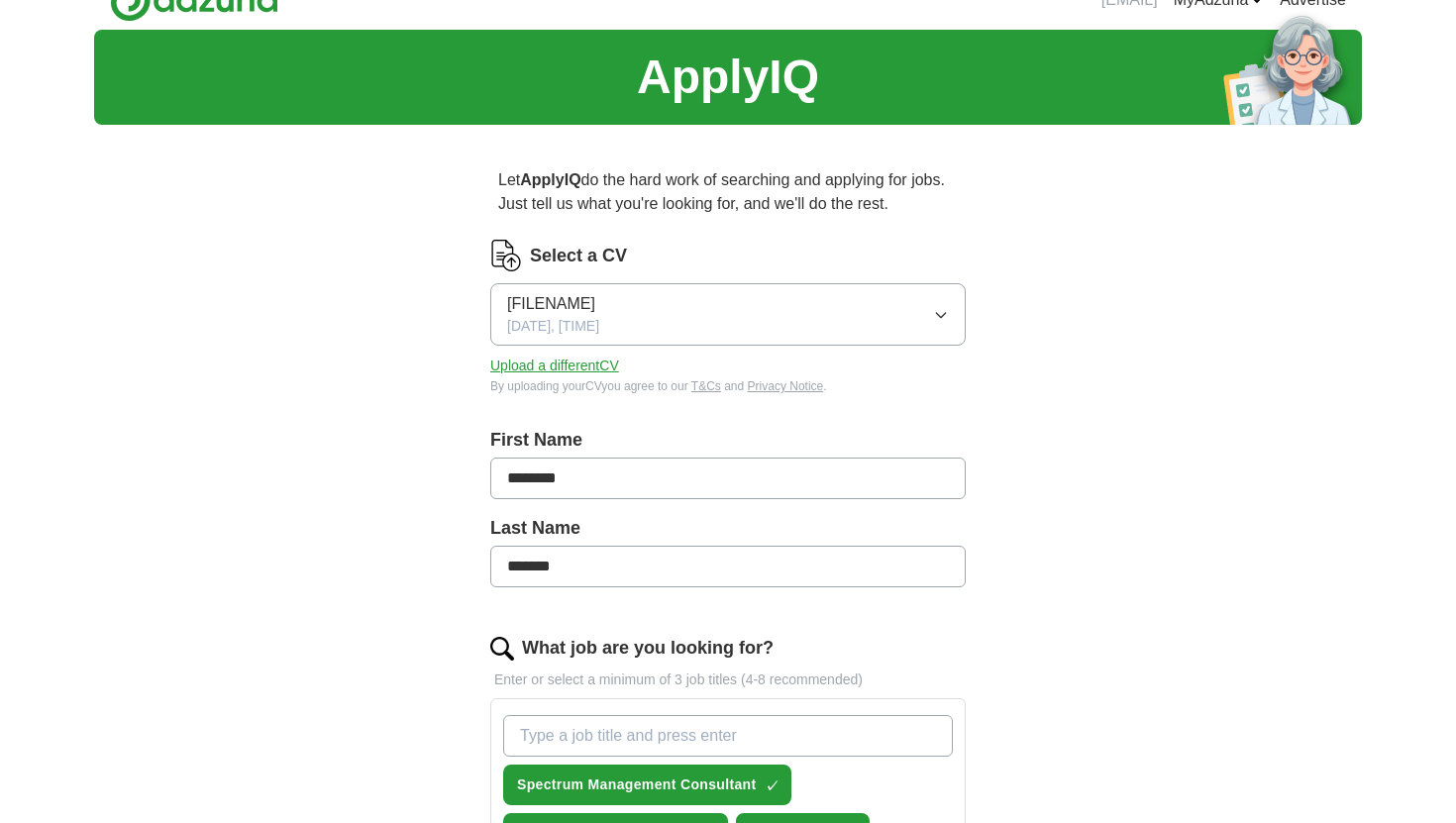 click on "Upload a different  CV" at bounding box center [555, 365] 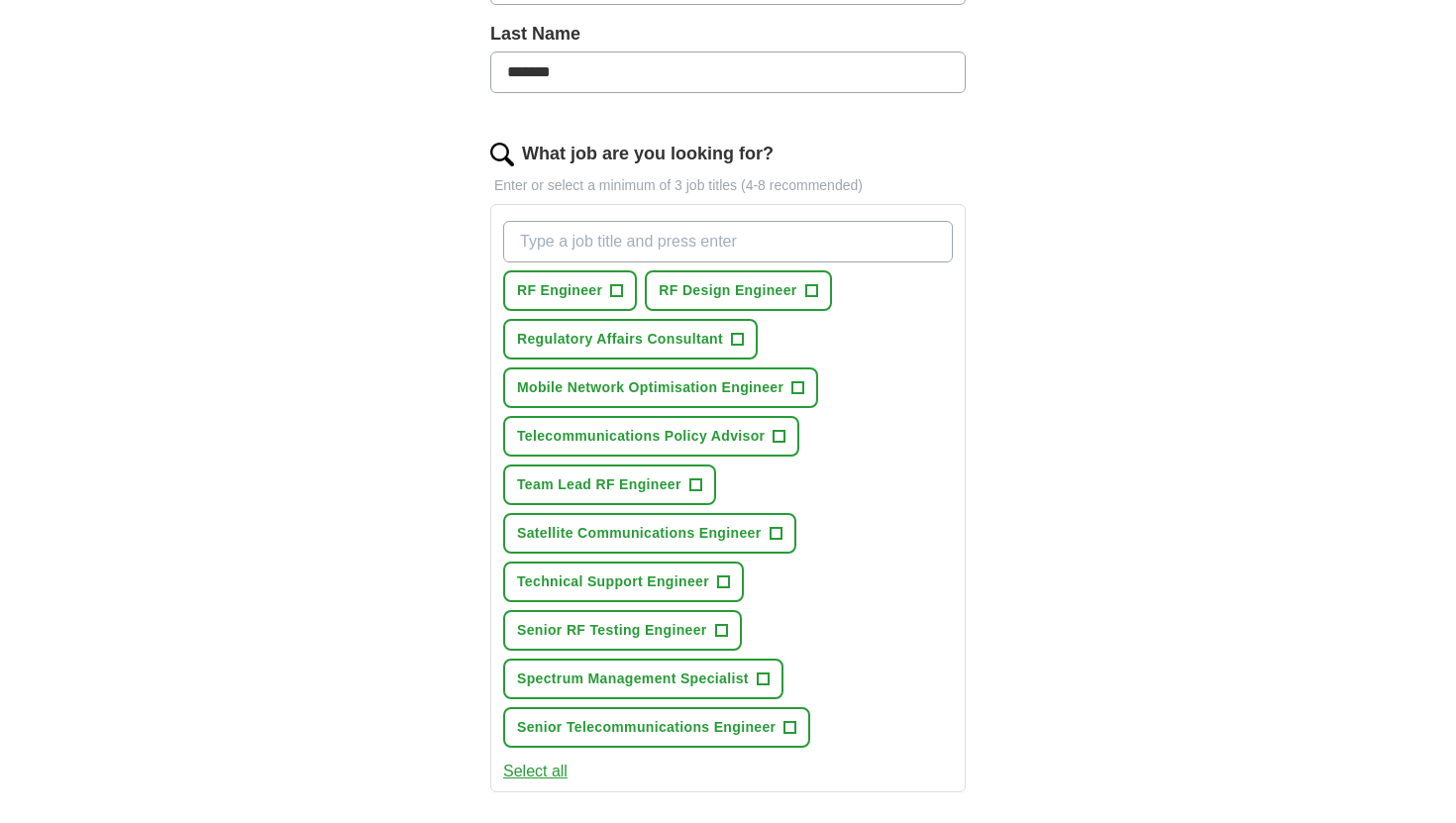 scroll, scrollTop: 527, scrollLeft: 0, axis: vertical 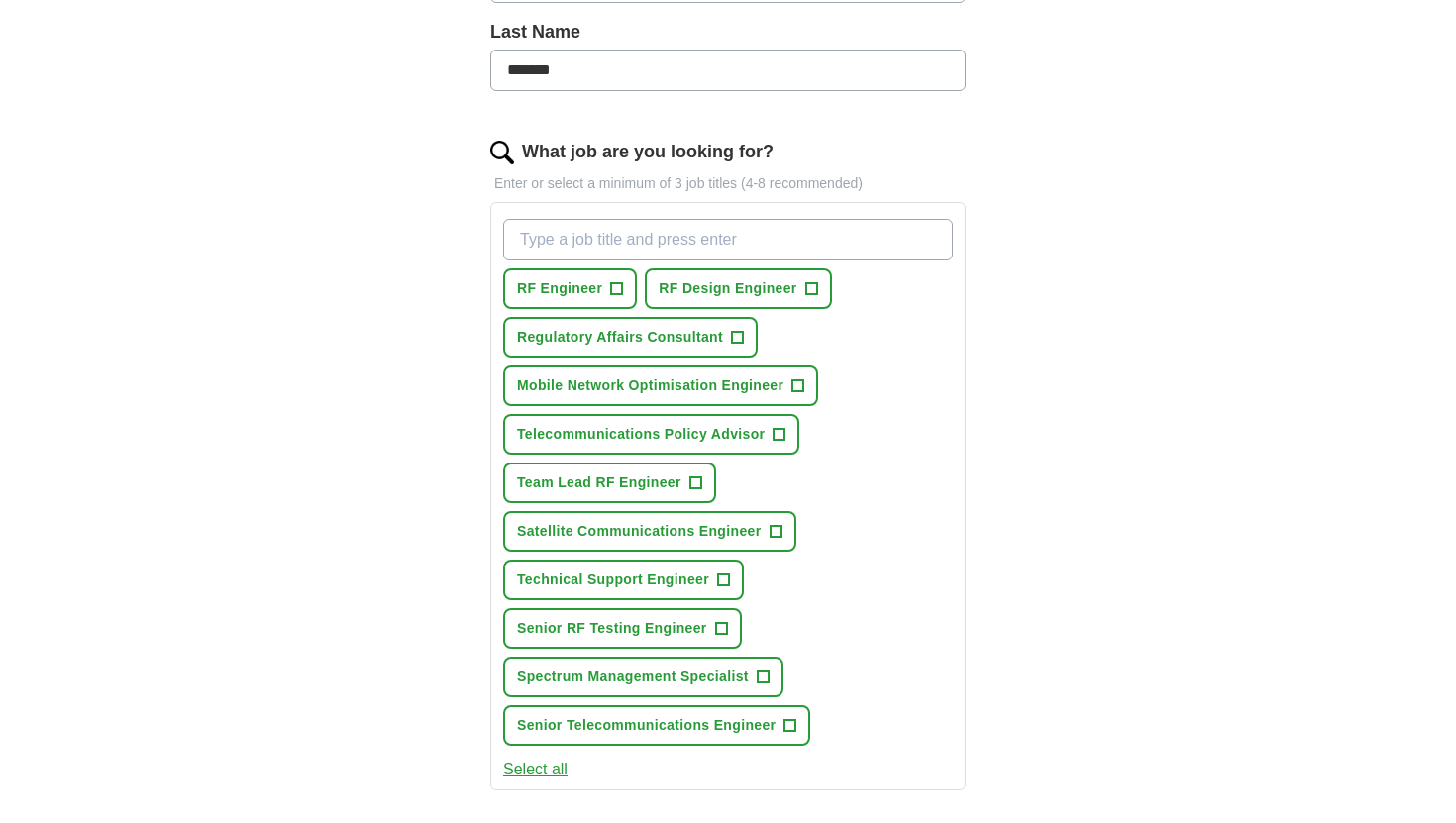 click on "Select all" at bounding box center (535, 770) 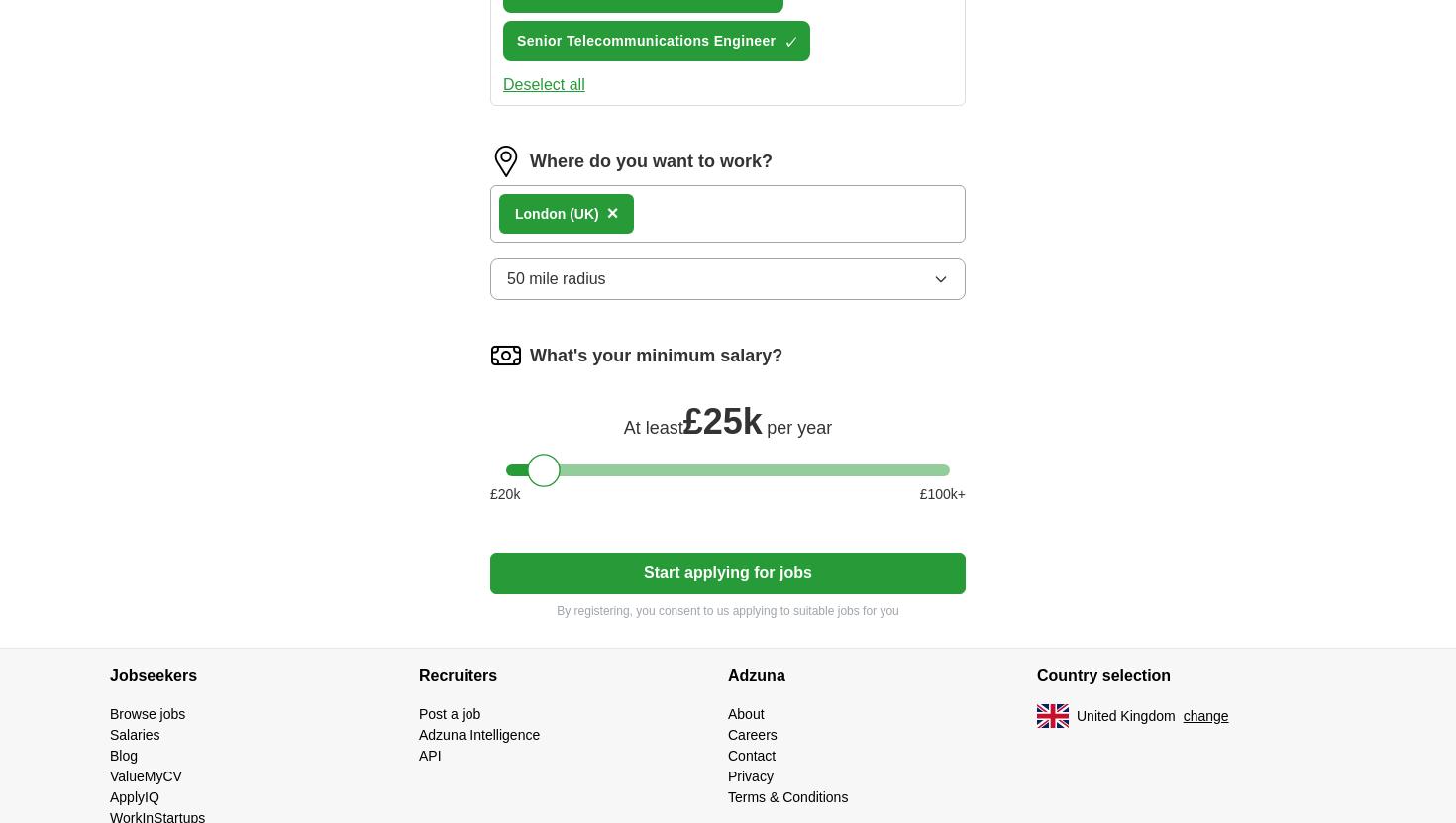 scroll, scrollTop: 1257, scrollLeft: 0, axis: vertical 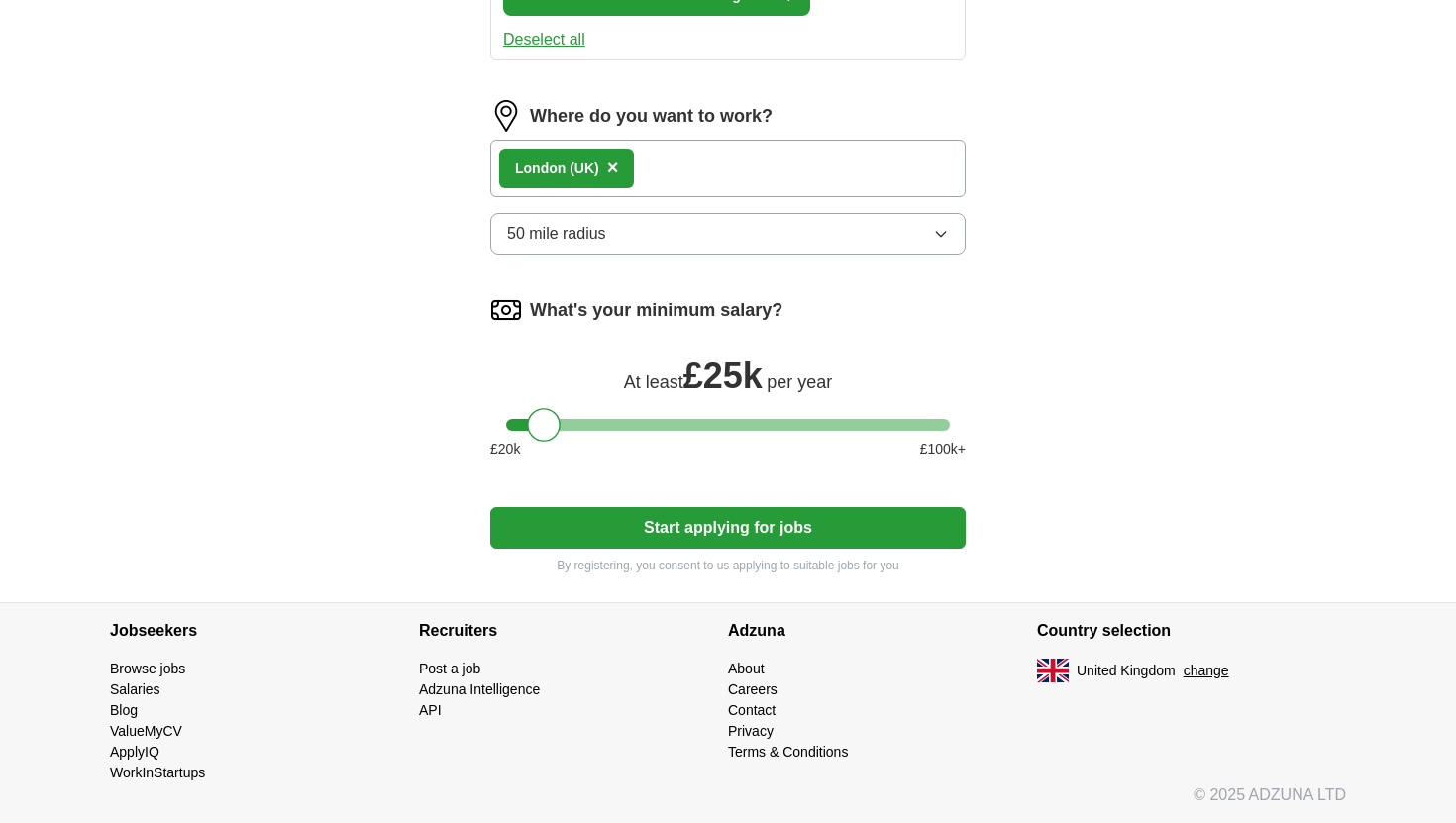 click on "Start applying for jobs" at bounding box center [728, 528] 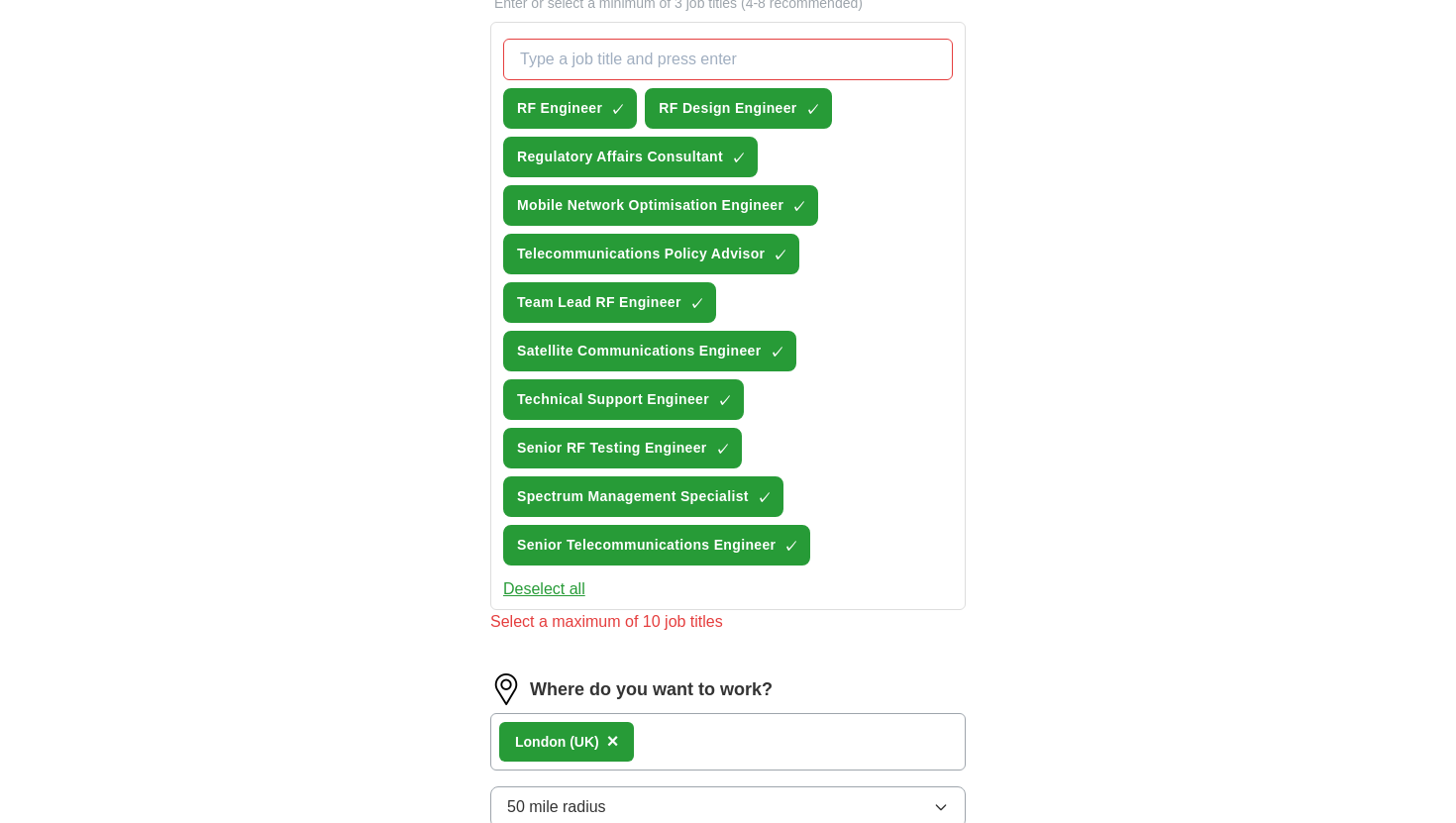 scroll, scrollTop: 694, scrollLeft: 0, axis: vertical 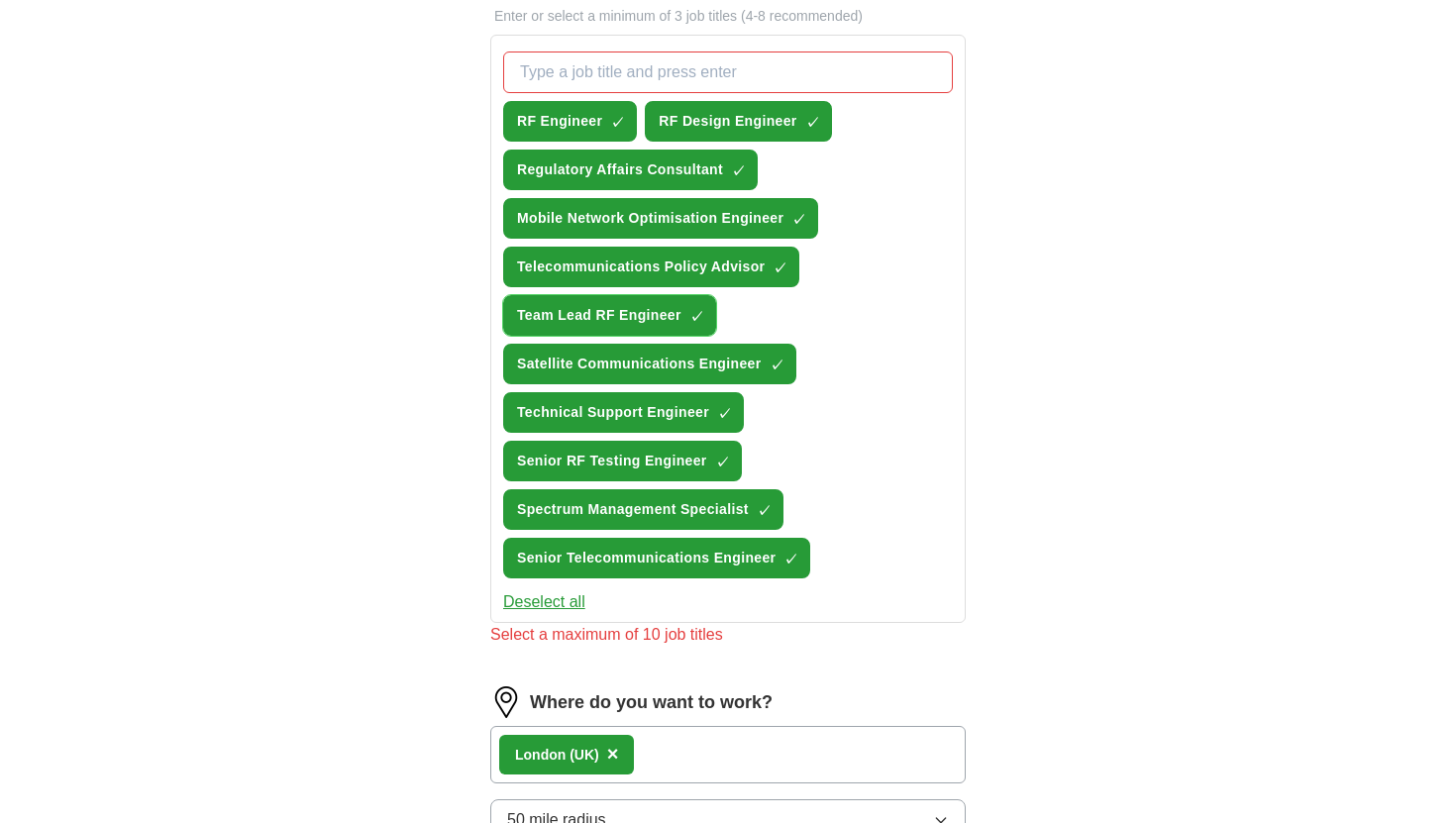 click on "×" at bounding box center (0, 0) 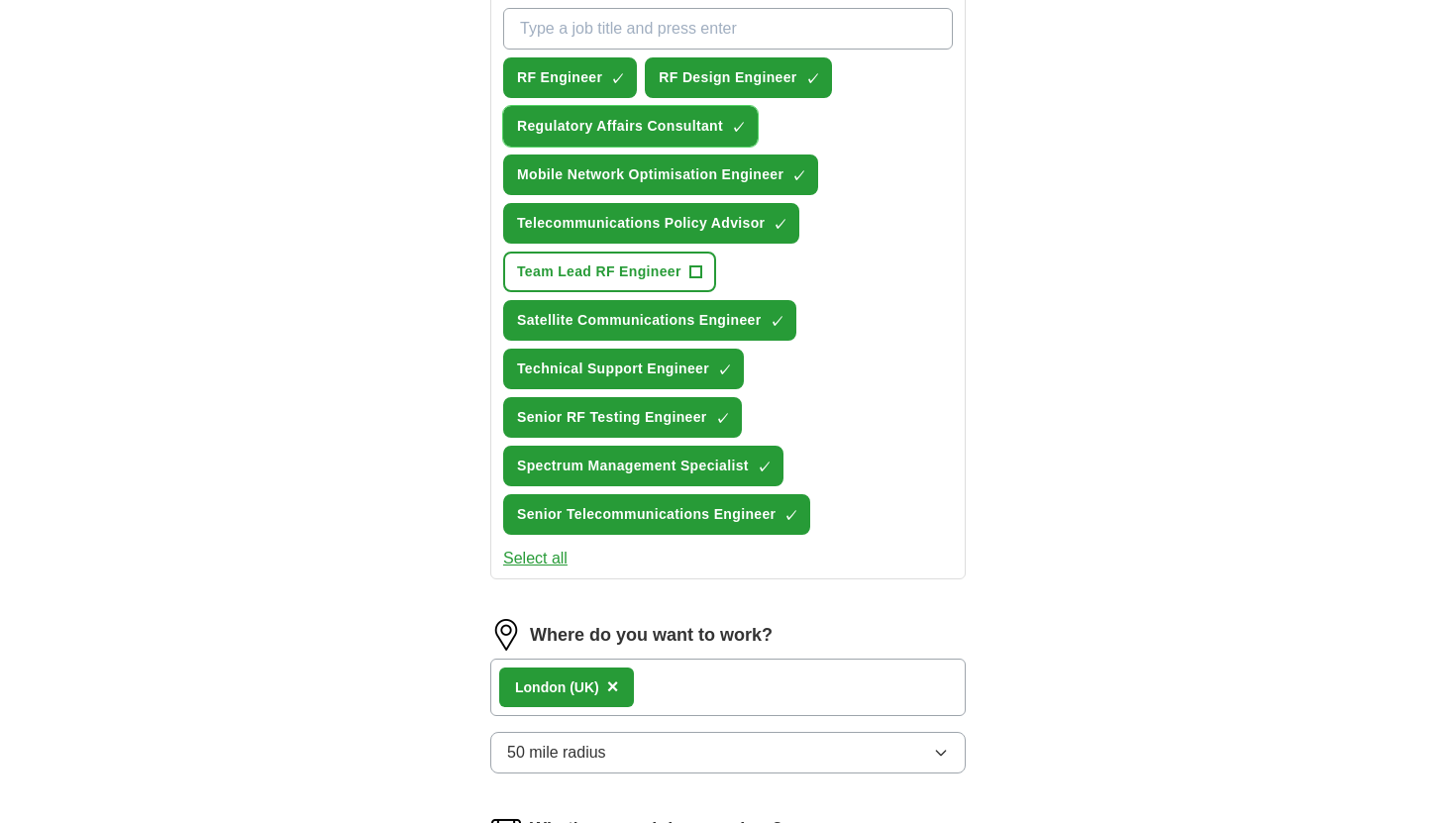 click on "Regulatory Affairs Consultant" at bounding box center [620, 126] 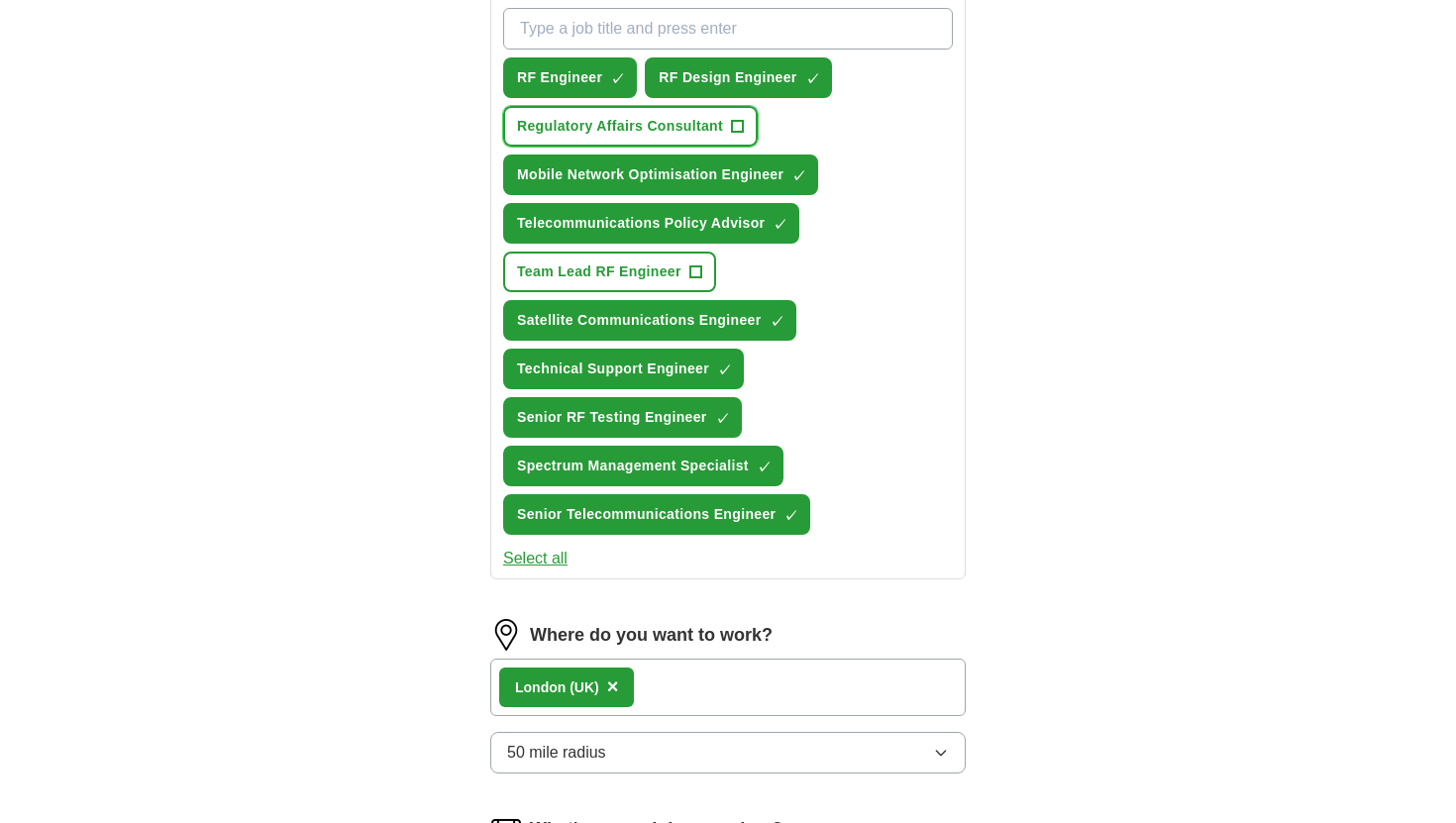 scroll, scrollTop: 698, scrollLeft: 0, axis: vertical 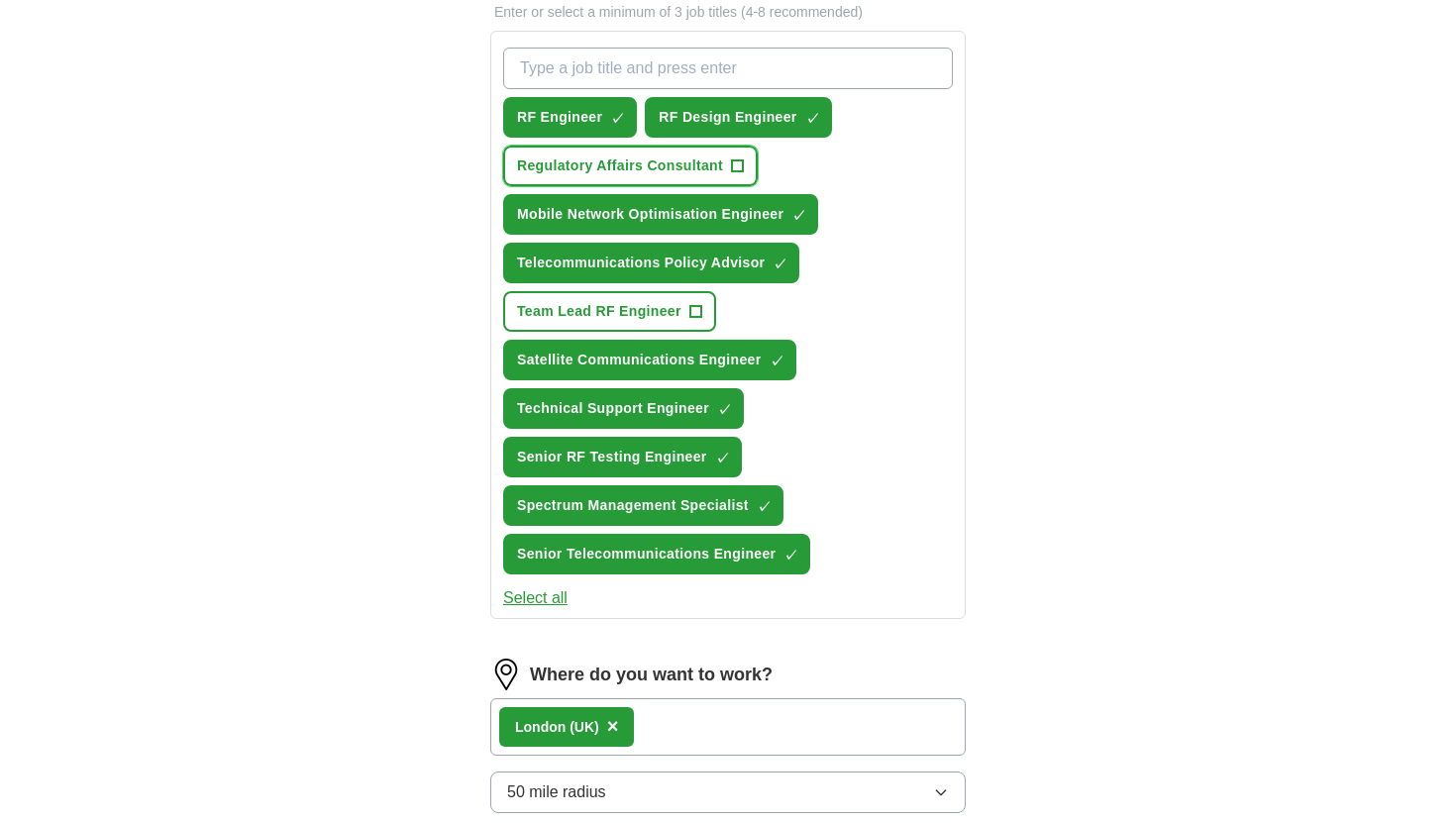 click on "+" at bounding box center [737, 166] 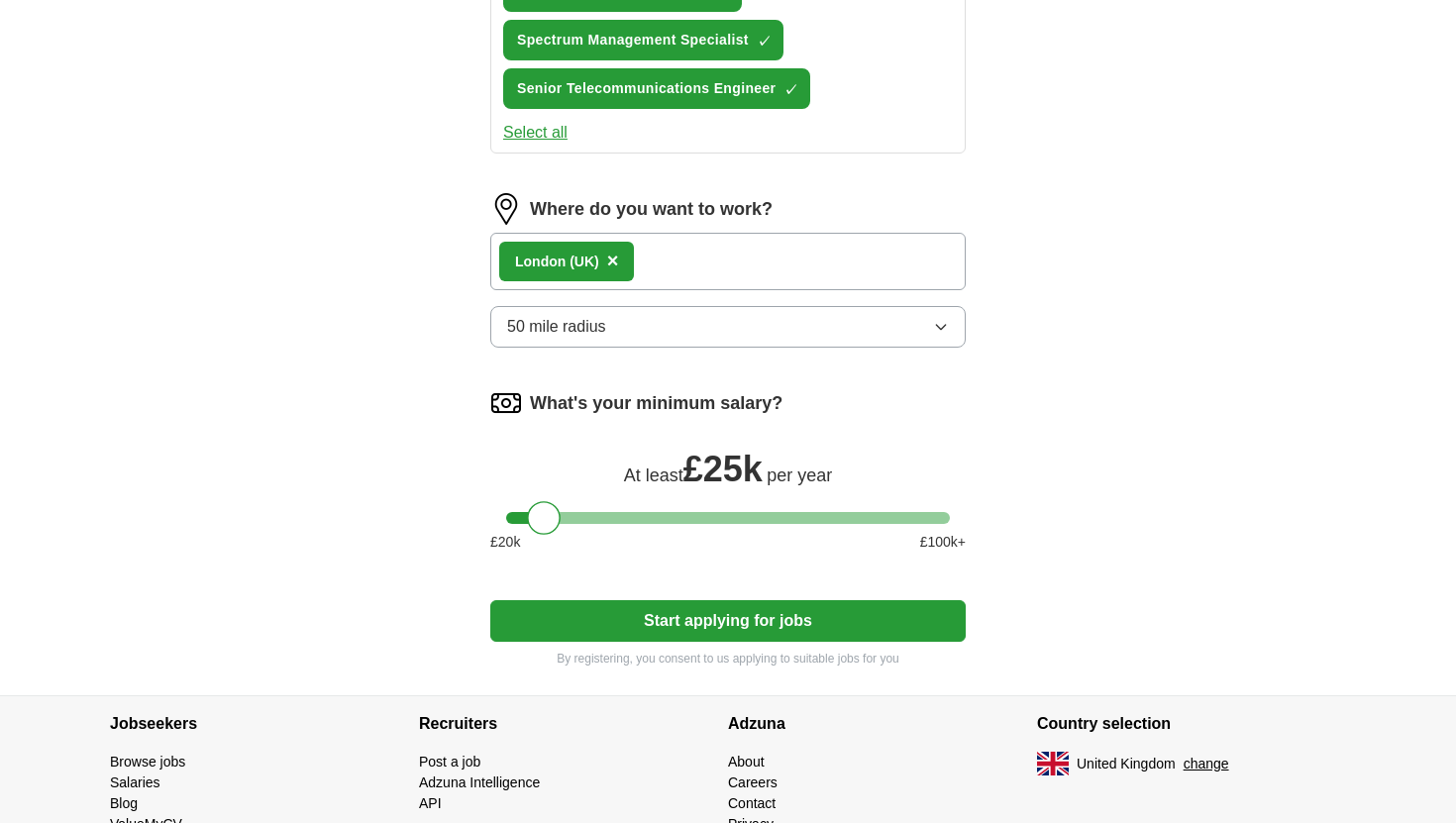 scroll, scrollTop: 1257, scrollLeft: 0, axis: vertical 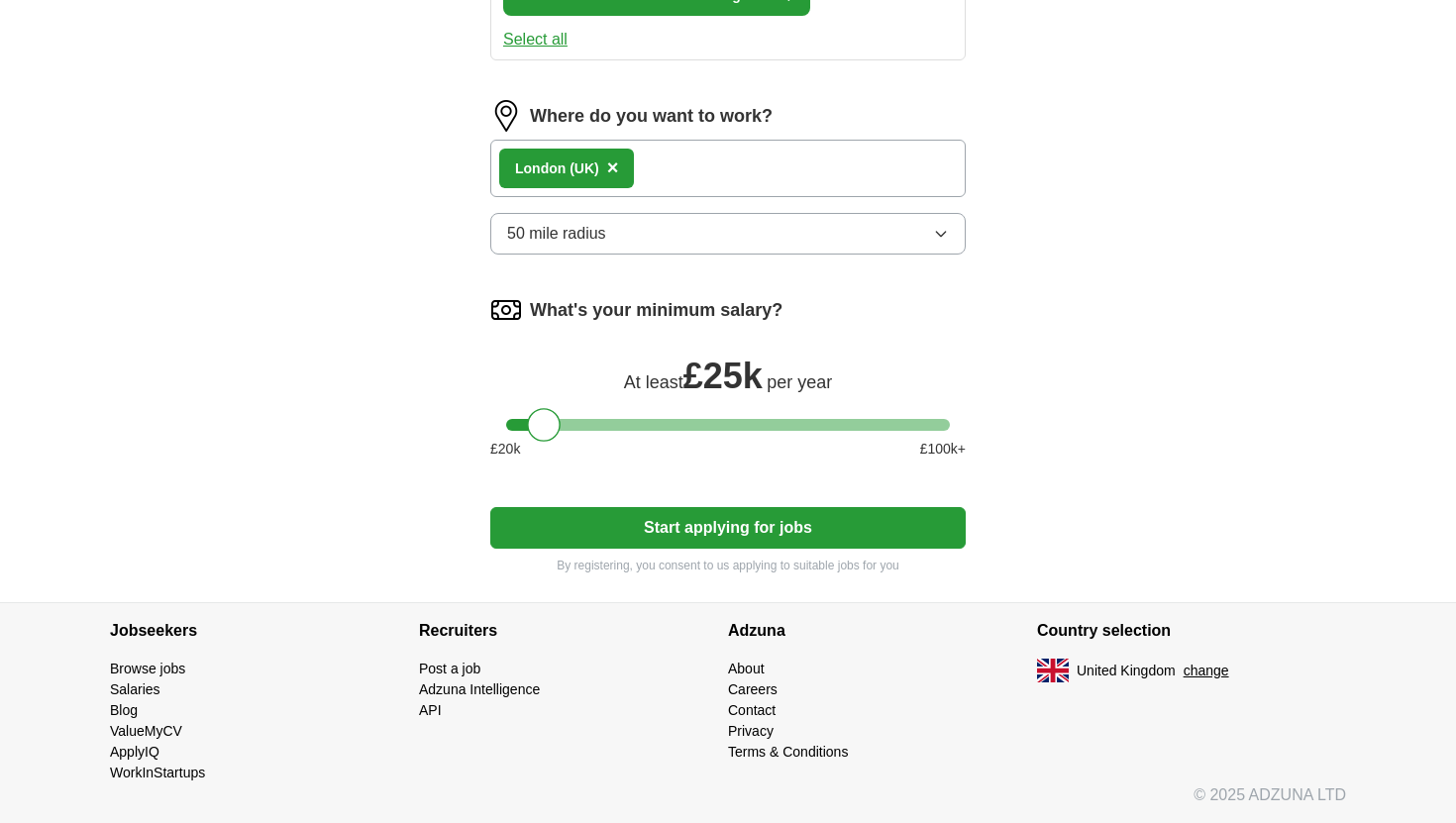 click on "Start applying for jobs" at bounding box center (728, 528) 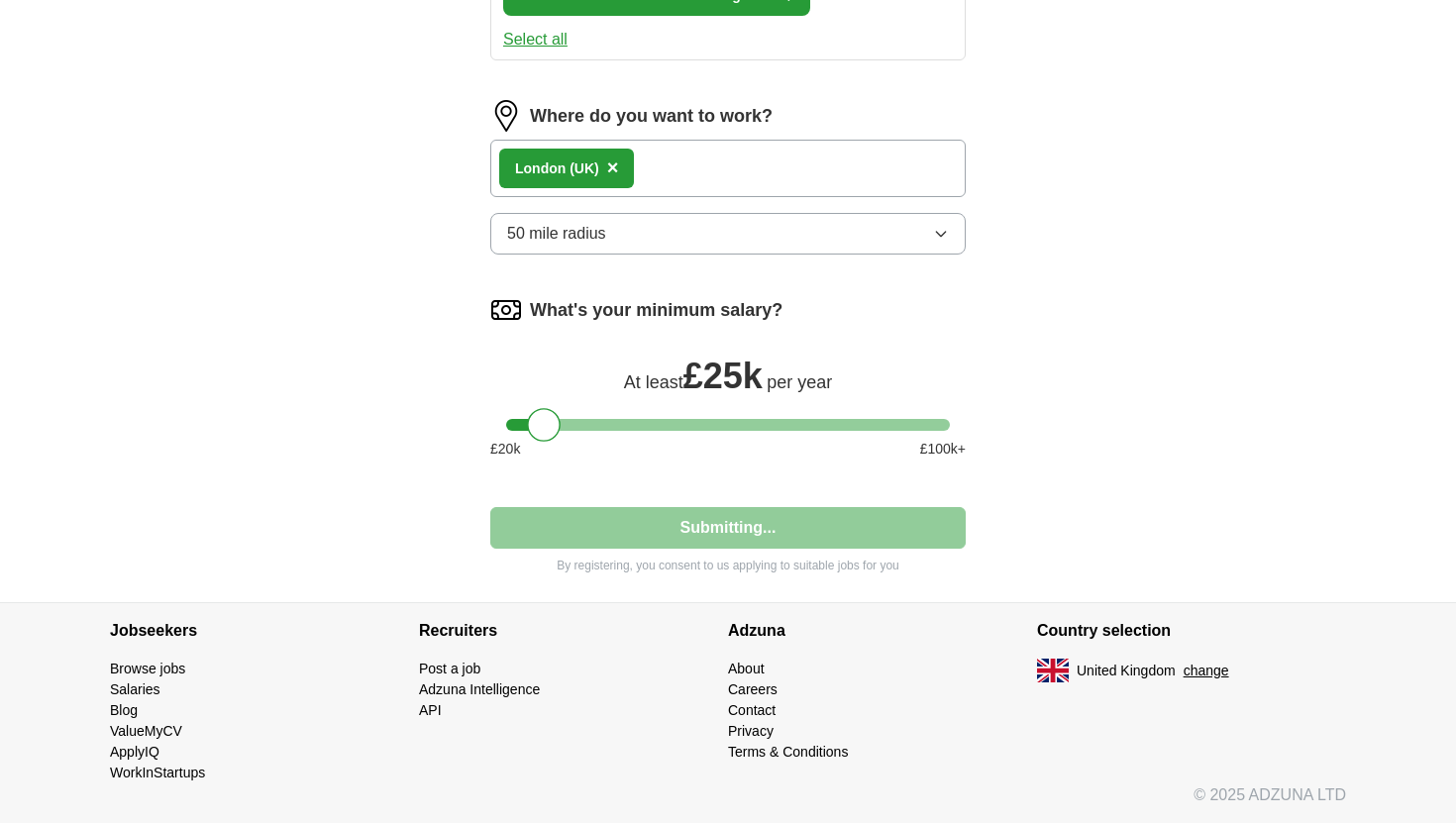 select on "**" 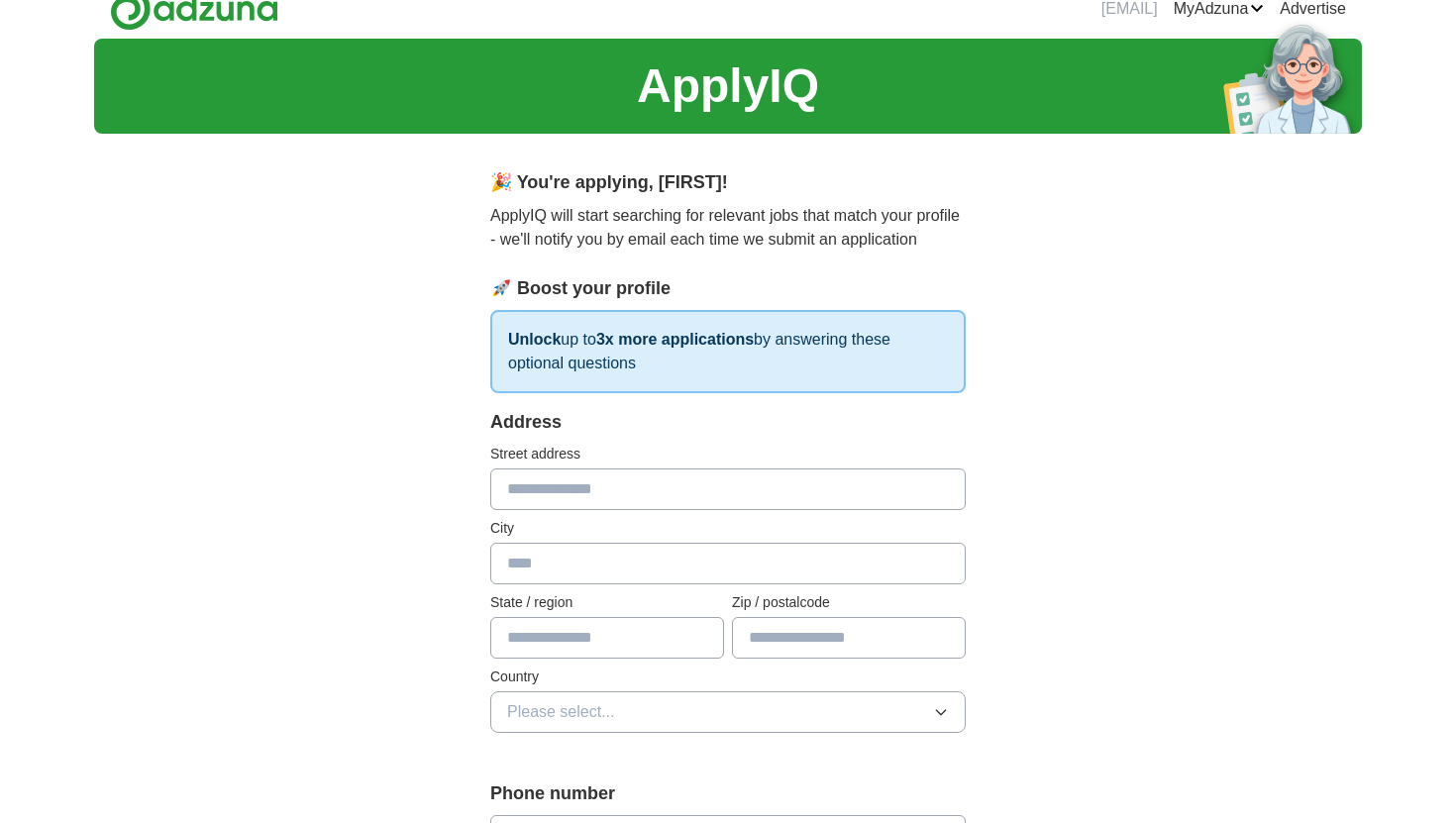 scroll, scrollTop: 0, scrollLeft: 0, axis: both 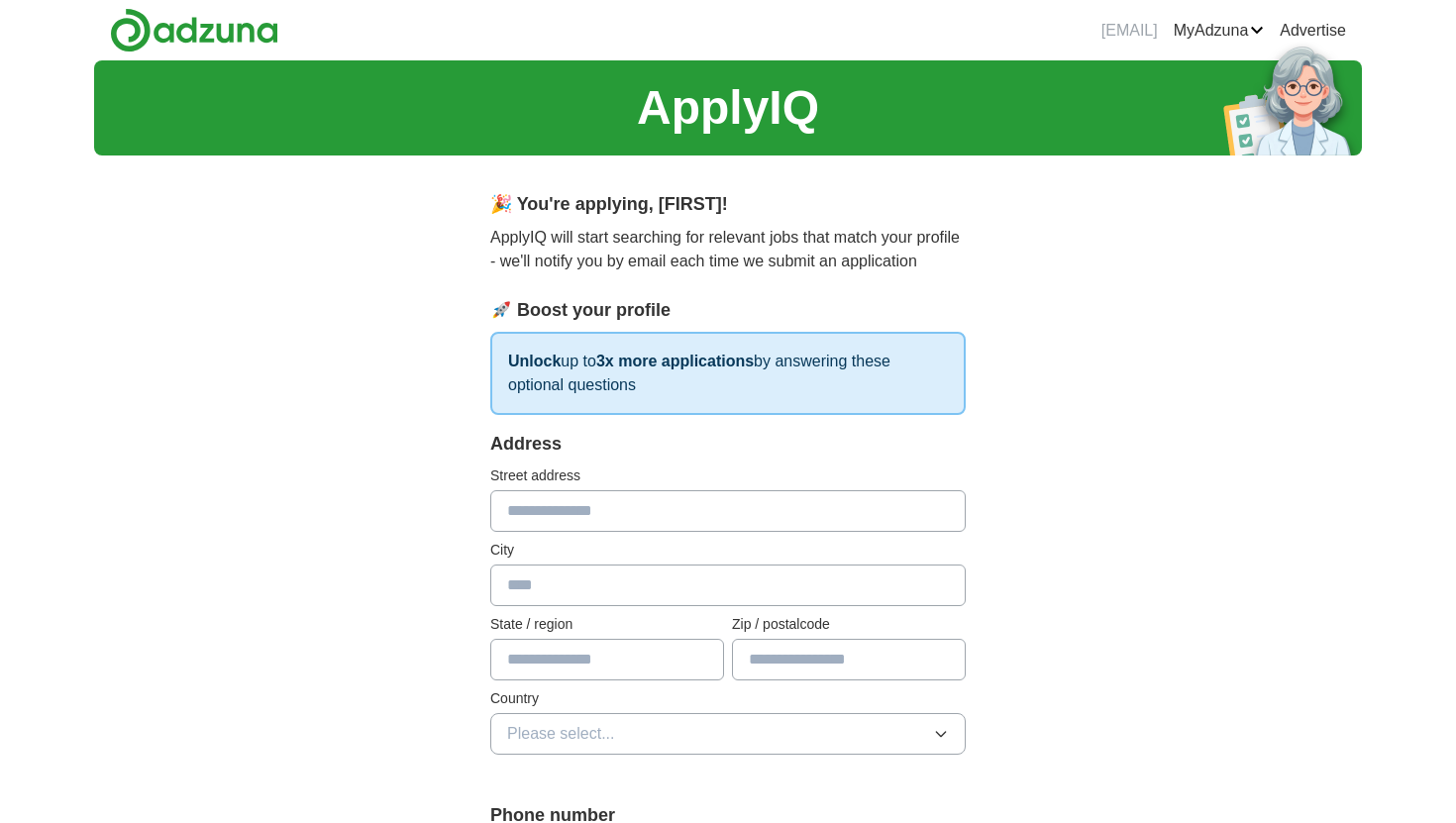 click at bounding box center (728, 511) 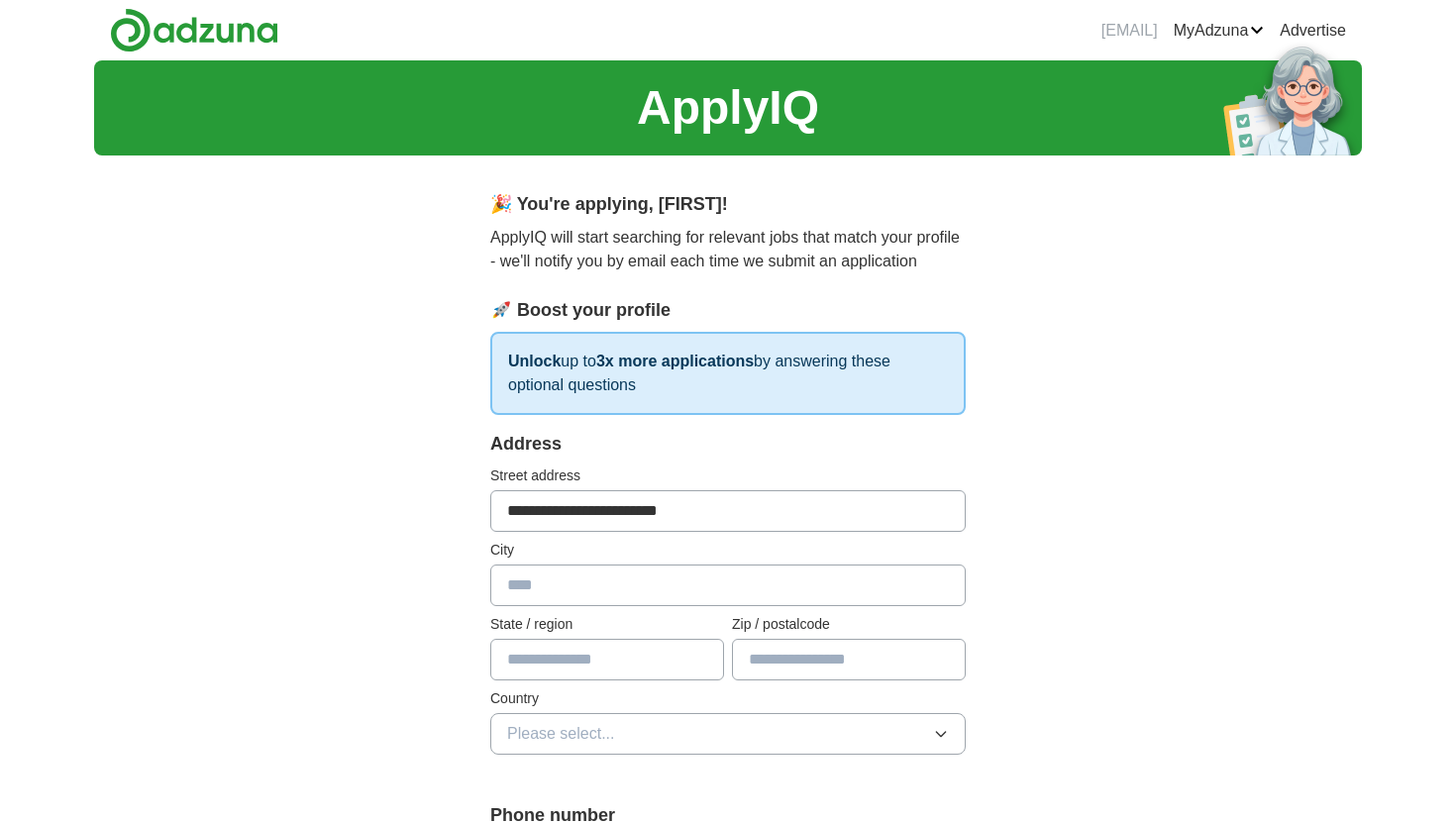 type on "*********" 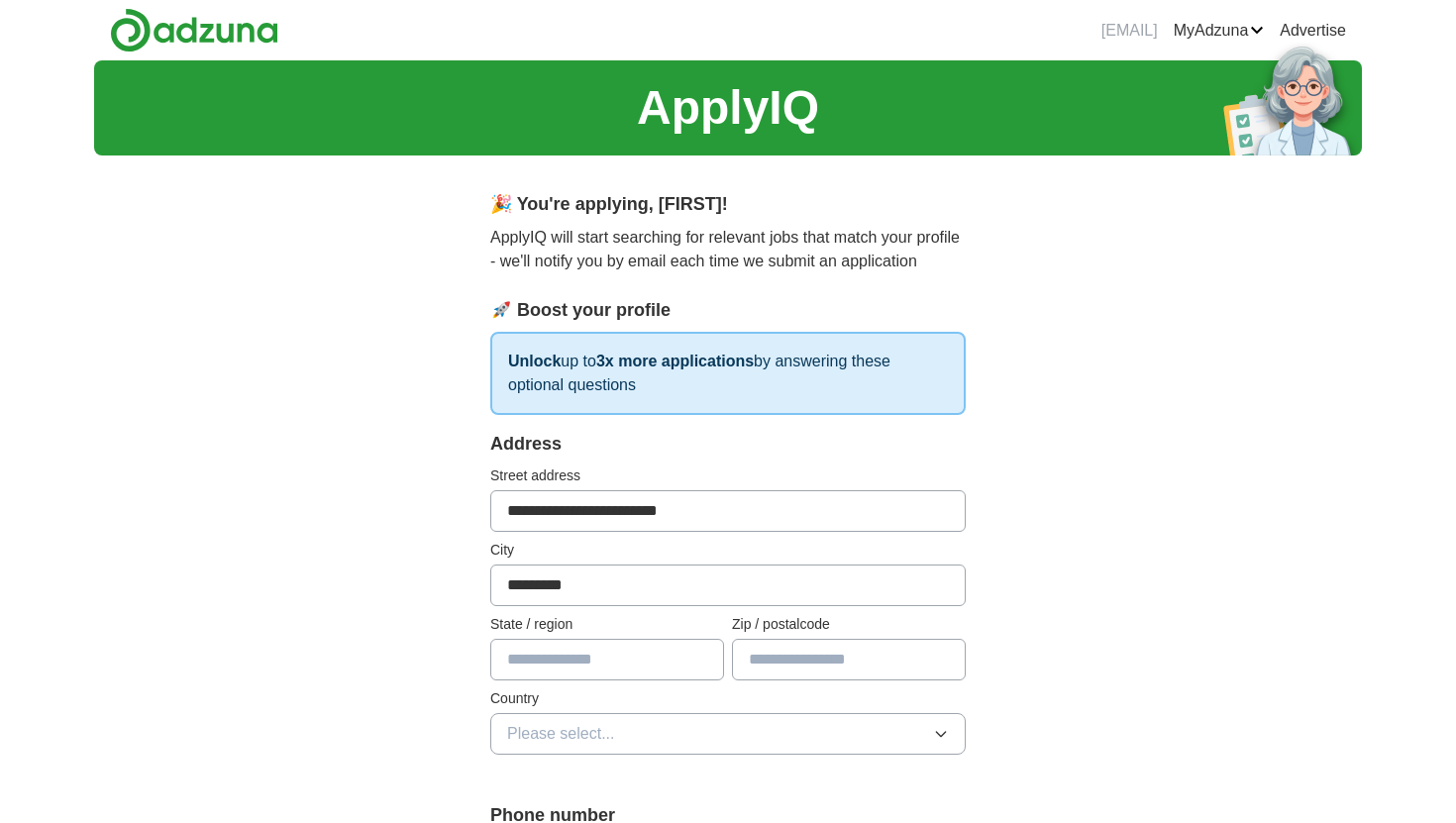 type on "******" 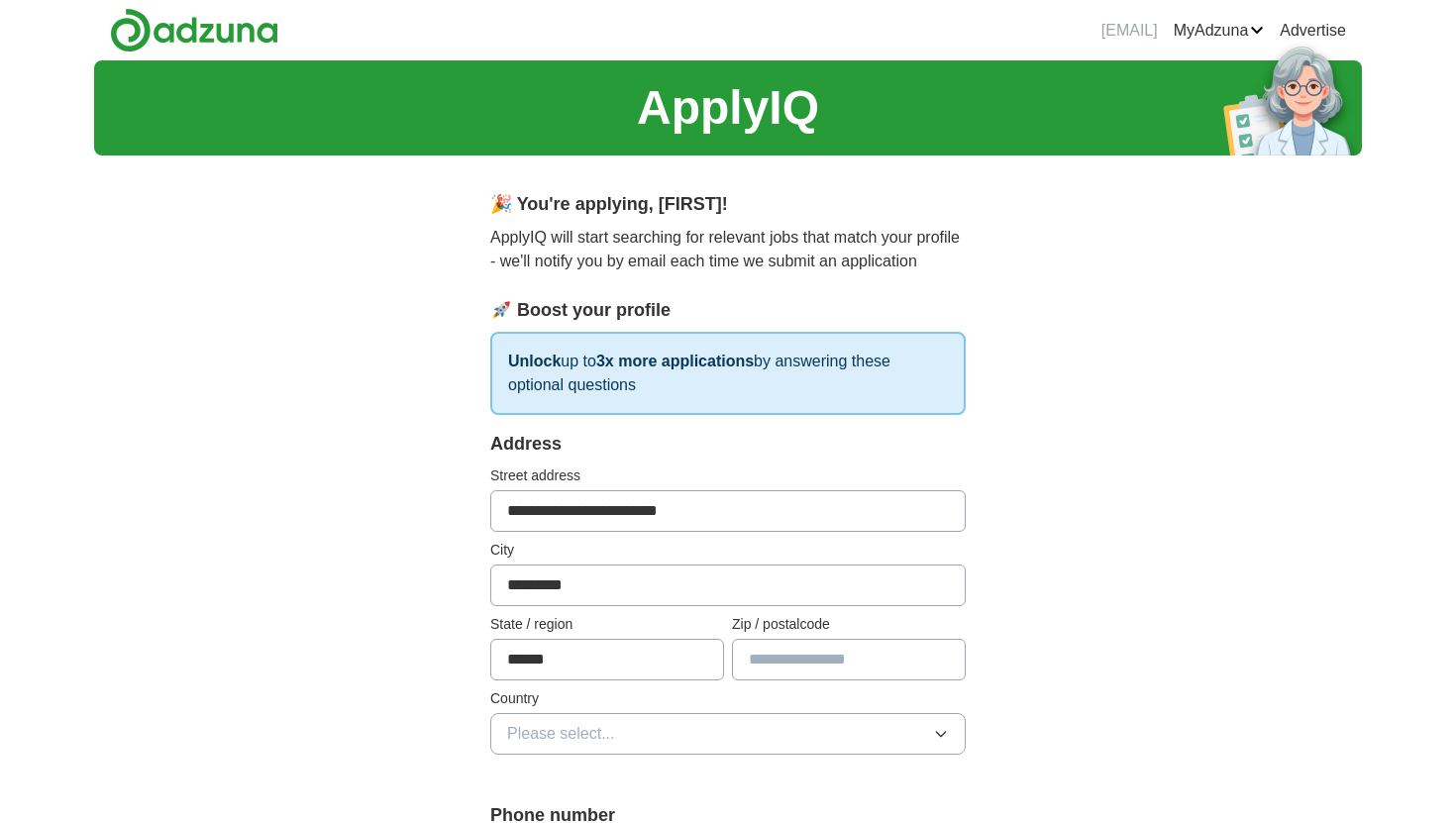 type on "******" 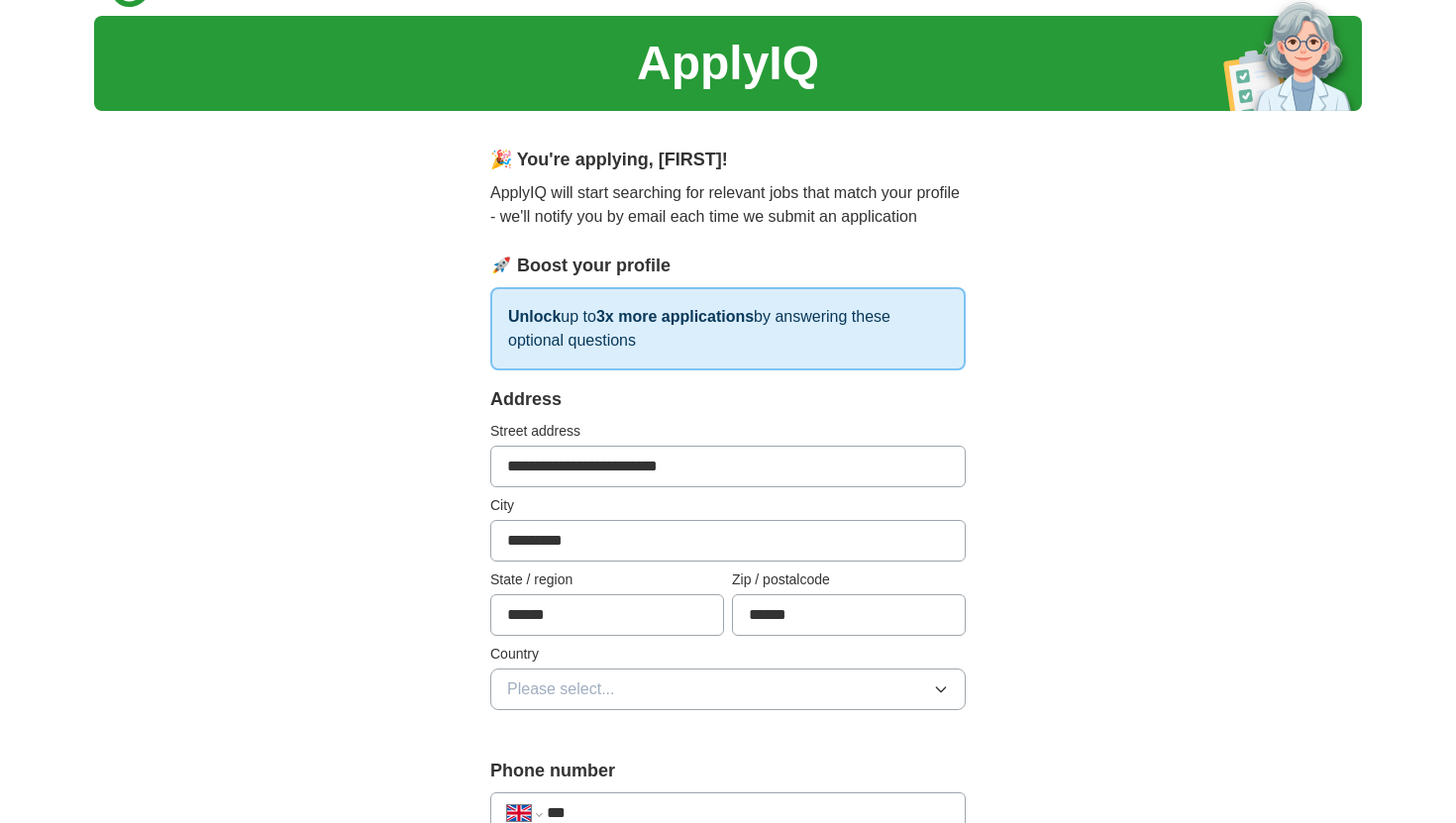 scroll, scrollTop: 55, scrollLeft: 0, axis: vertical 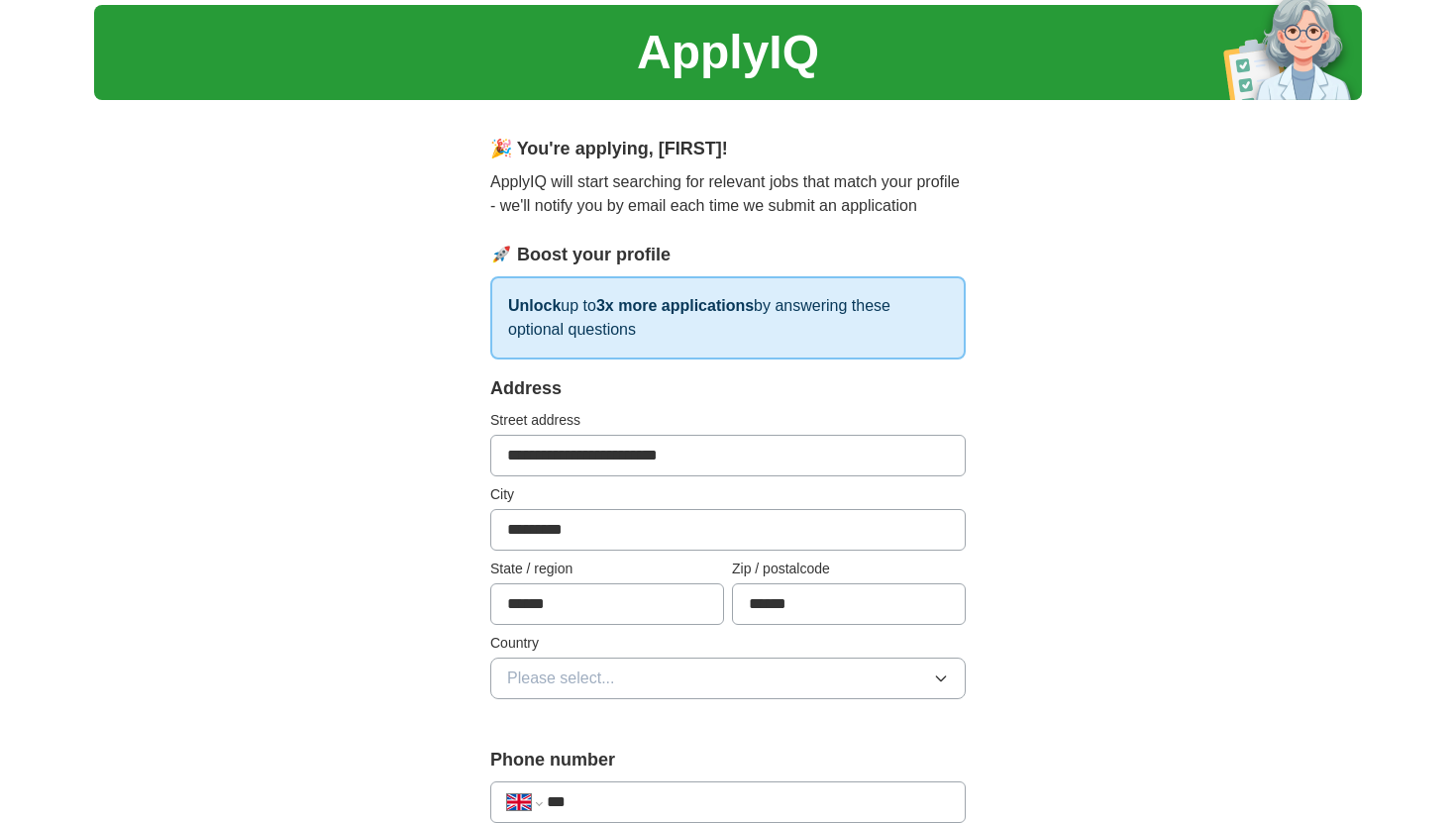 drag, startPoint x: 709, startPoint y: 456, endPoint x: 644, endPoint y: 456, distance: 65 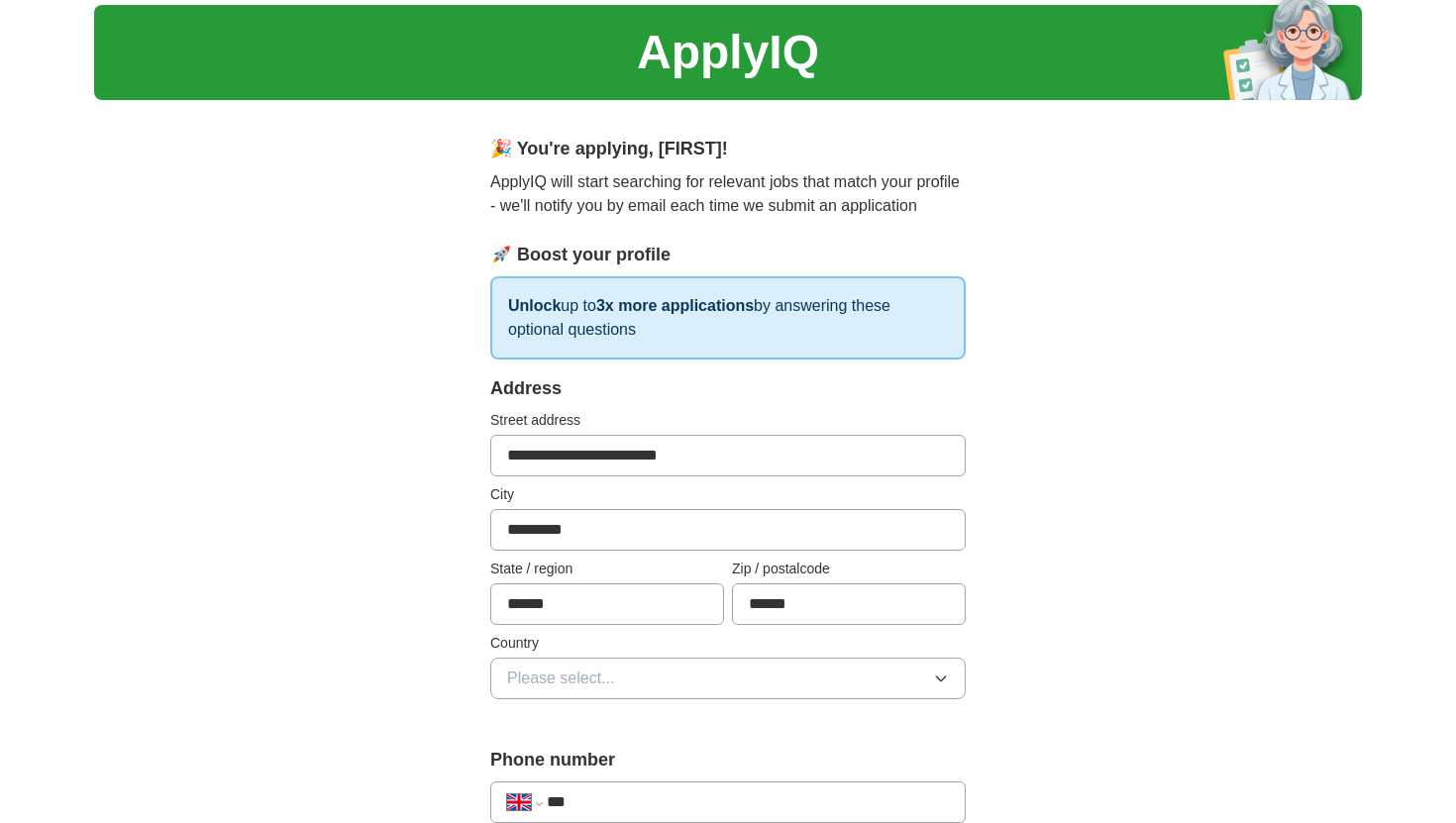 click on "**********" at bounding box center [728, 456] 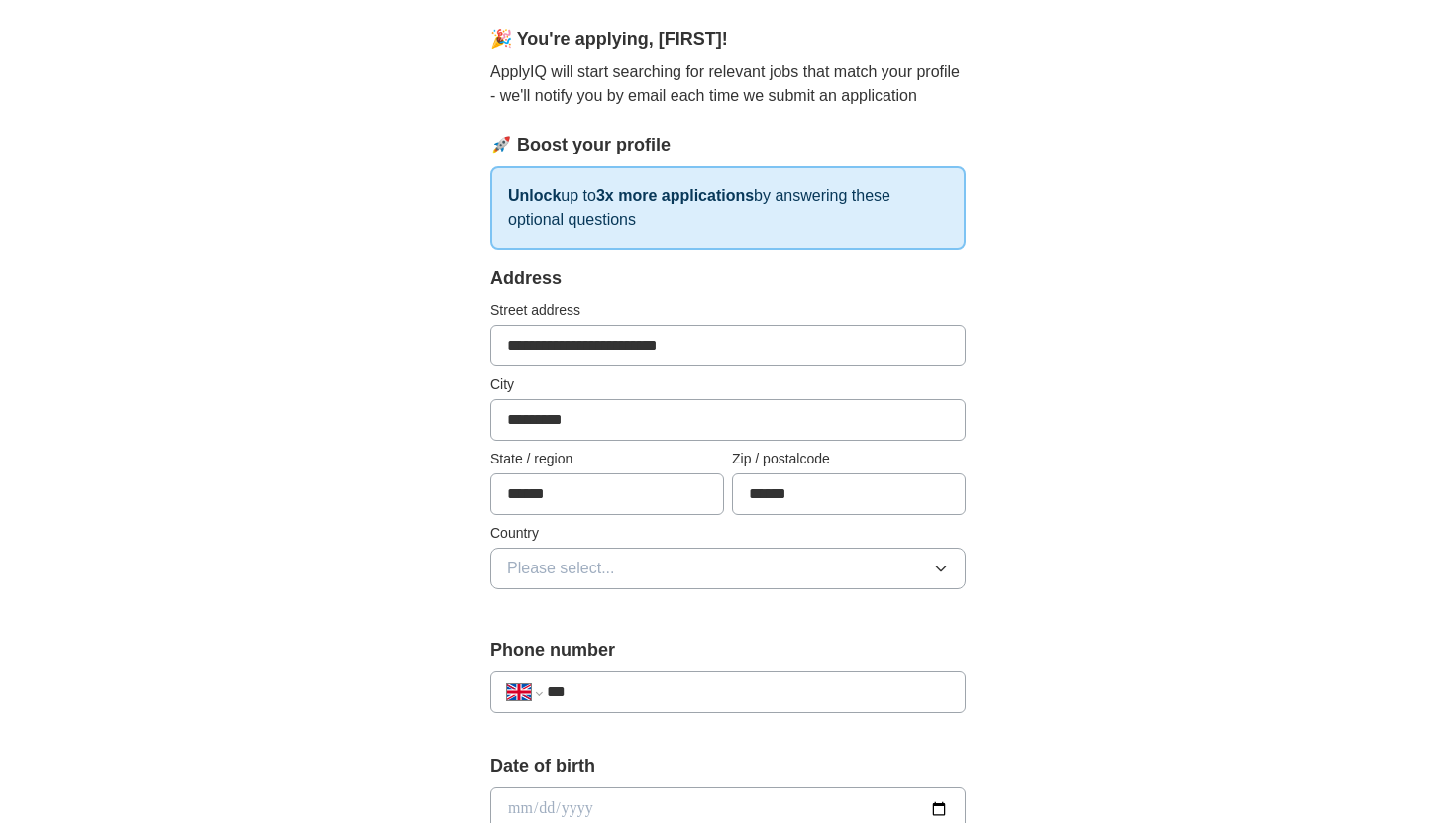 scroll, scrollTop: 171, scrollLeft: 0, axis: vertical 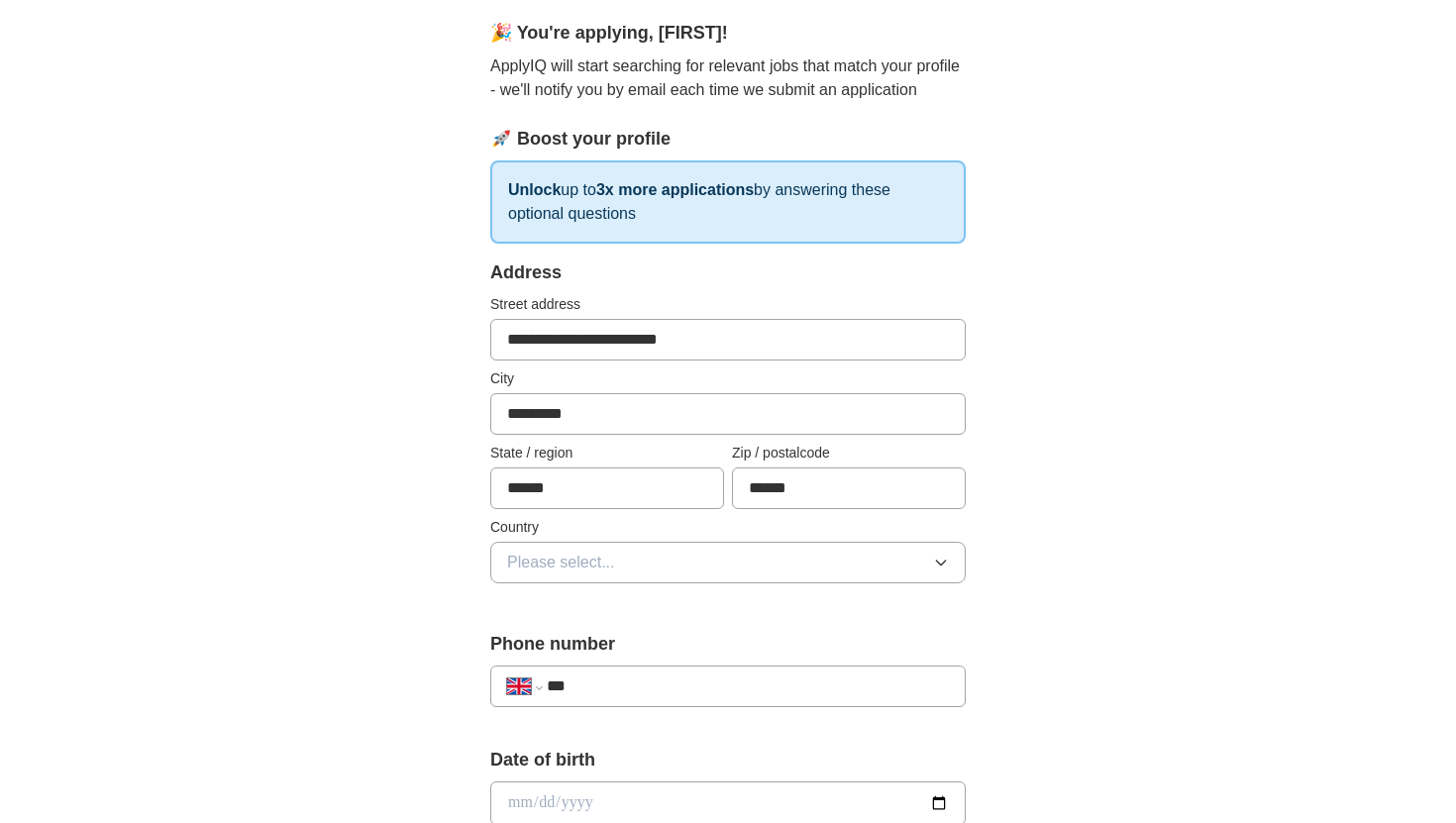click on "Please select..." at bounding box center [561, 563] 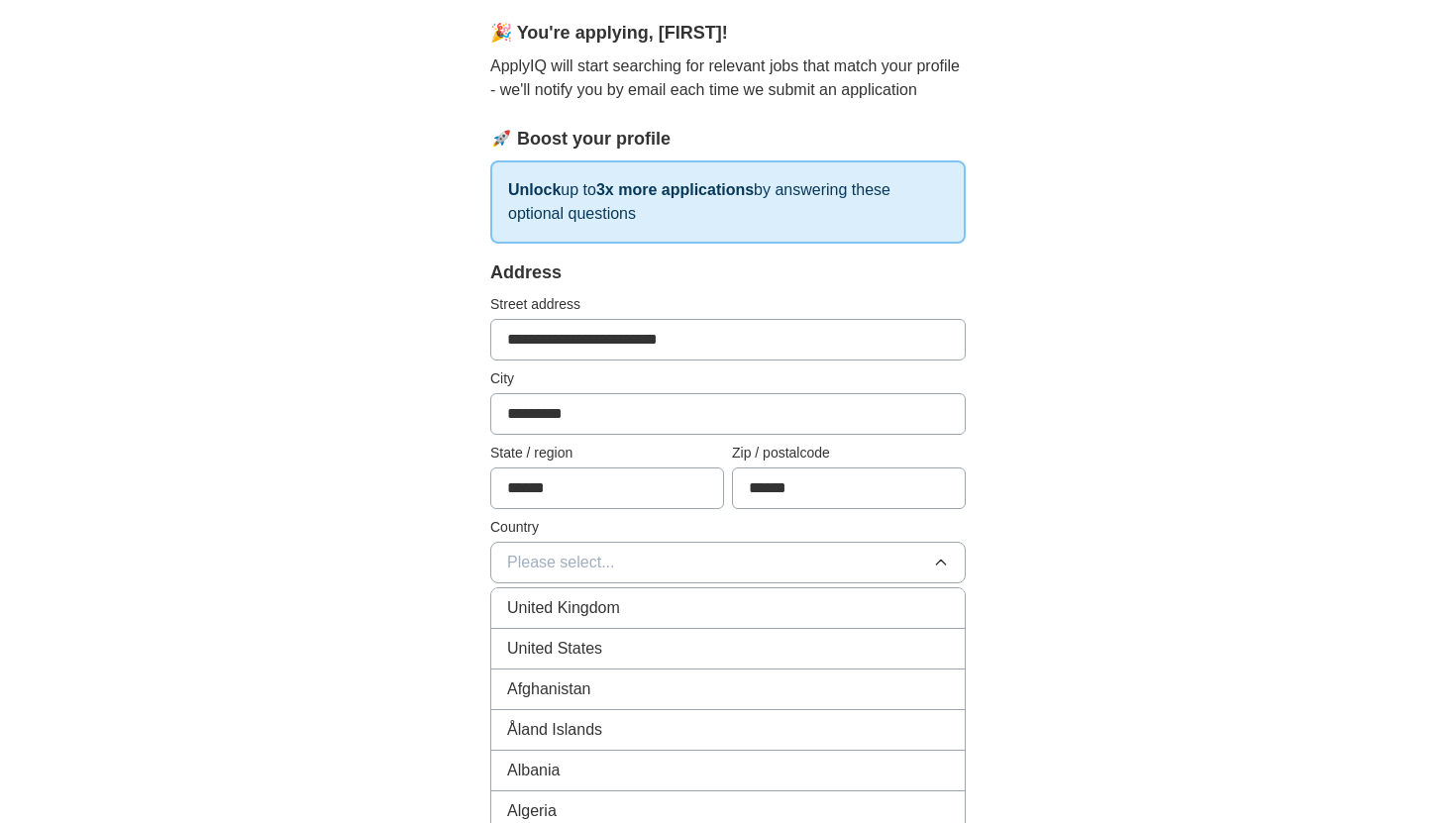 click on "United Kingdom" at bounding box center (564, 608) 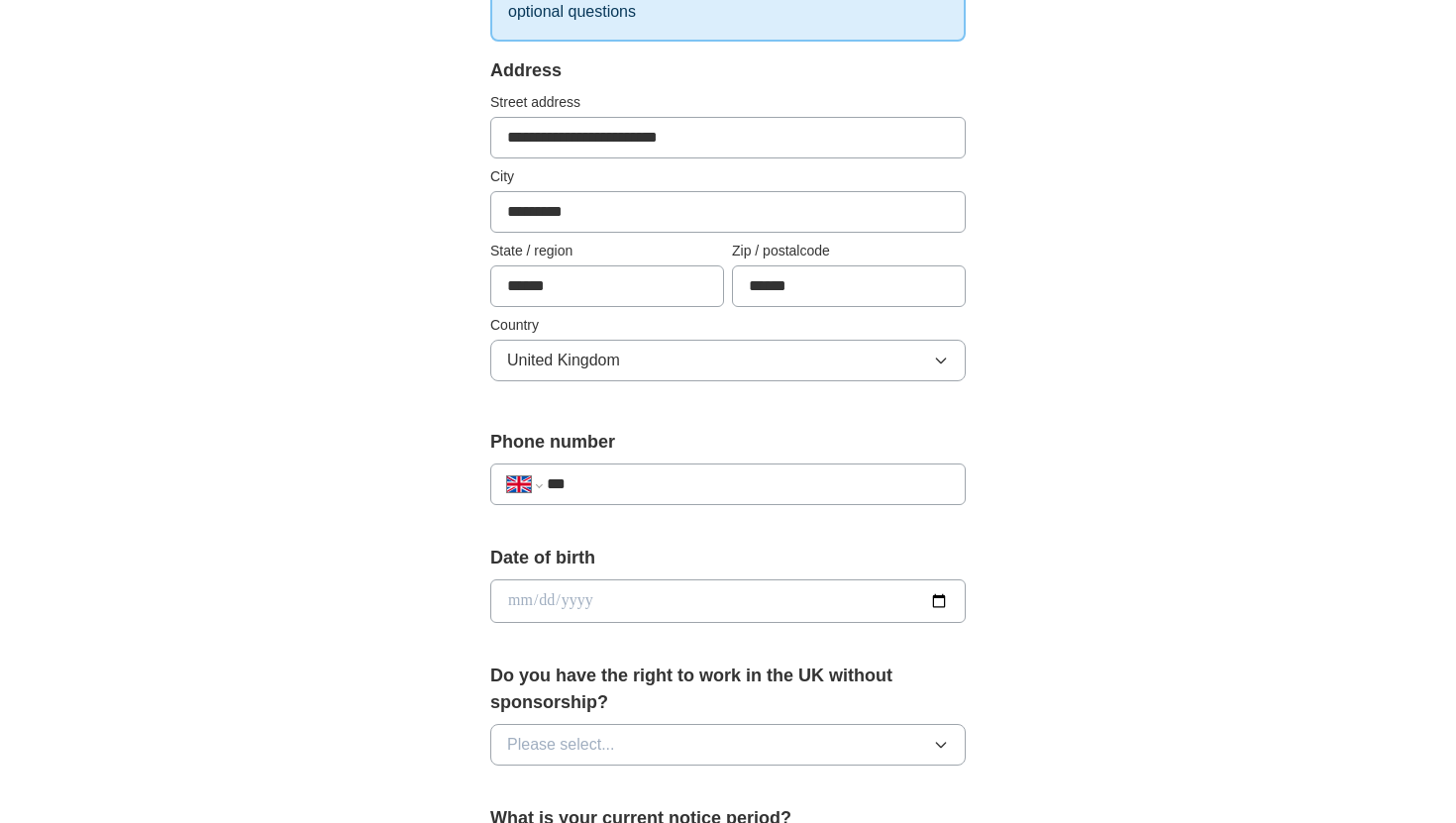 scroll, scrollTop: 376, scrollLeft: 0, axis: vertical 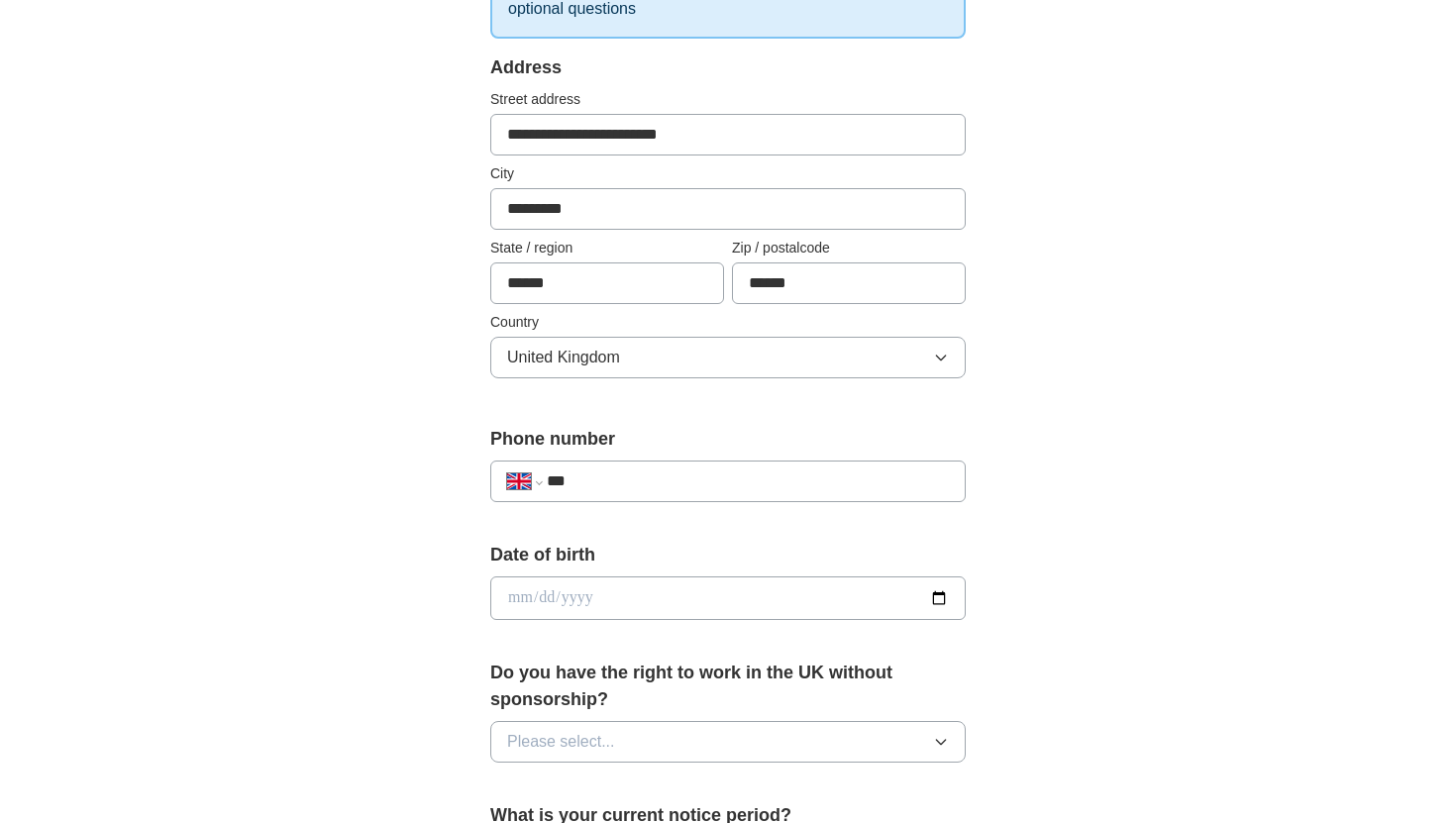 click on "***" at bounding box center [748, 481] 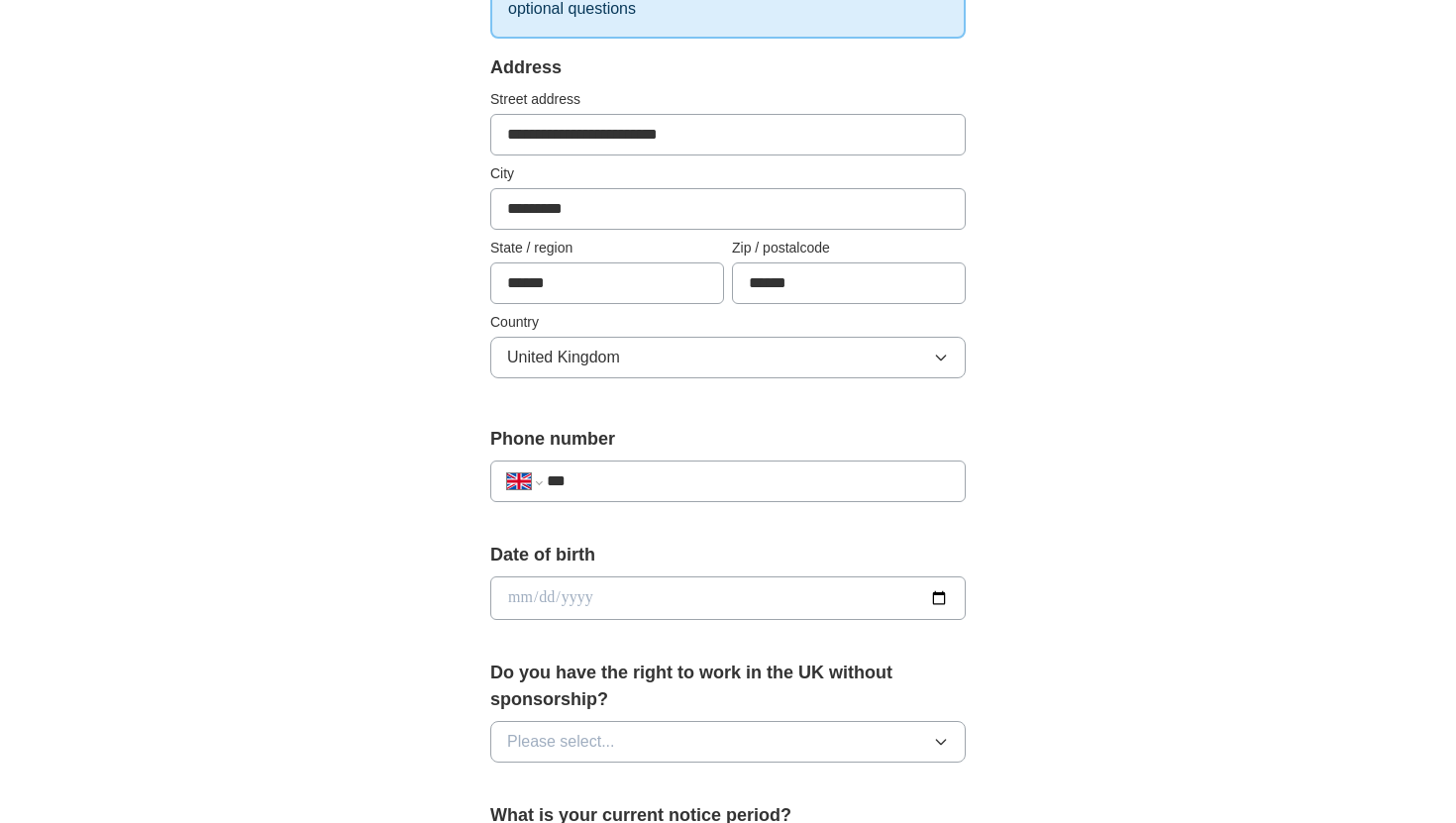 type on "**********" 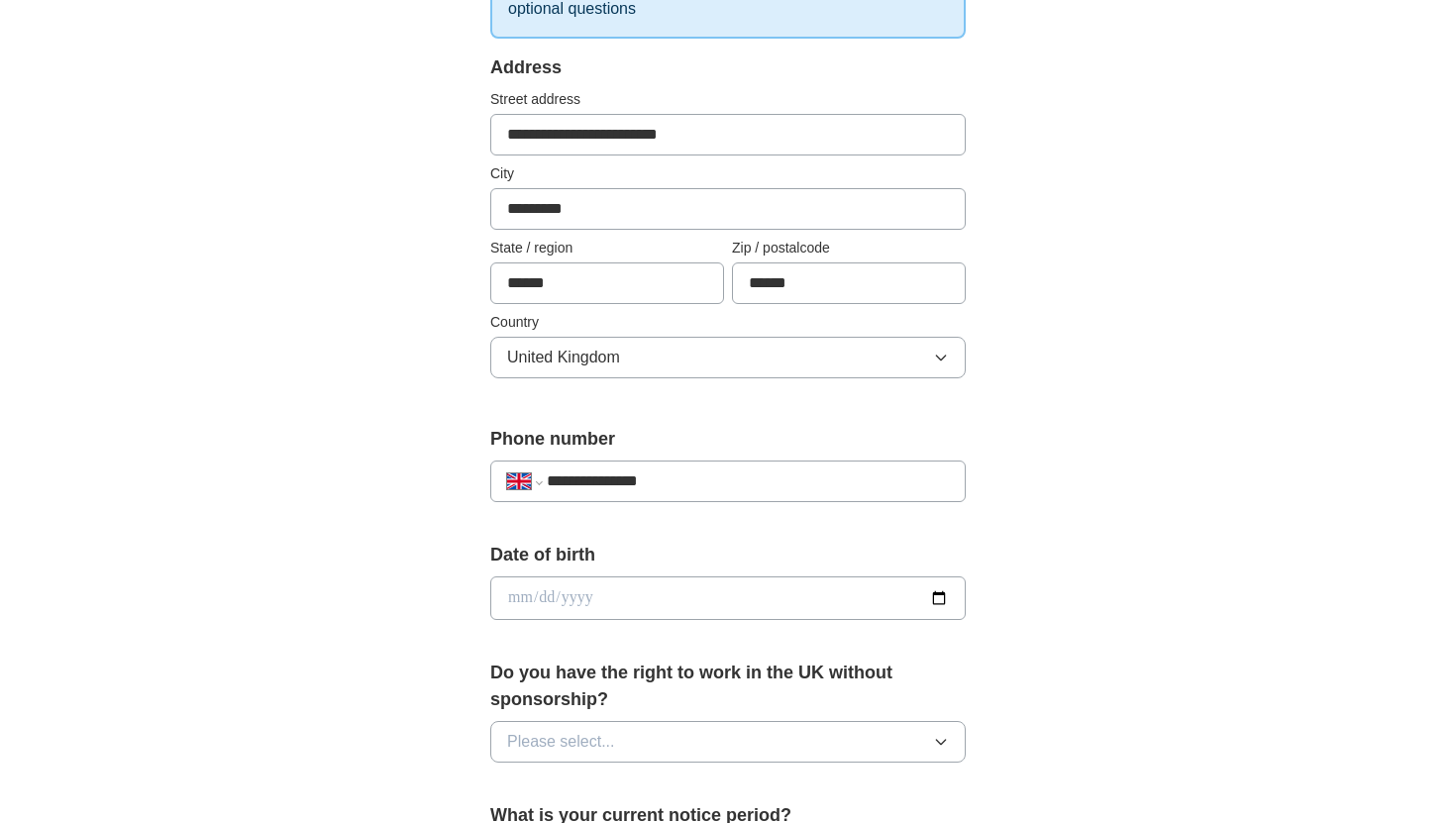 click at bounding box center (728, 598) 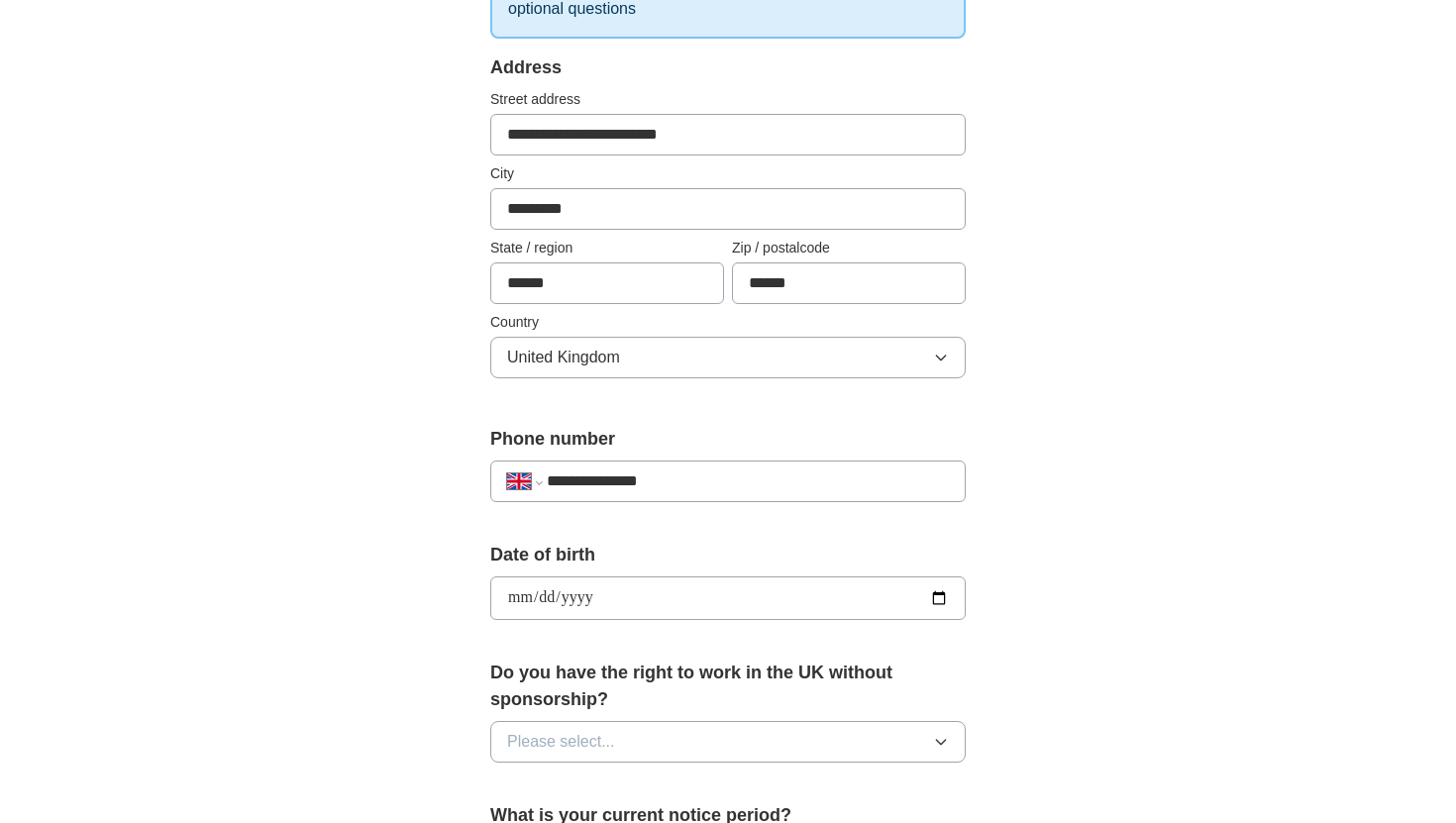 type on "**********" 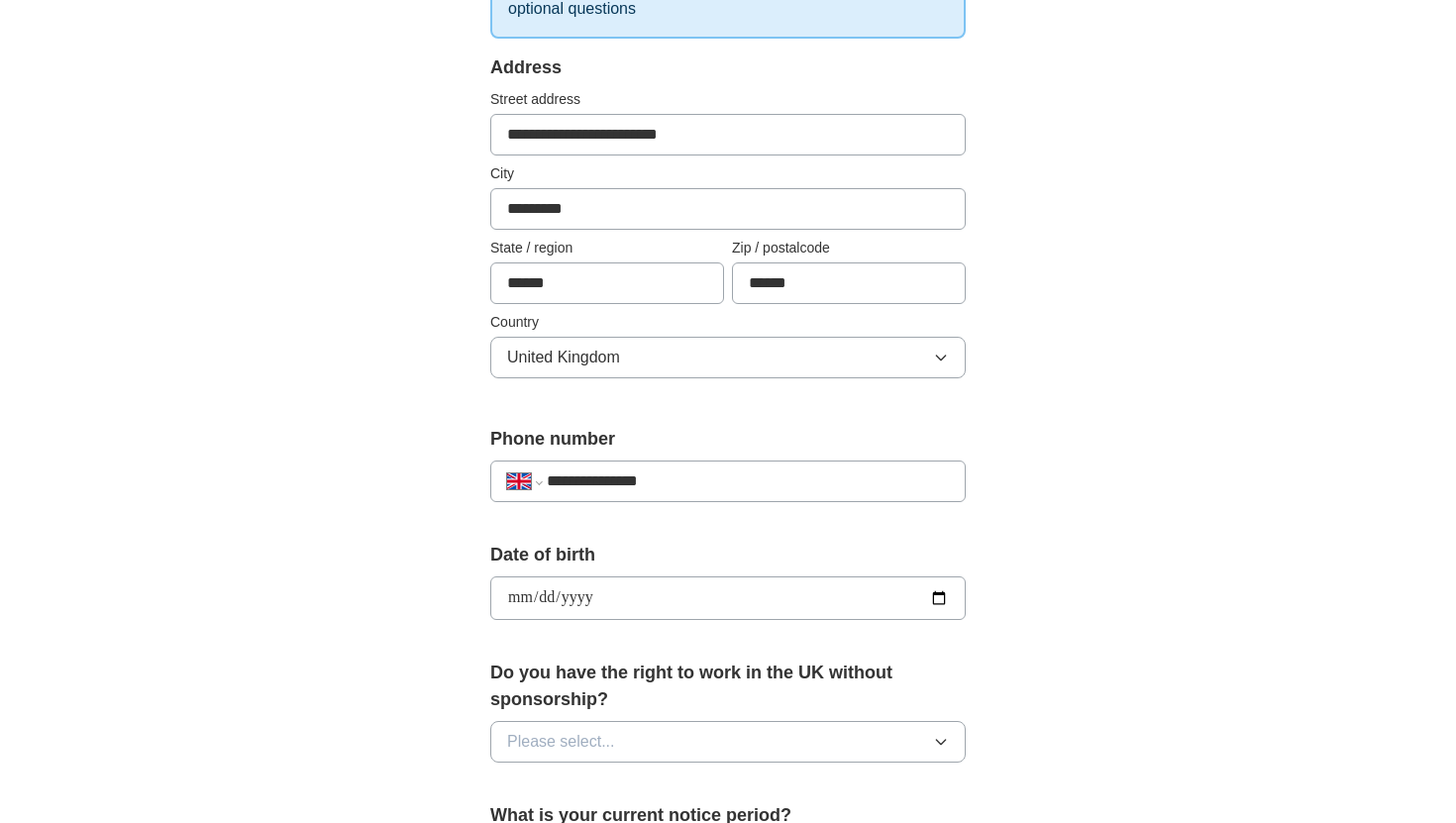 click on "**********" at bounding box center [728, 748] 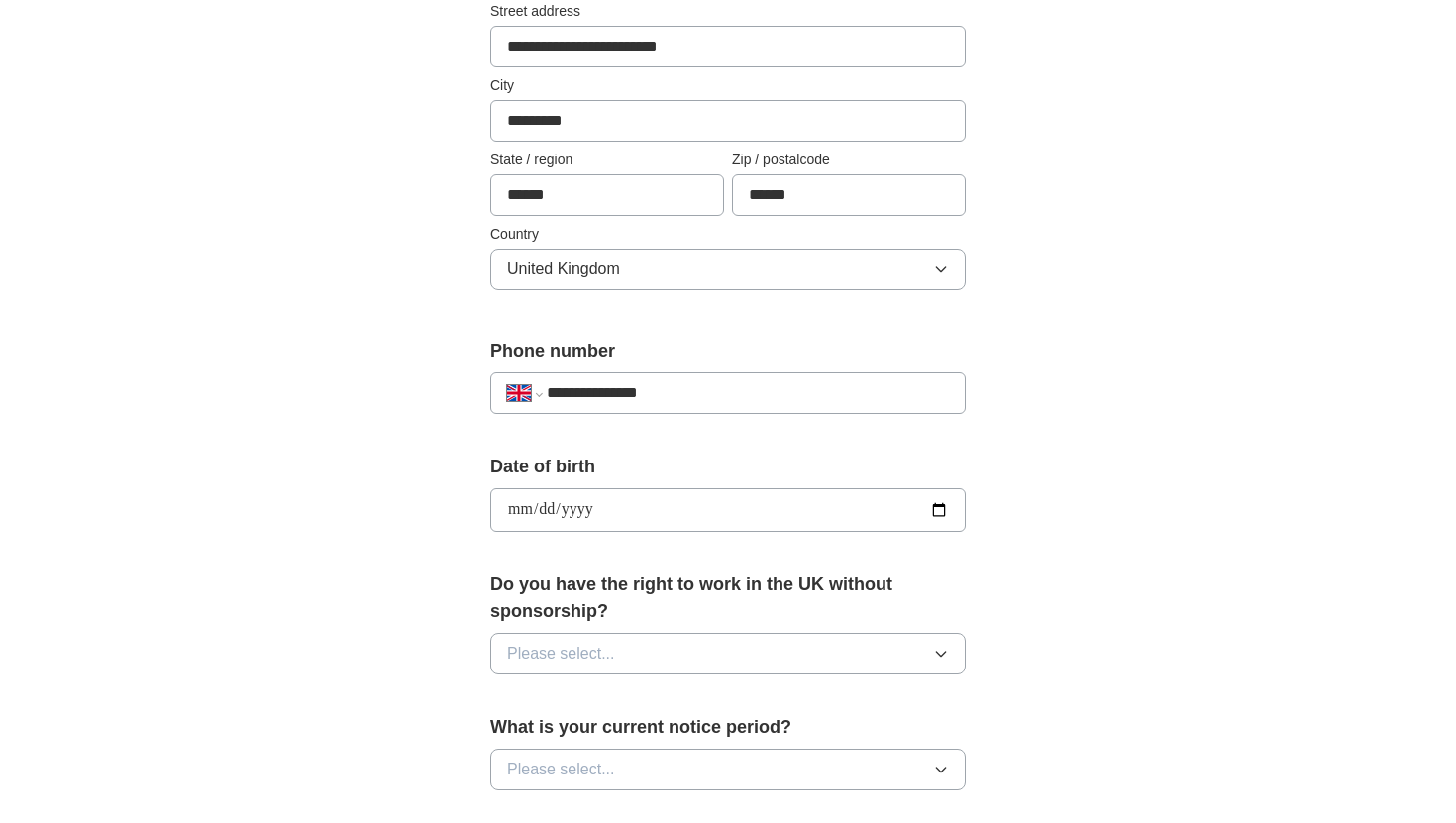 scroll, scrollTop: 472, scrollLeft: 0, axis: vertical 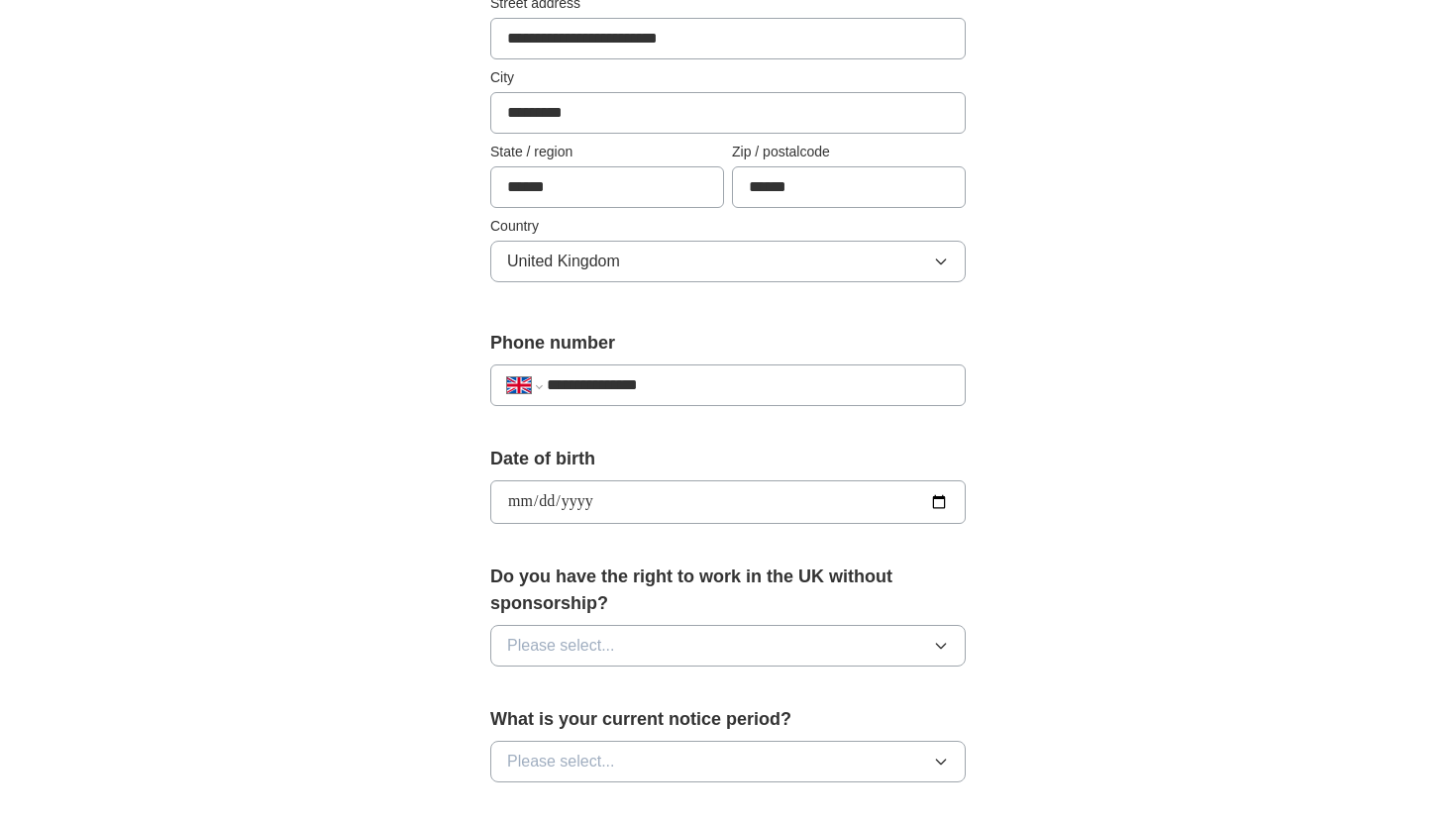 click on "Please select..." at bounding box center (728, 646) 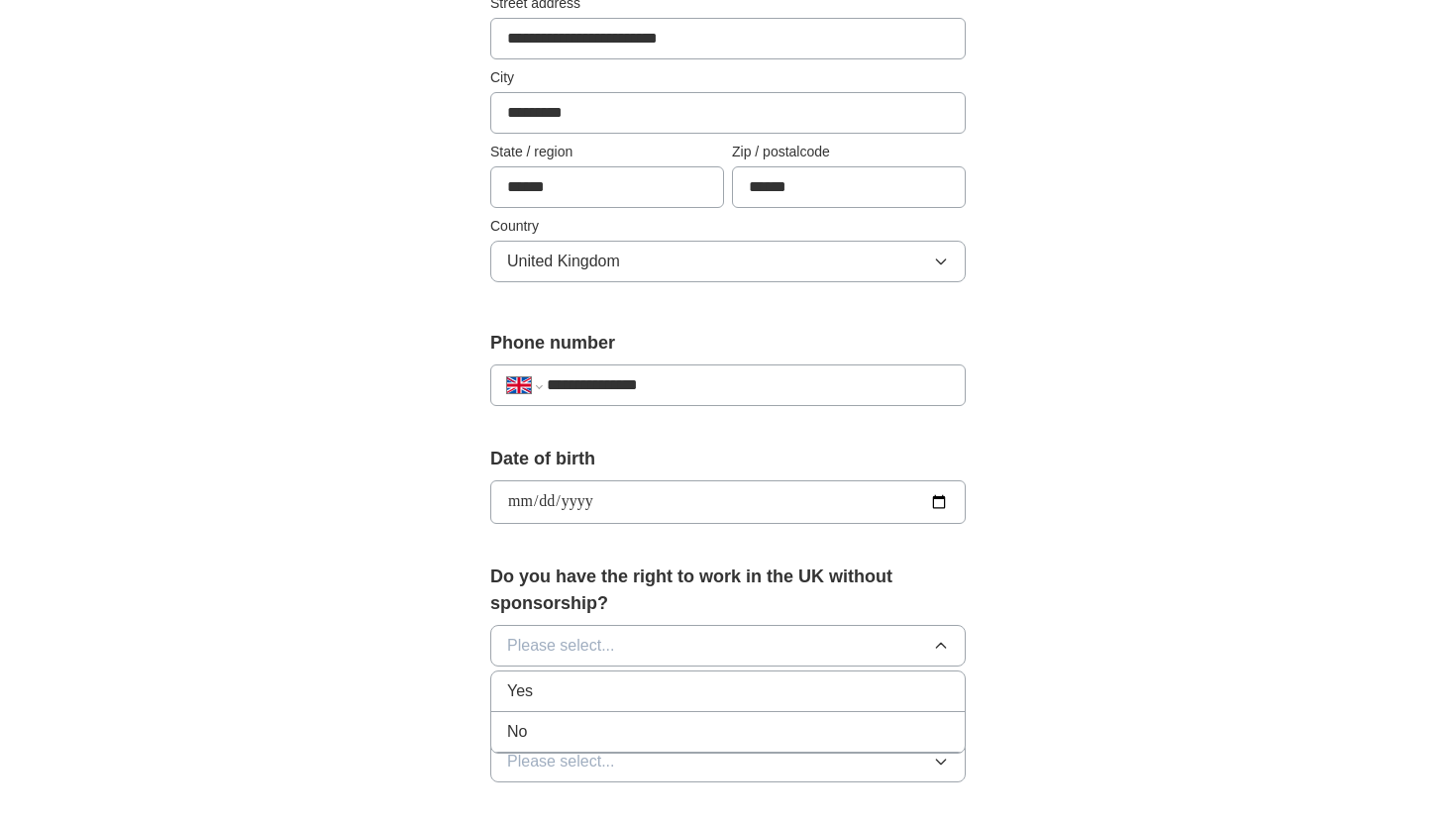 click on "No" at bounding box center [728, 732] 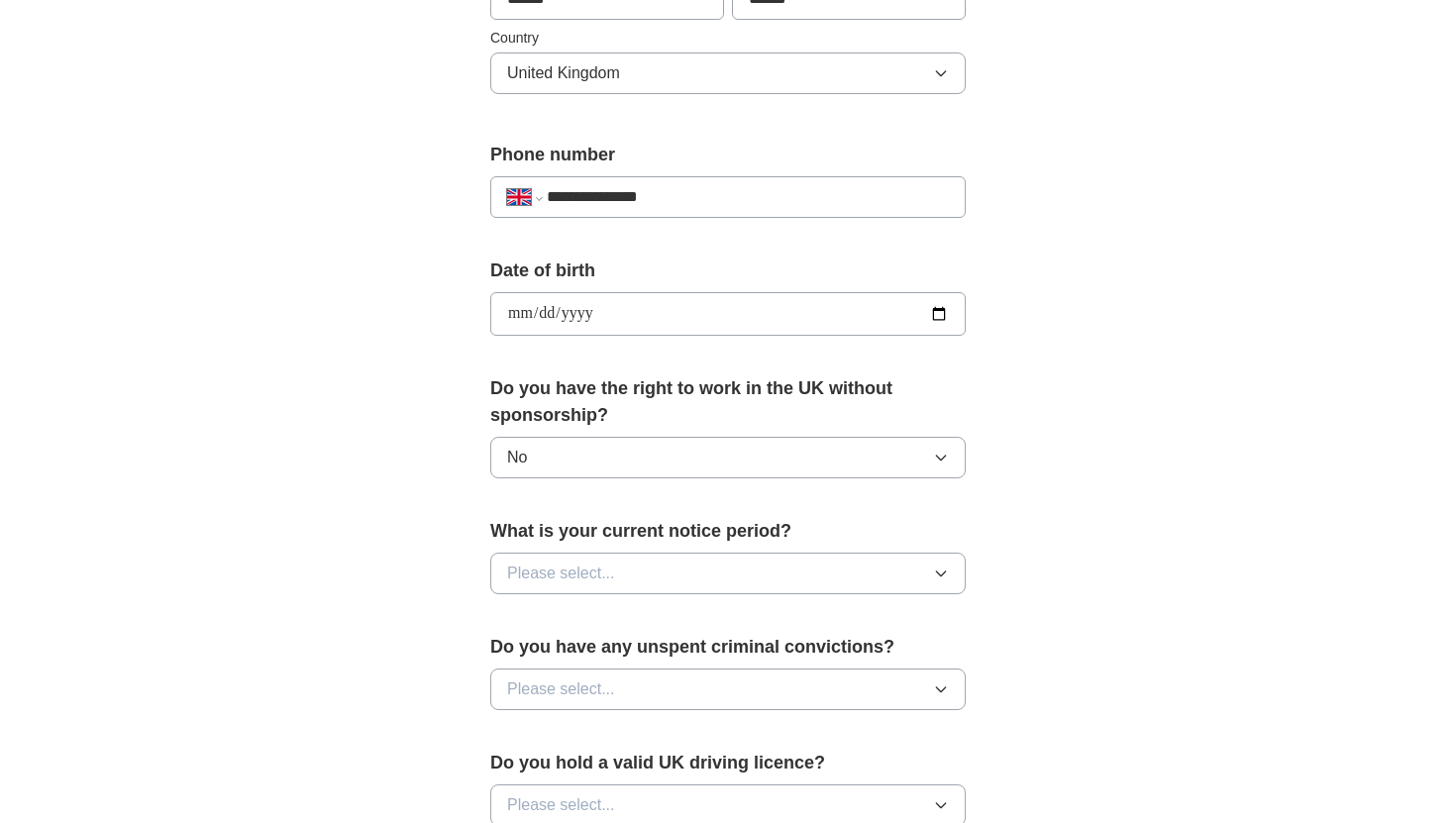 scroll, scrollTop: 662, scrollLeft: 0, axis: vertical 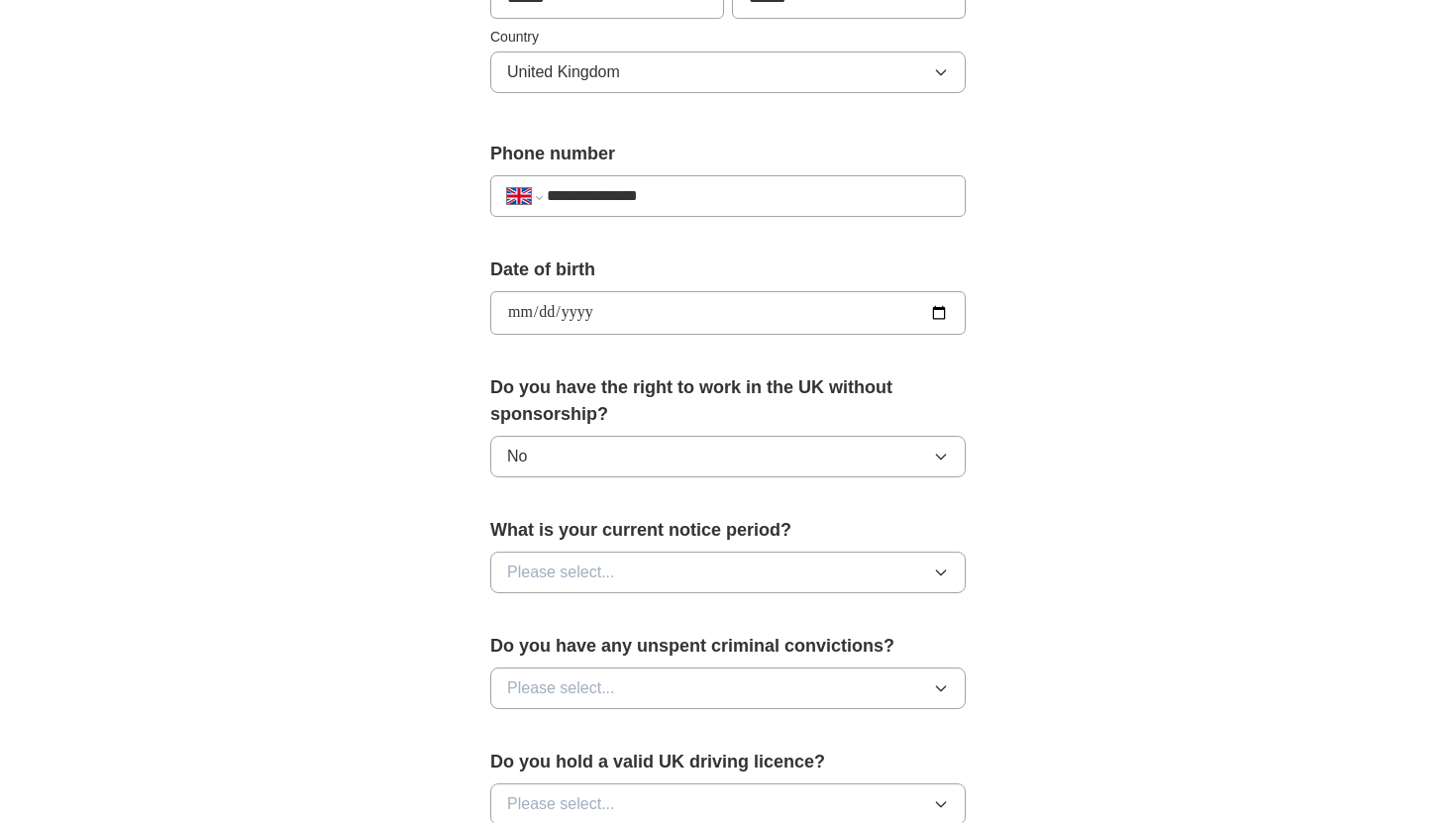 click on "Please select..." at bounding box center (728, 572) 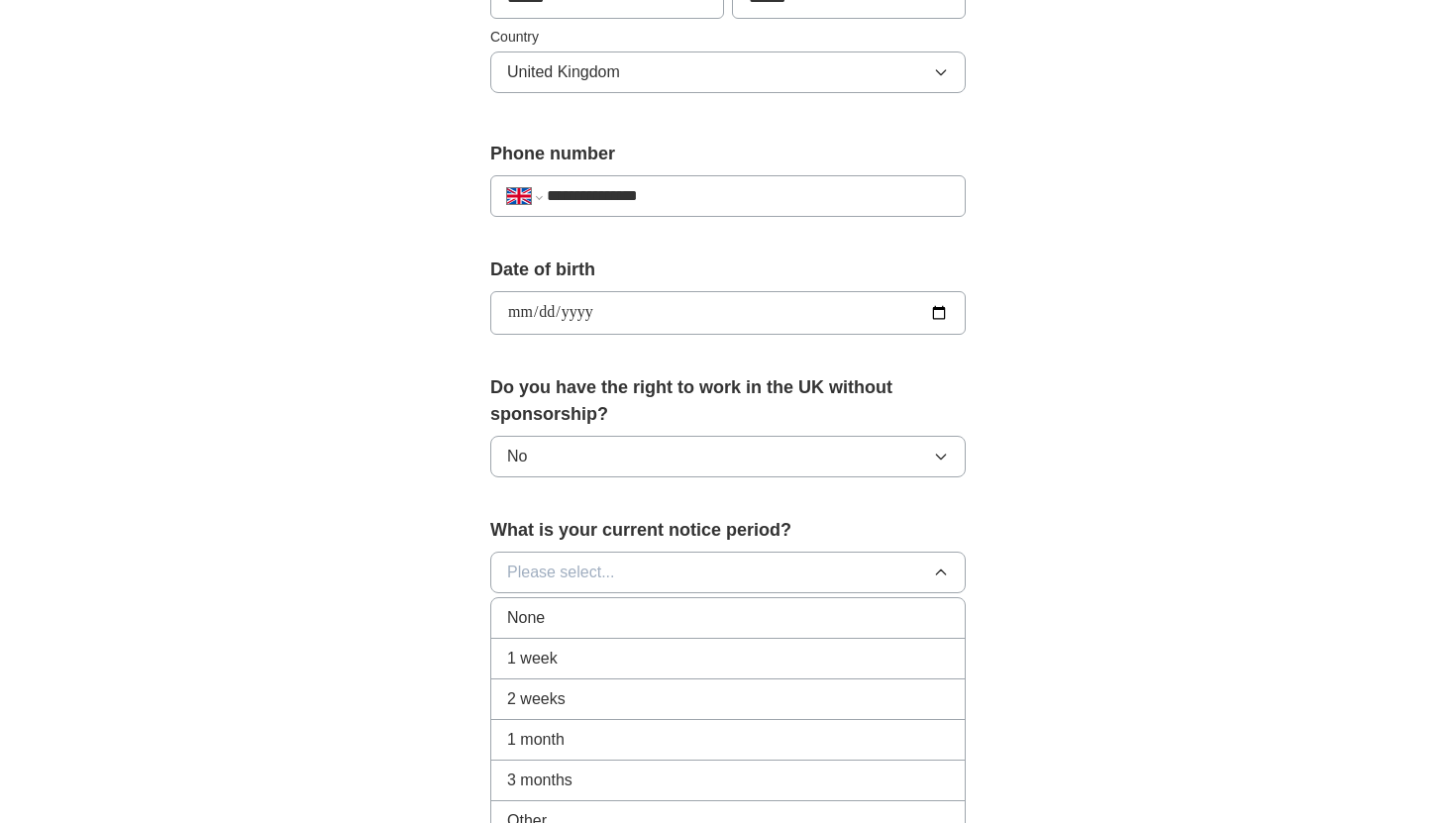 click on "None" at bounding box center [728, 618] 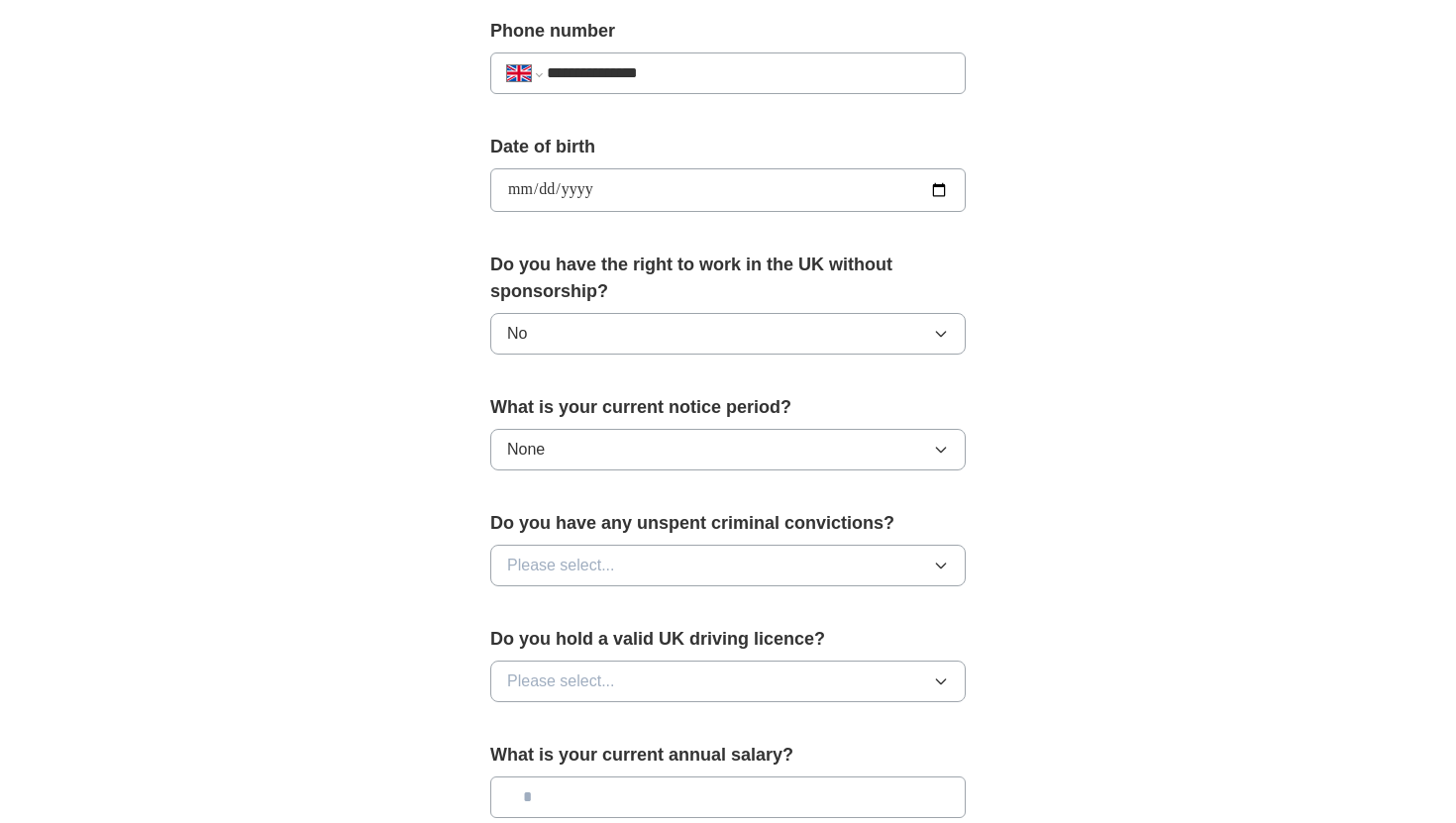 scroll, scrollTop: 799, scrollLeft: 0, axis: vertical 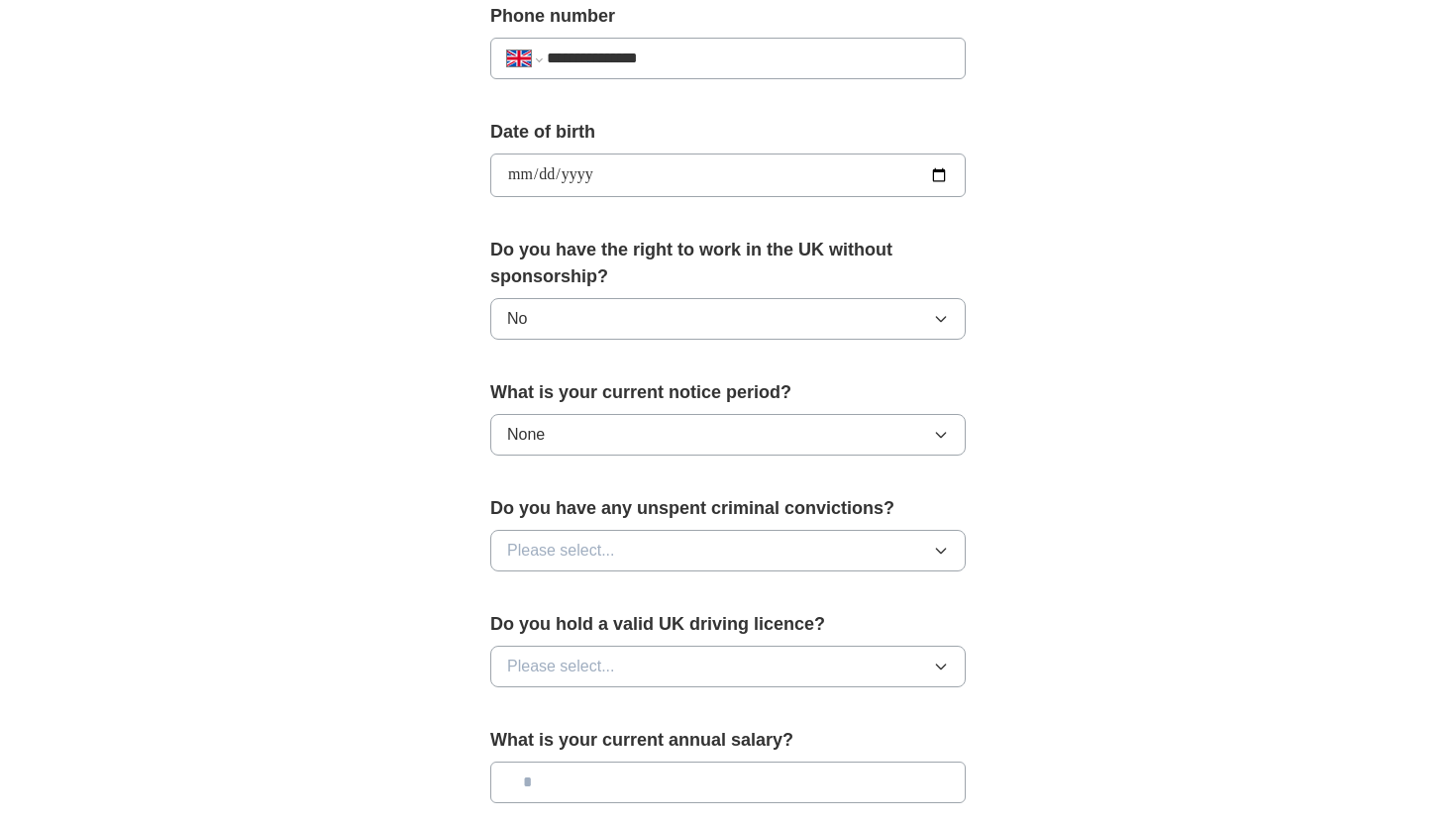 click on "Please select..." at bounding box center (728, 551) 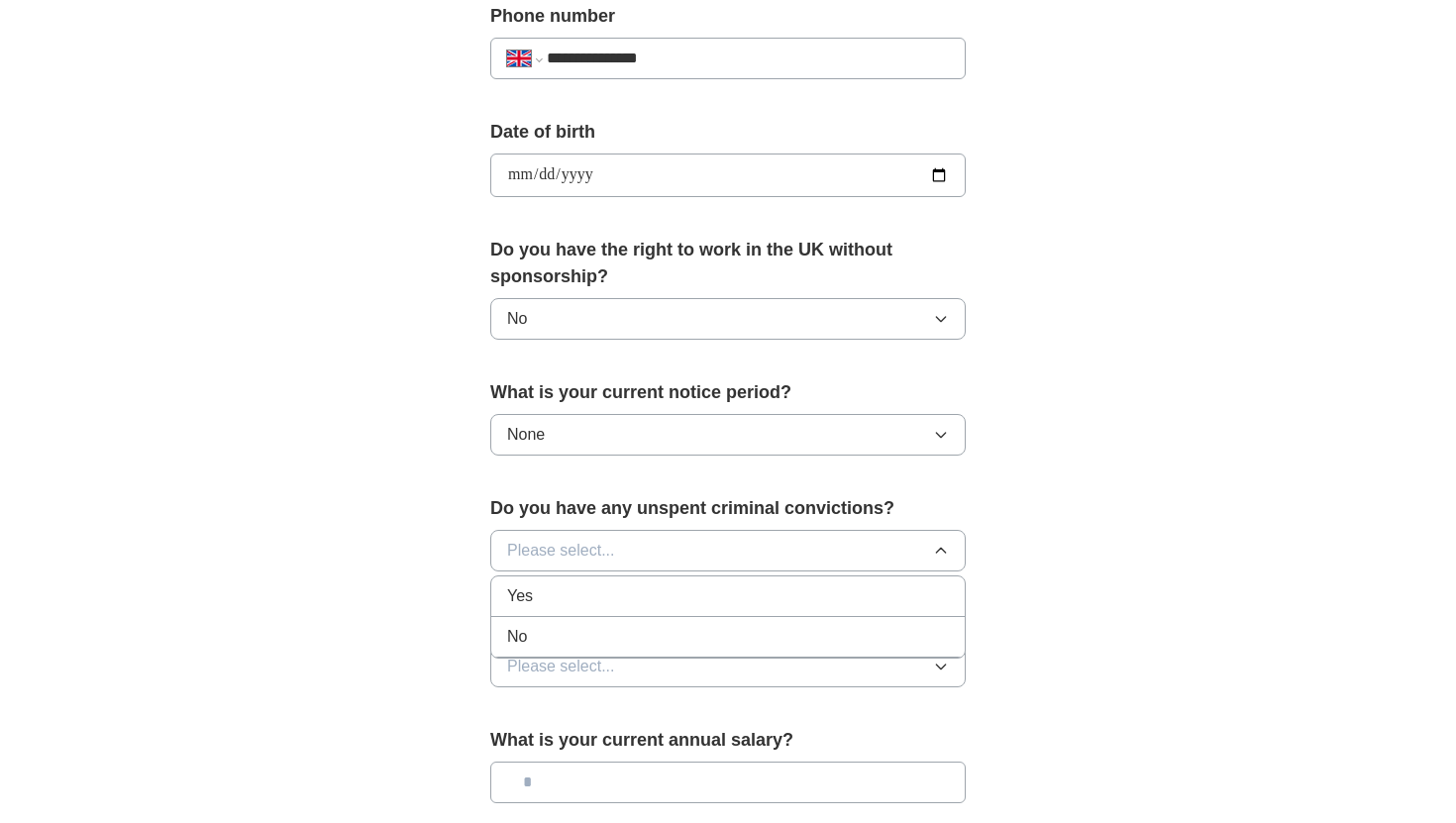 click on "No" at bounding box center (728, 637) 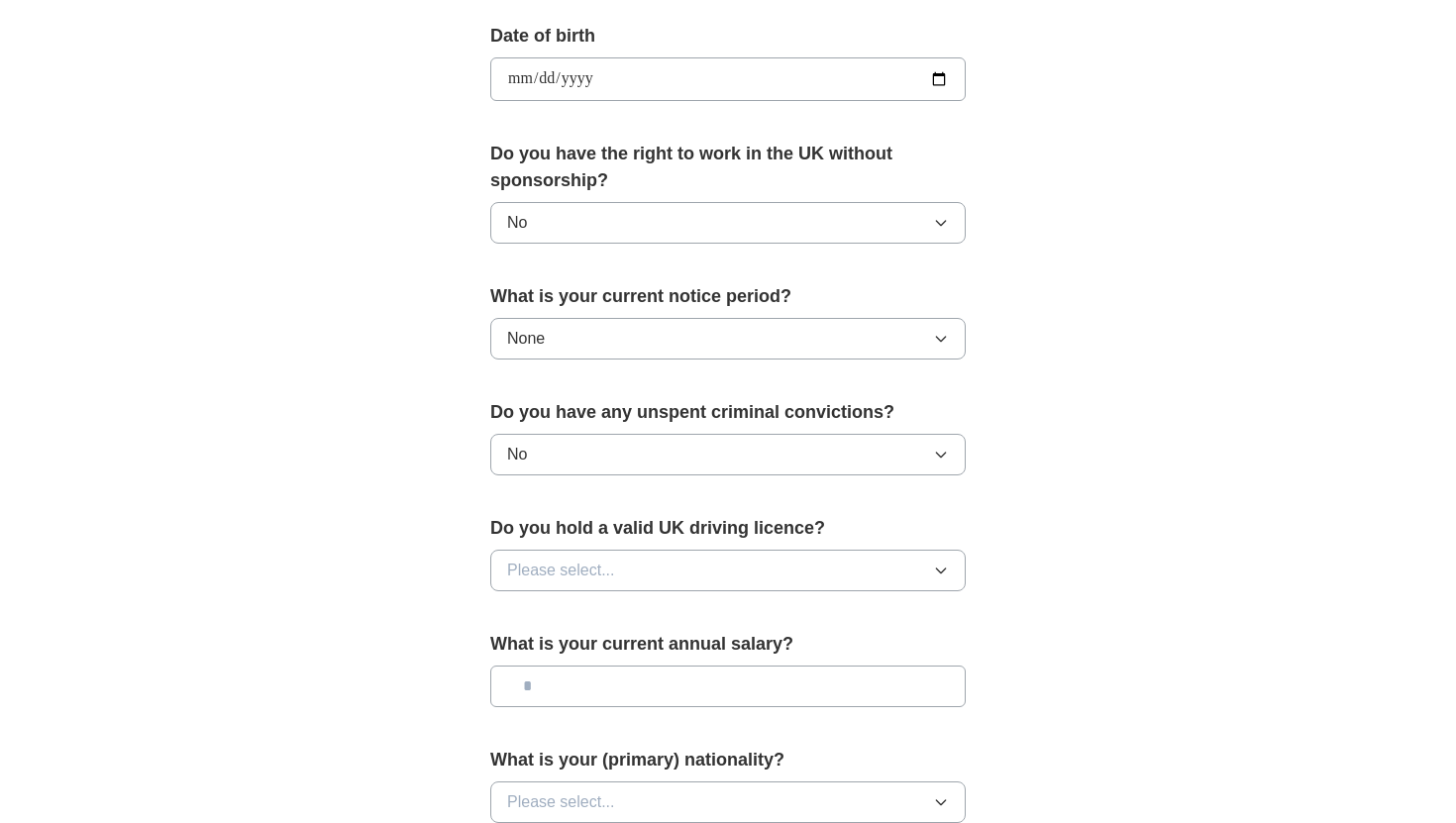 scroll, scrollTop: 901, scrollLeft: 0, axis: vertical 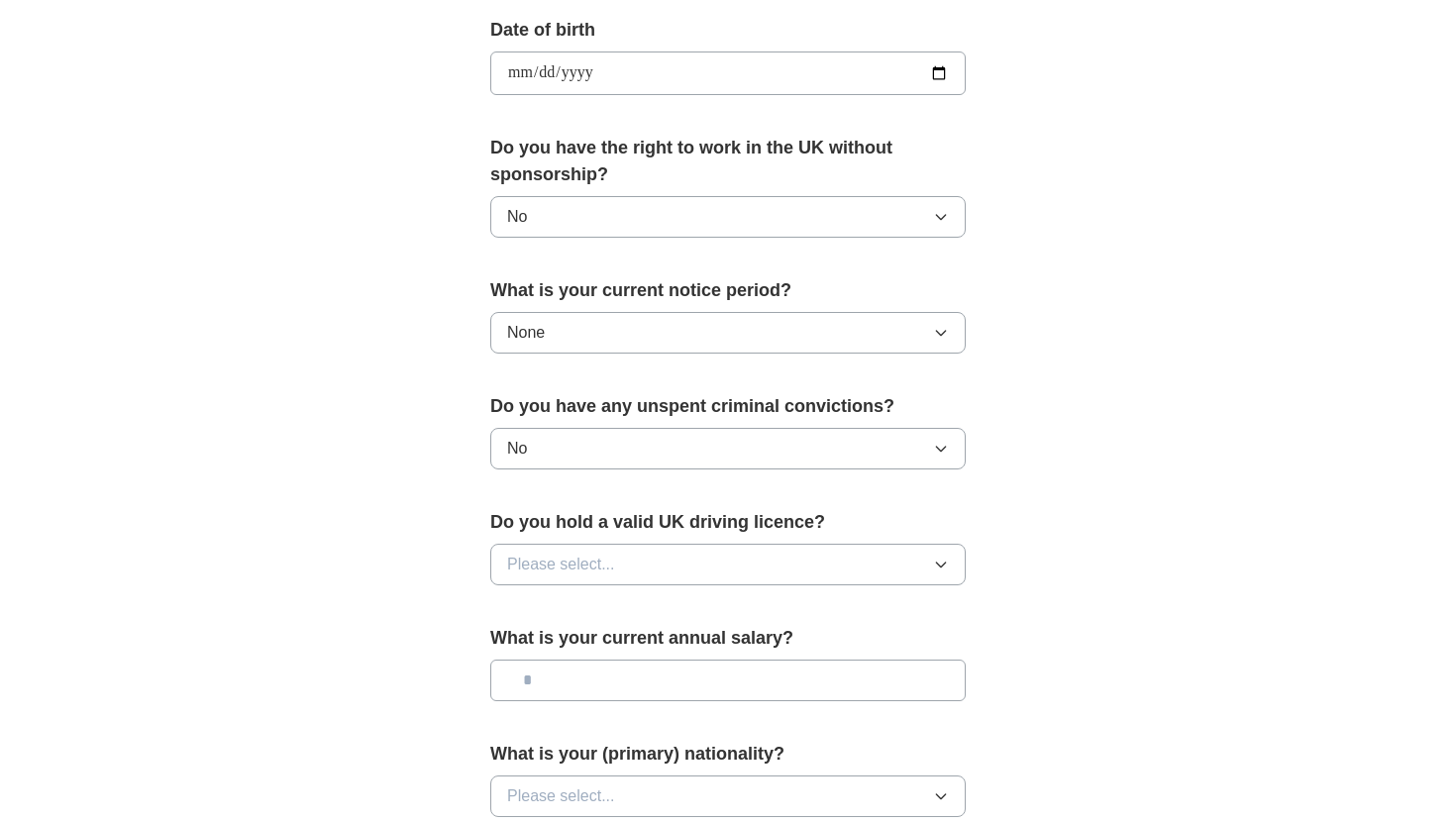 click on "Please select..." at bounding box center [728, 565] 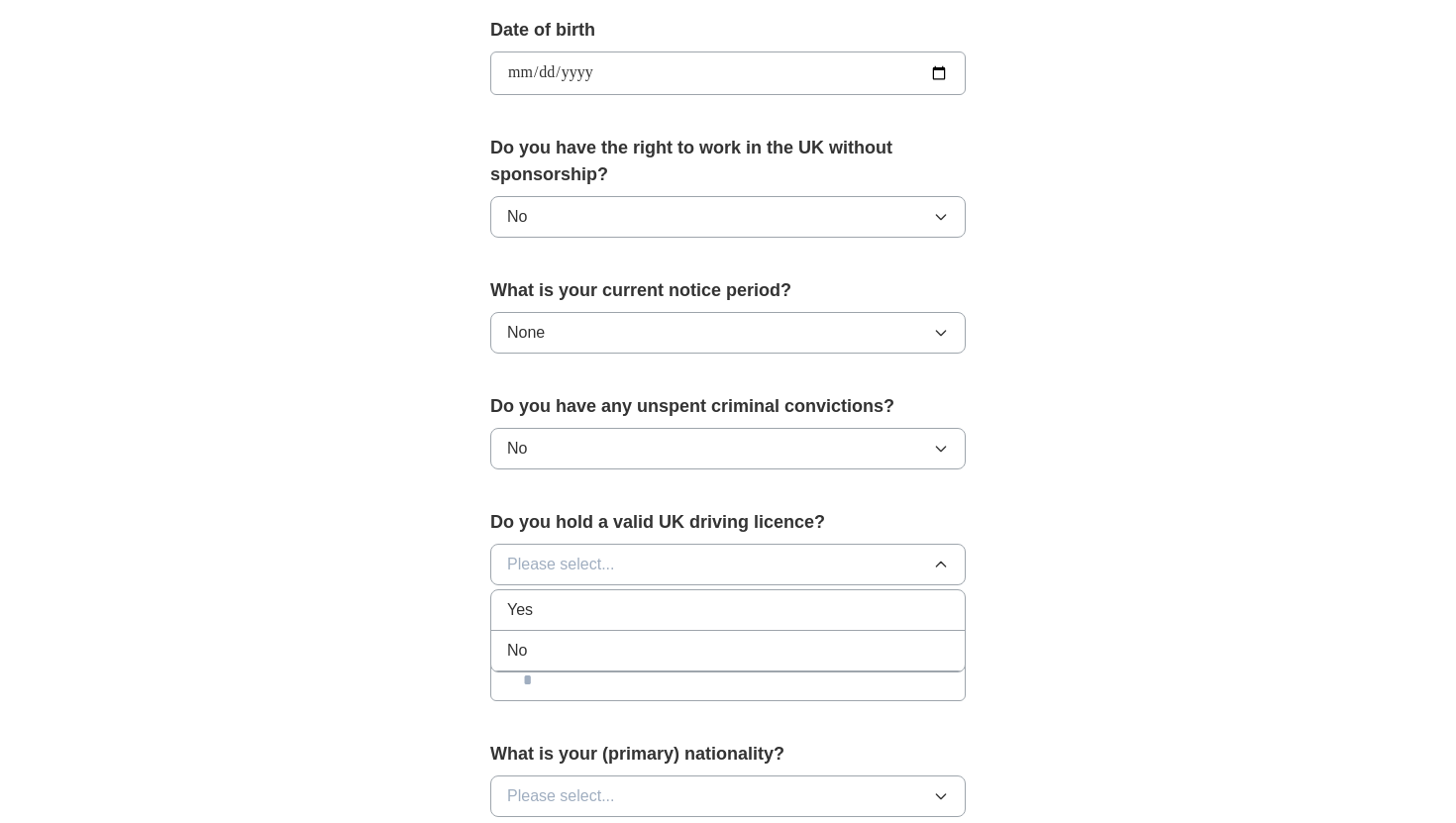 click on "No" at bounding box center [728, 651] 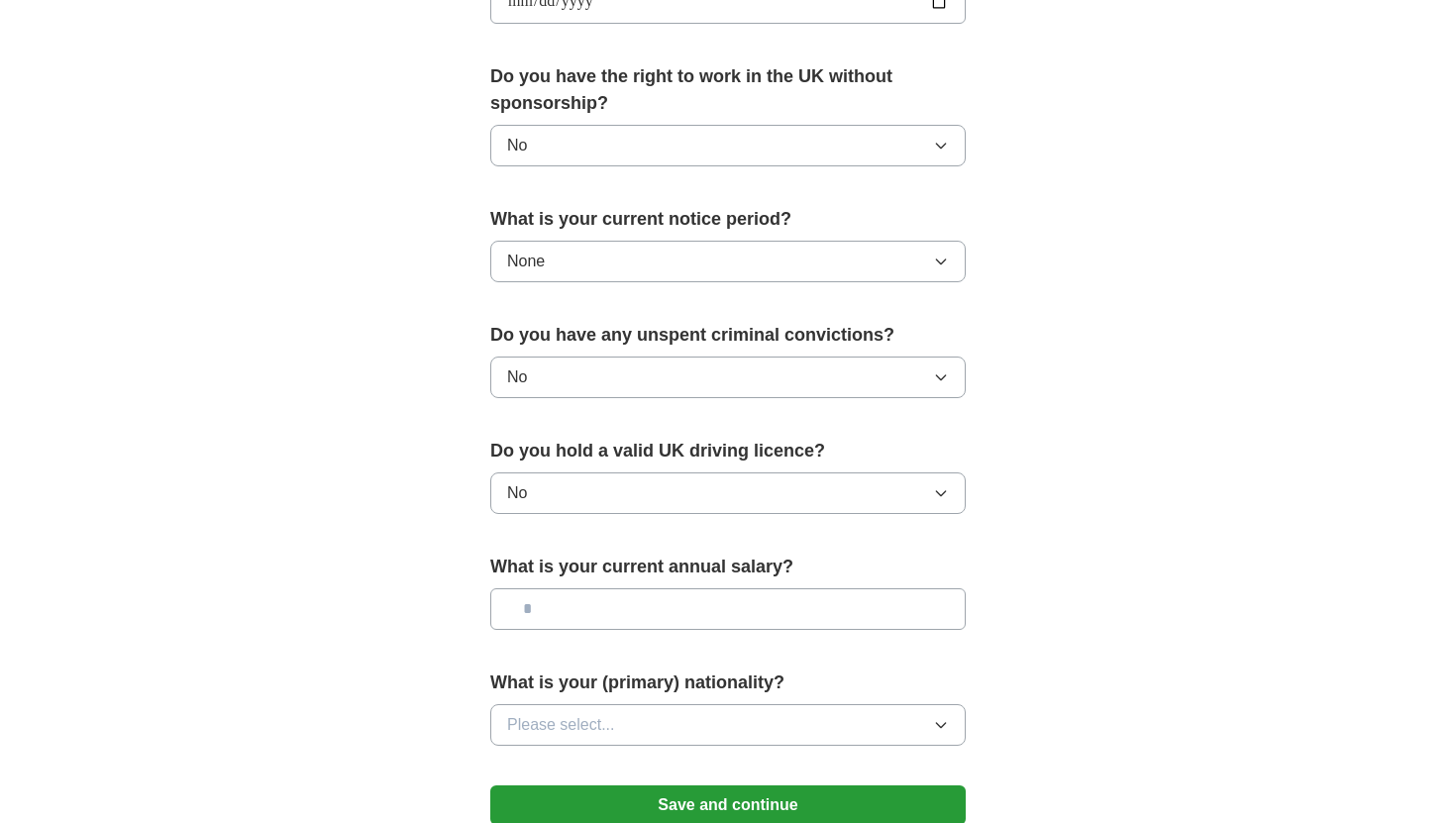 scroll, scrollTop: 977, scrollLeft: 0, axis: vertical 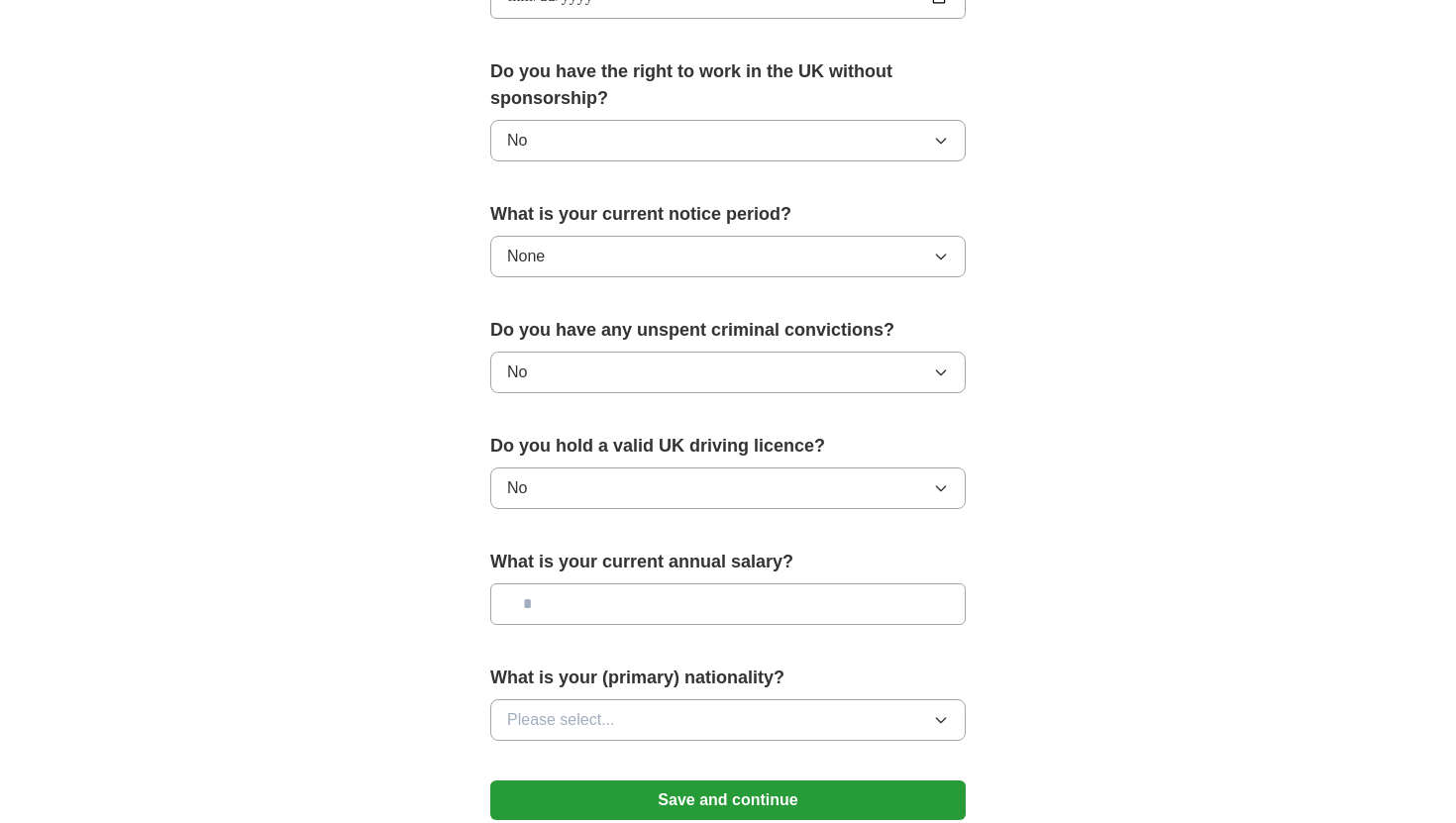 click at bounding box center [728, 604] 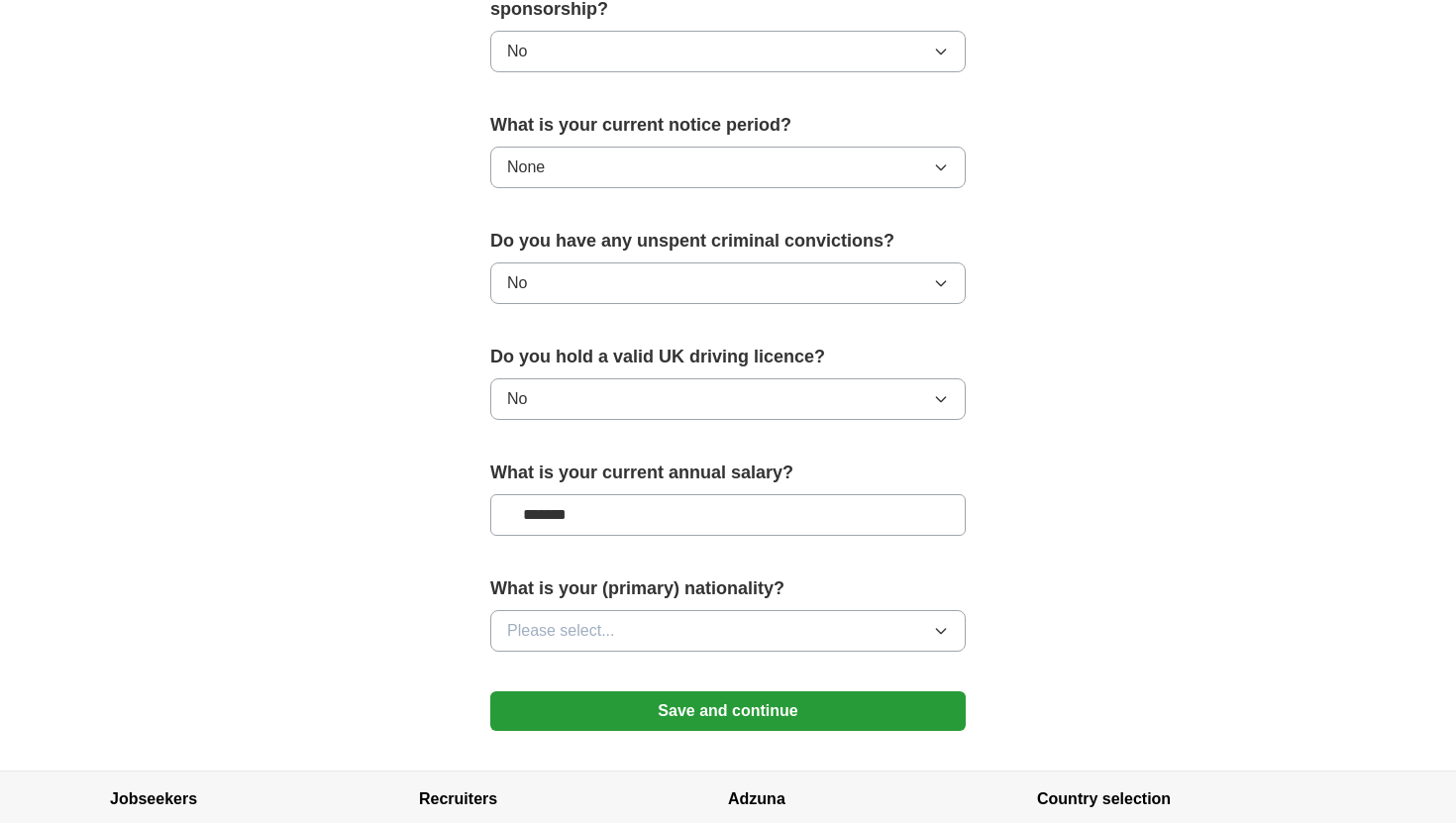 scroll, scrollTop: 1069, scrollLeft: 0, axis: vertical 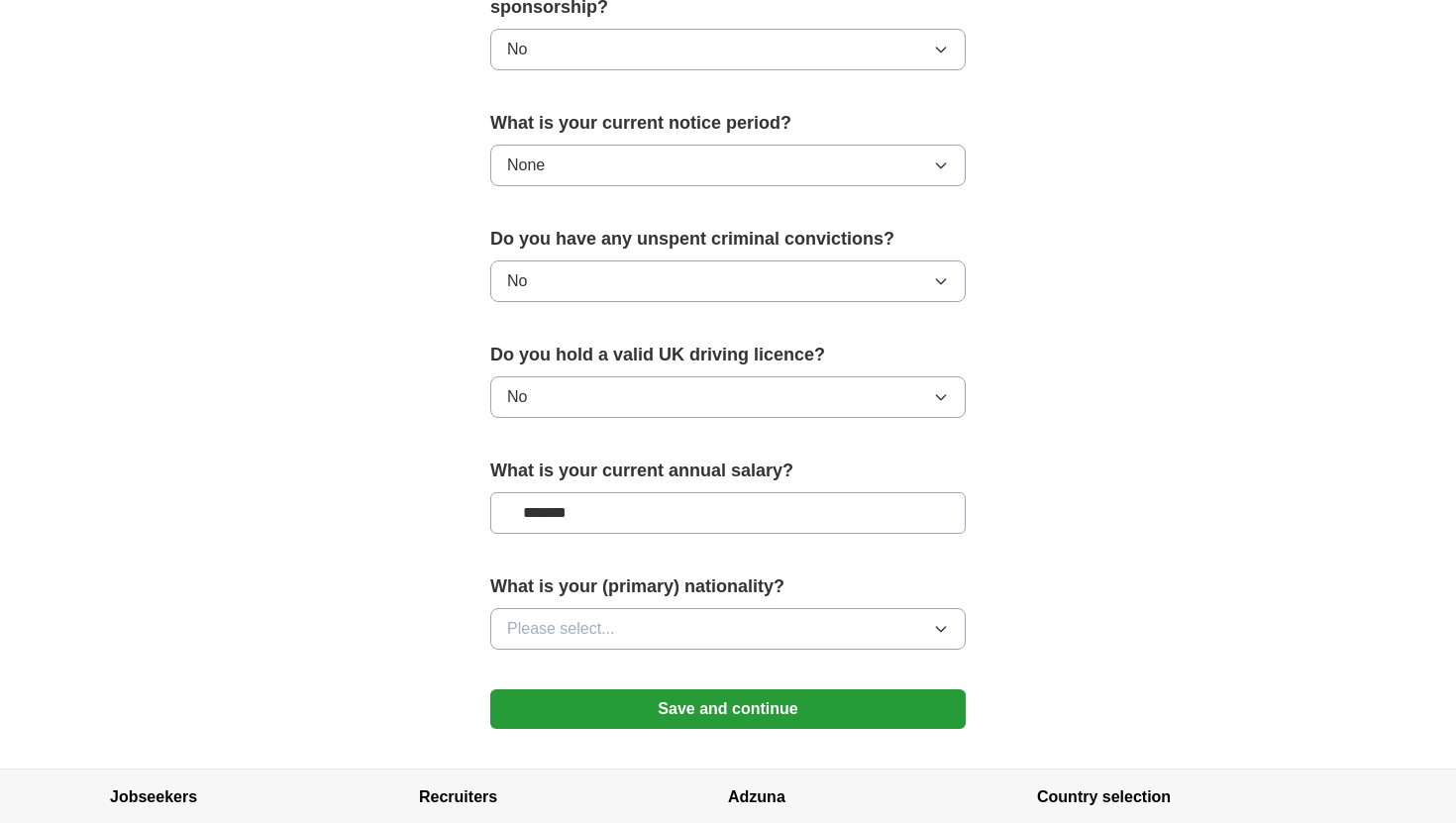 type on "*******" 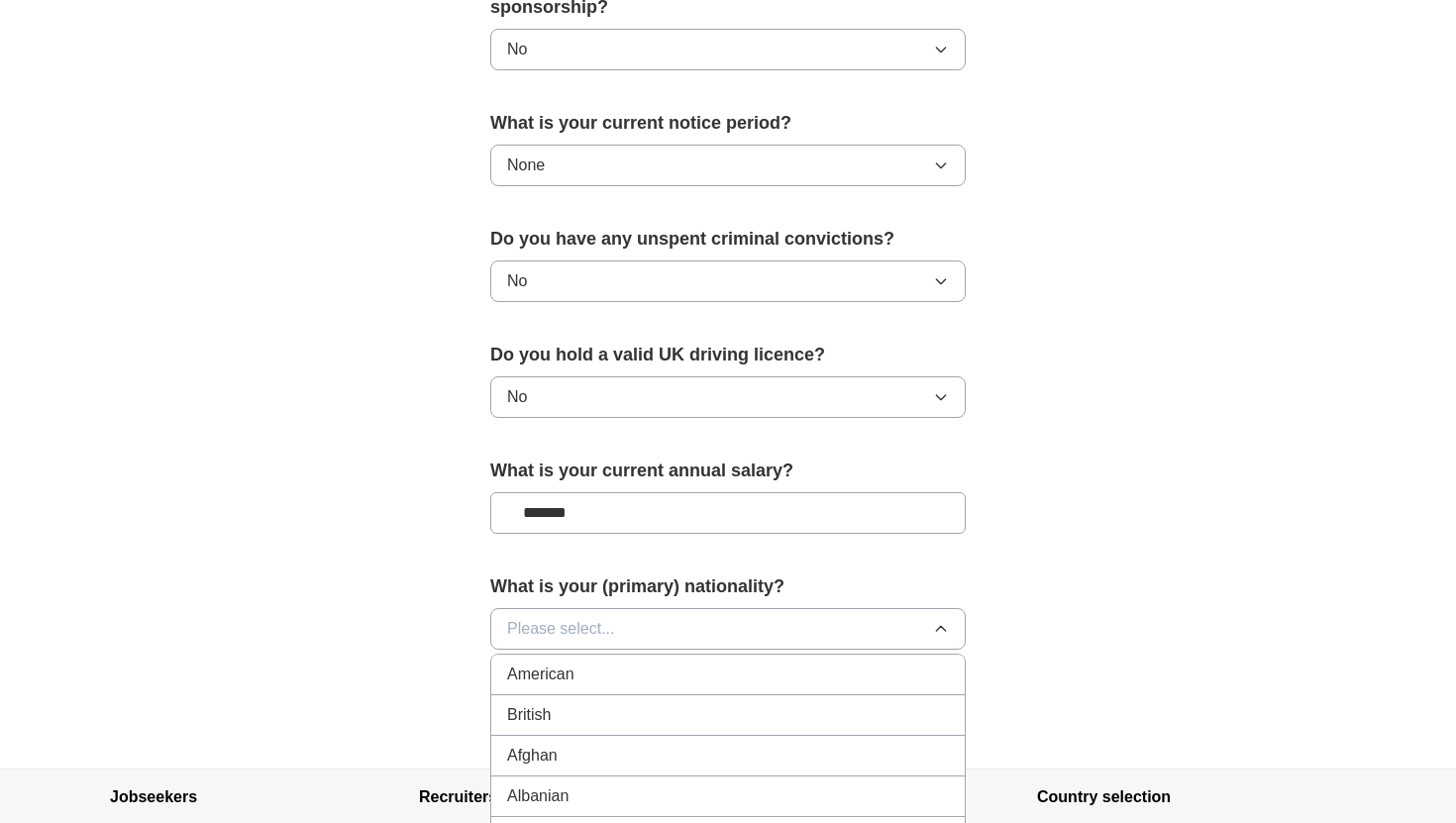type 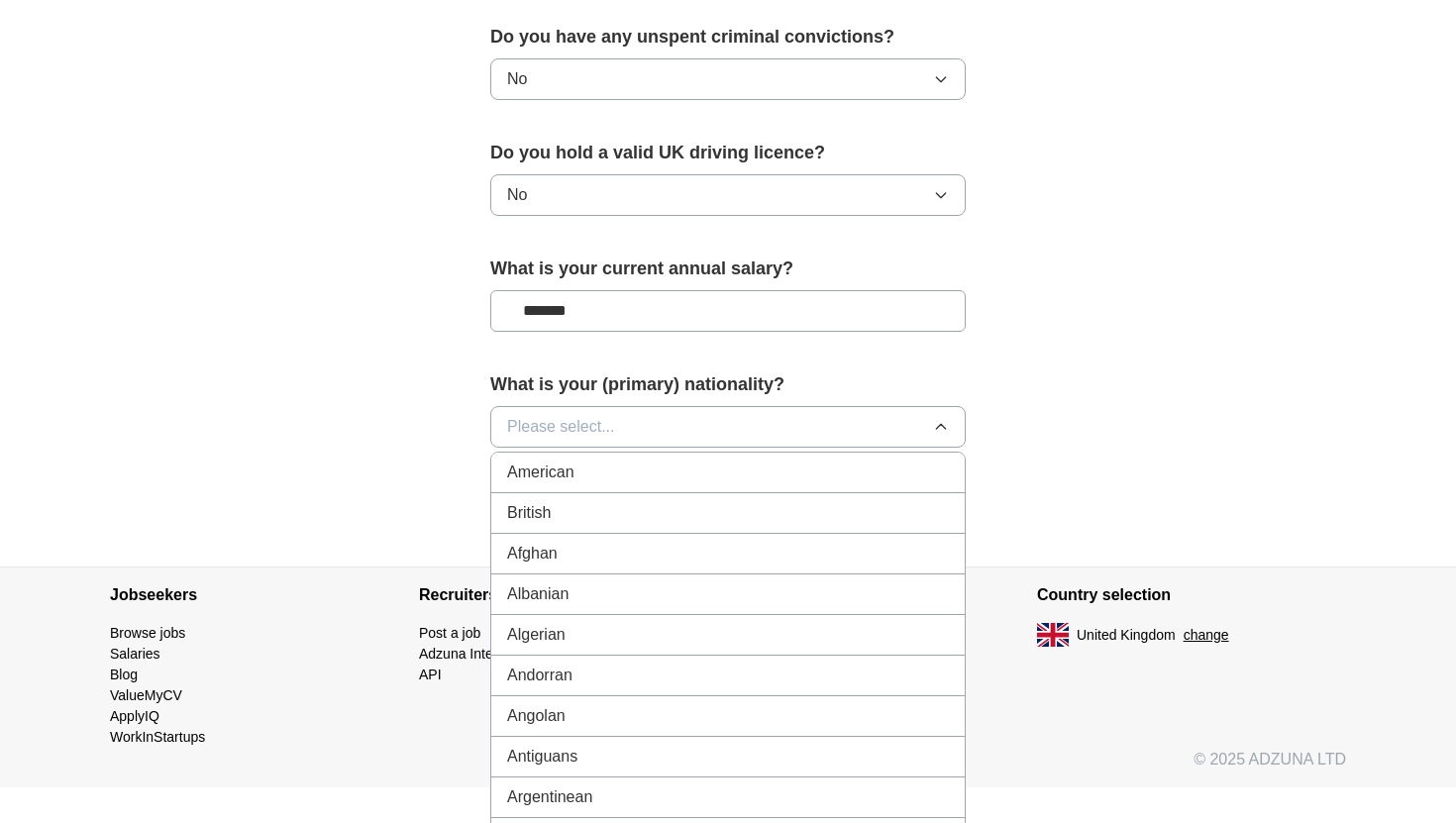 scroll, scrollTop: 1280, scrollLeft: 0, axis: vertical 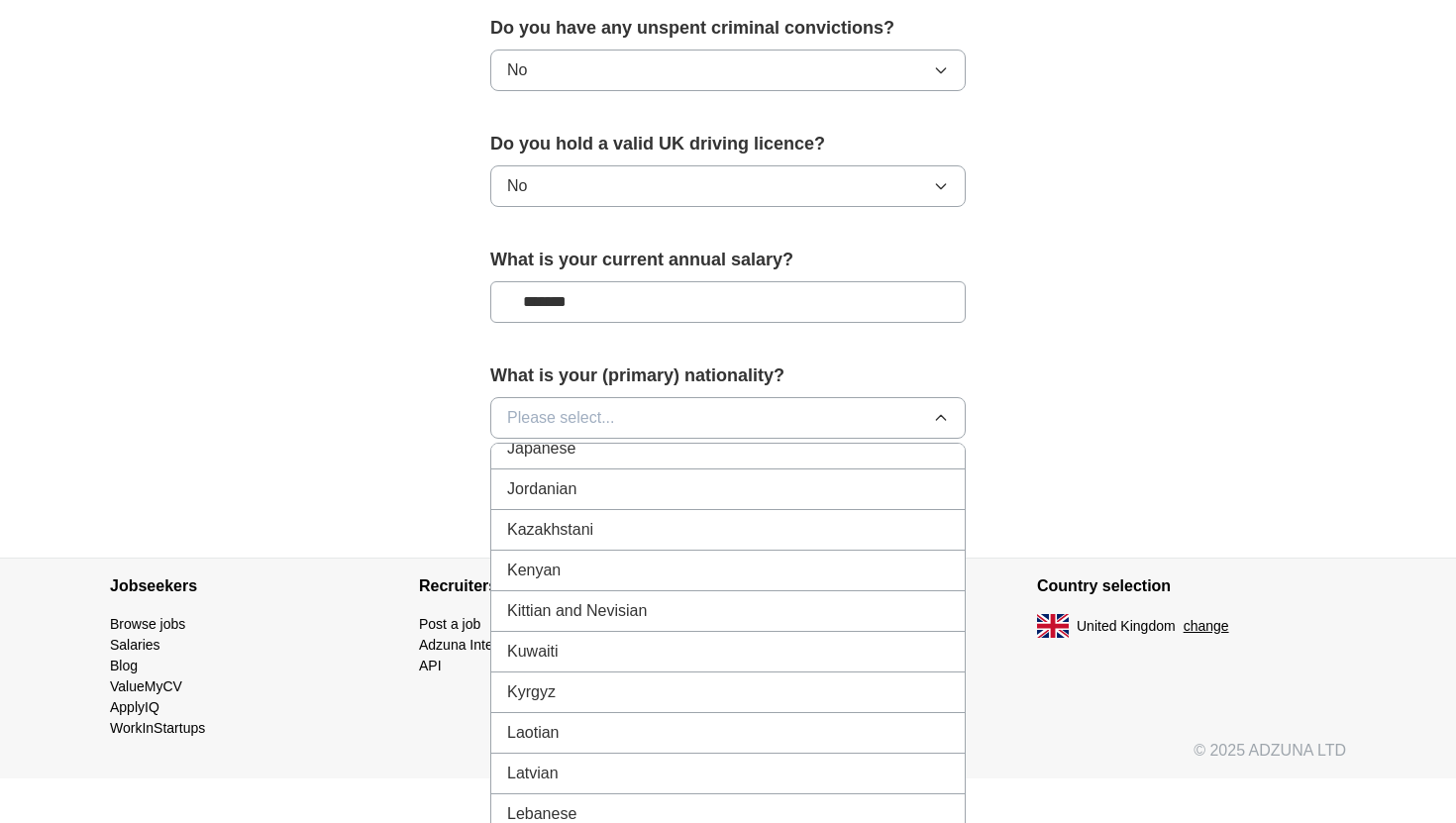 click on "Kenyan" at bounding box center [728, 570] 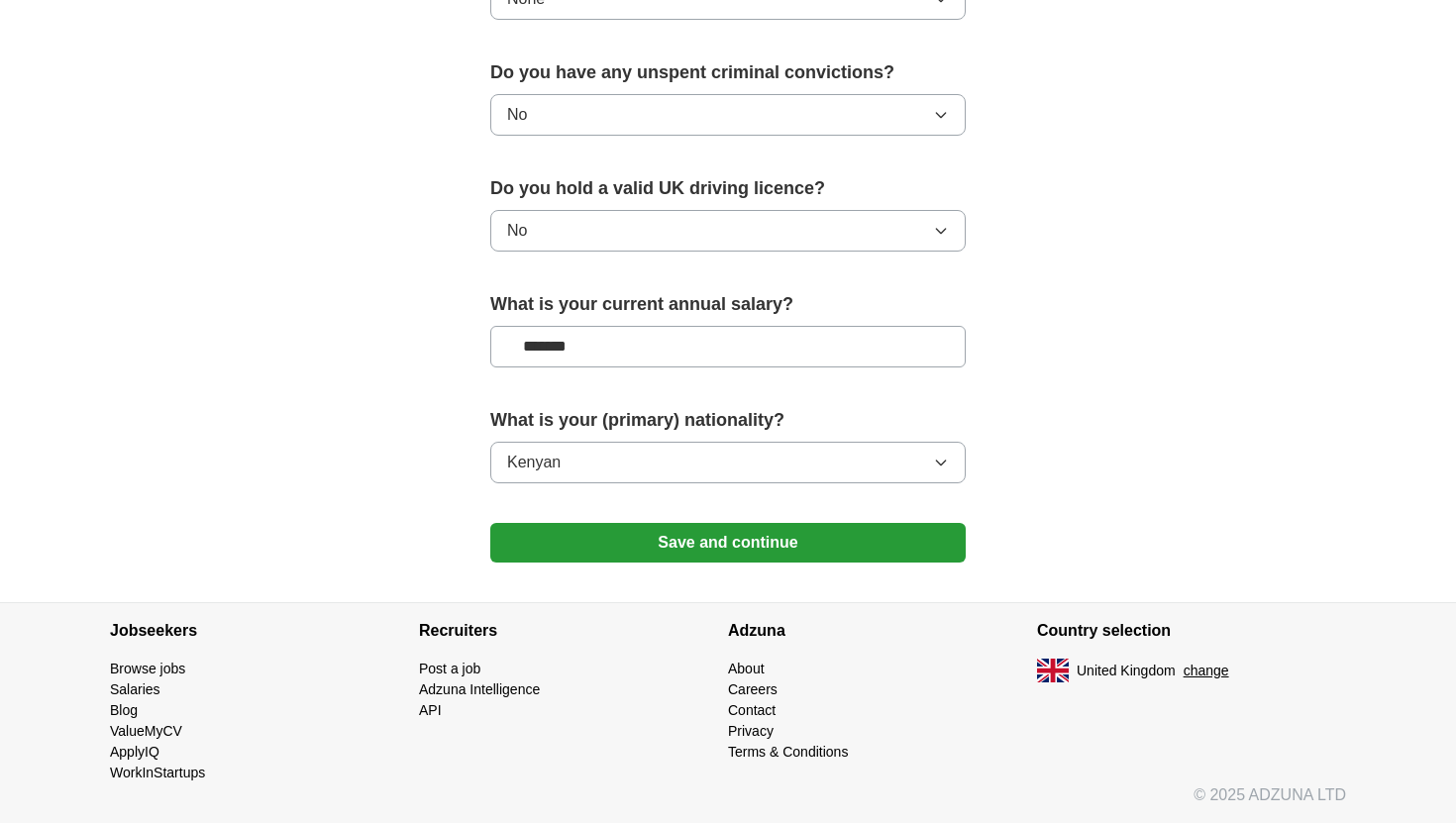 click on "Save and continue" at bounding box center [728, 543] 